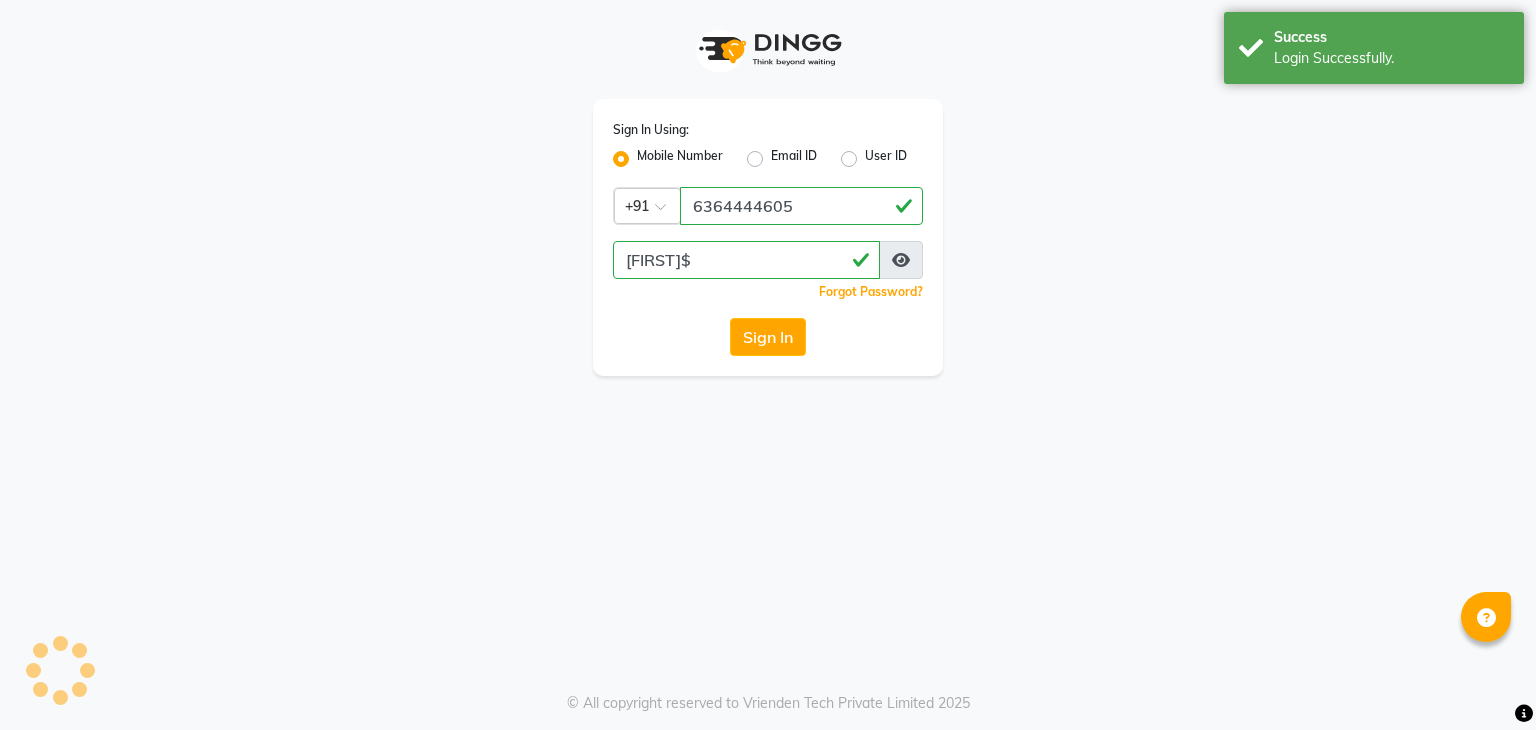 scroll, scrollTop: 0, scrollLeft: 0, axis: both 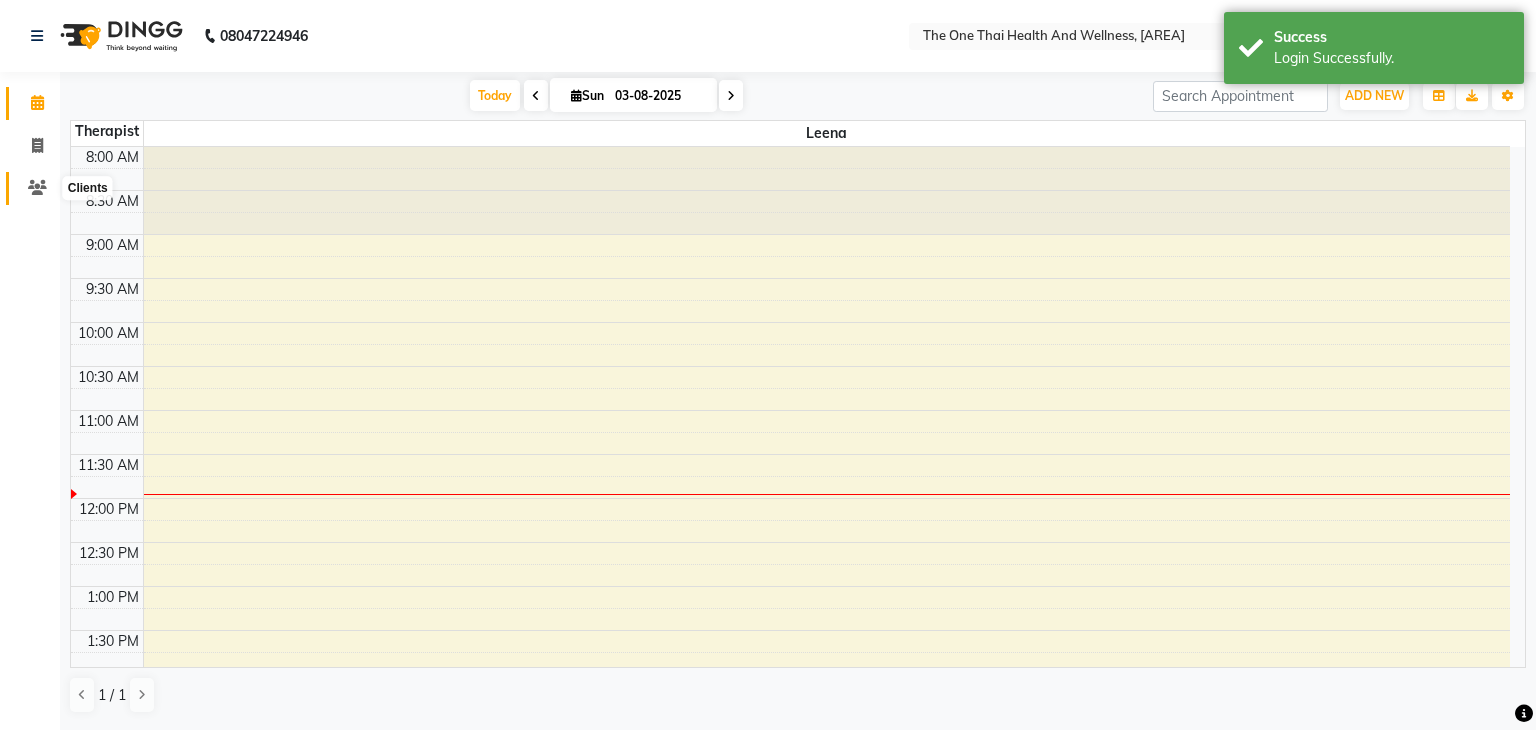 click 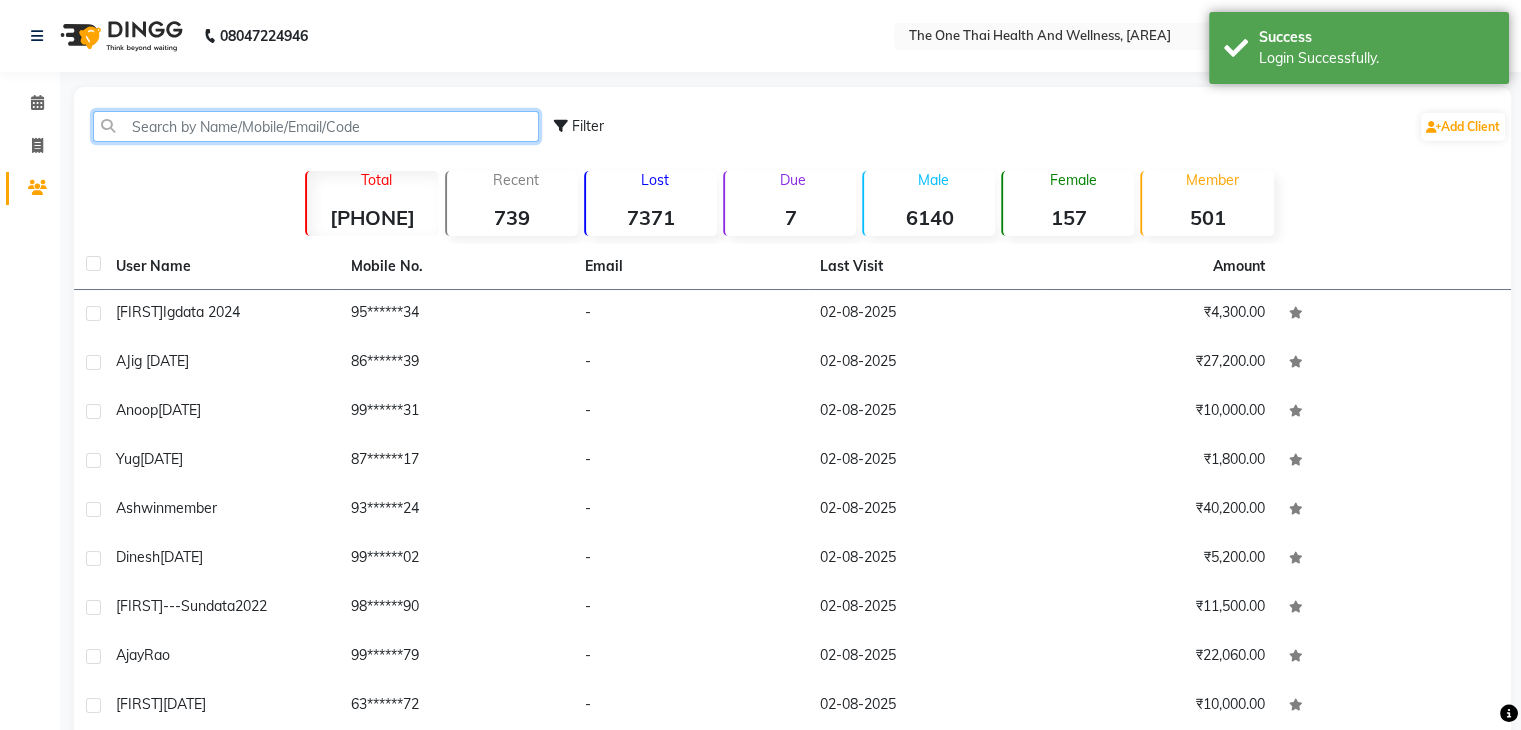 click 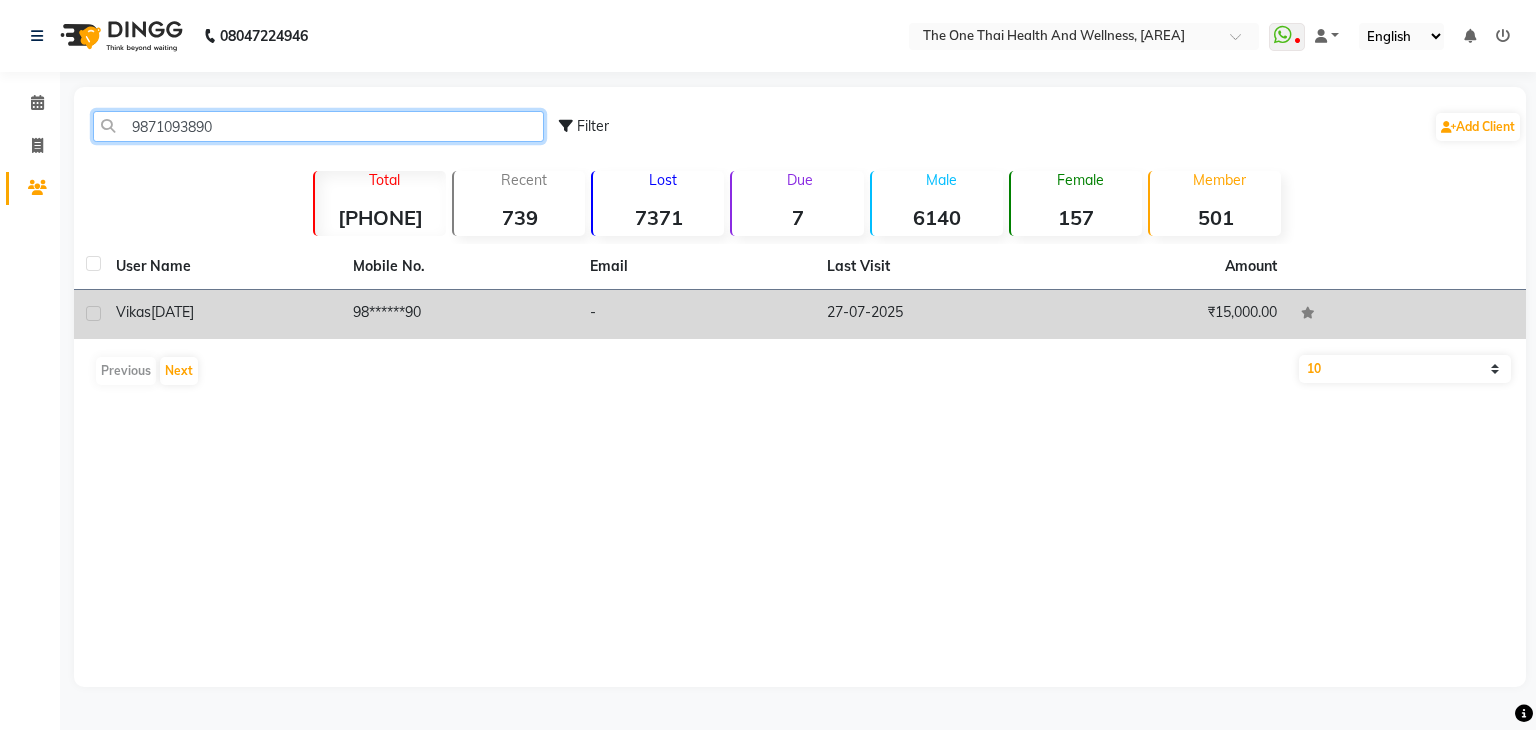 type on "9871093890" 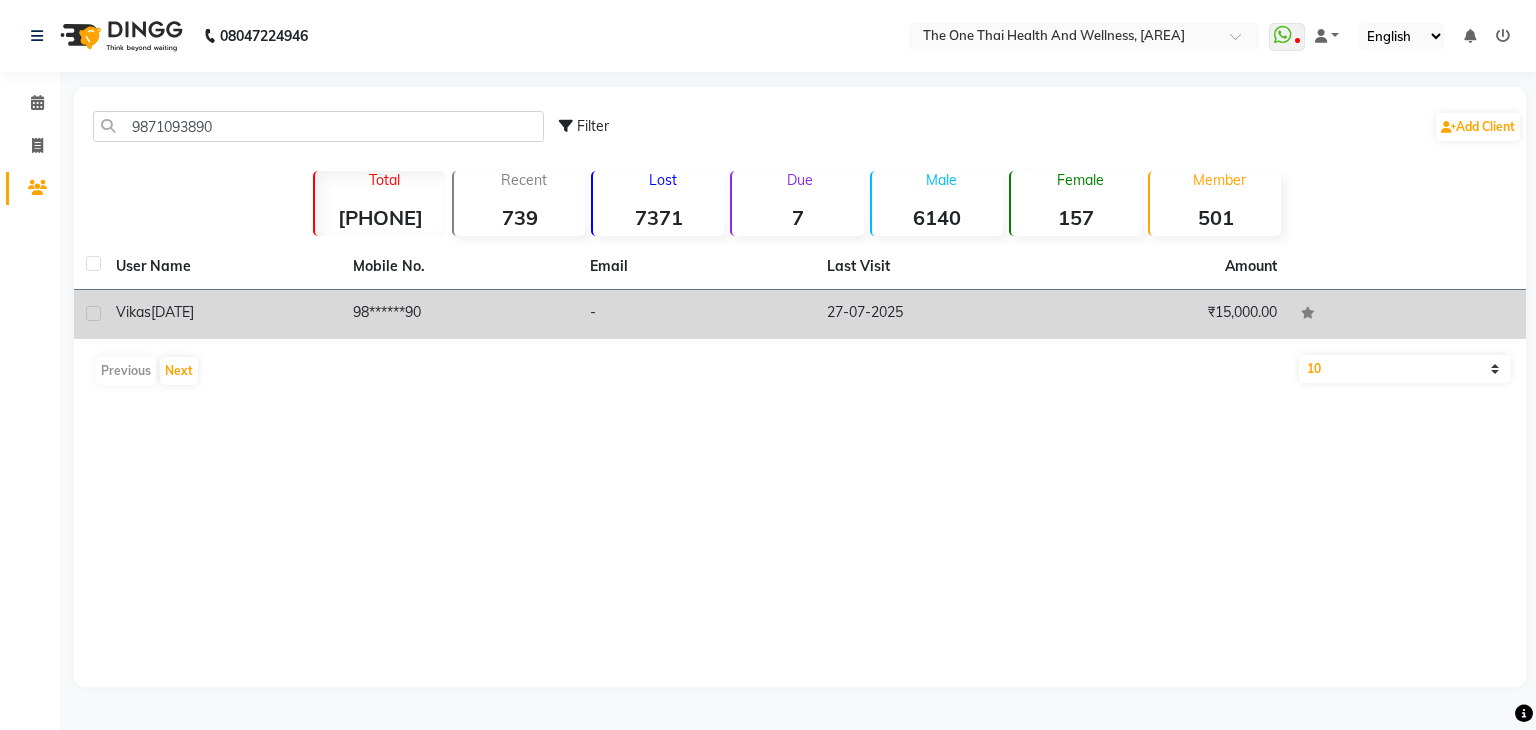 click 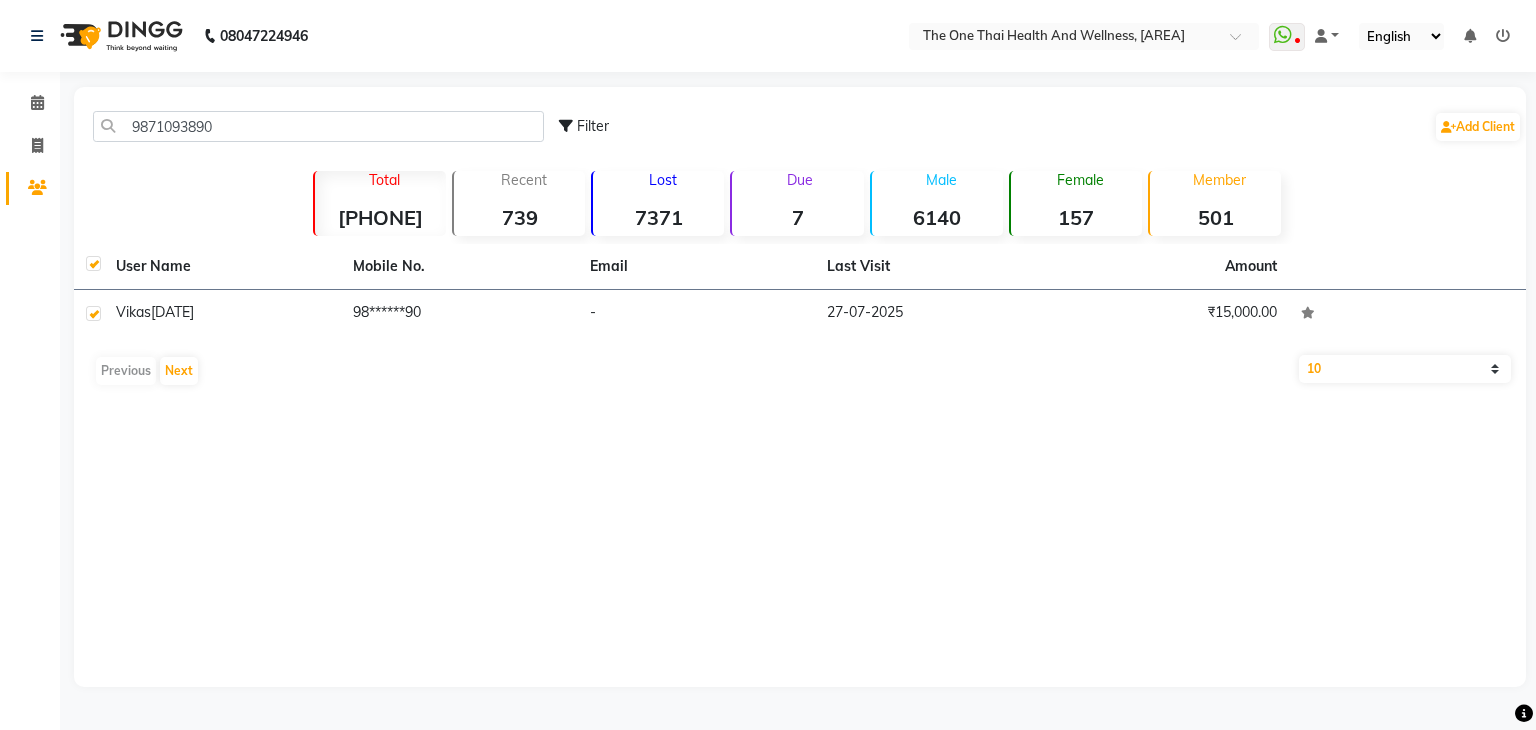 checkbox on "true" 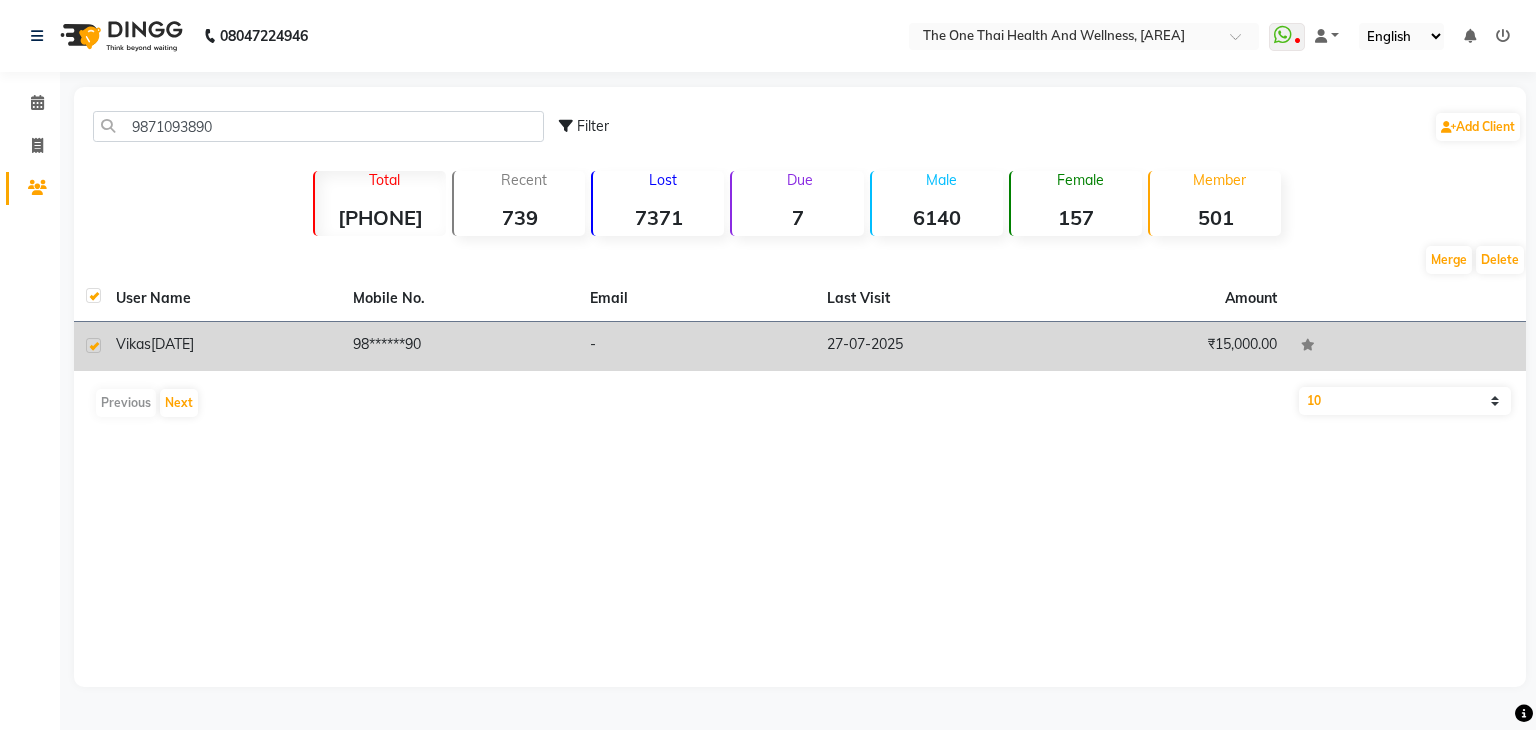 click on "[FIRST] [DATE]" 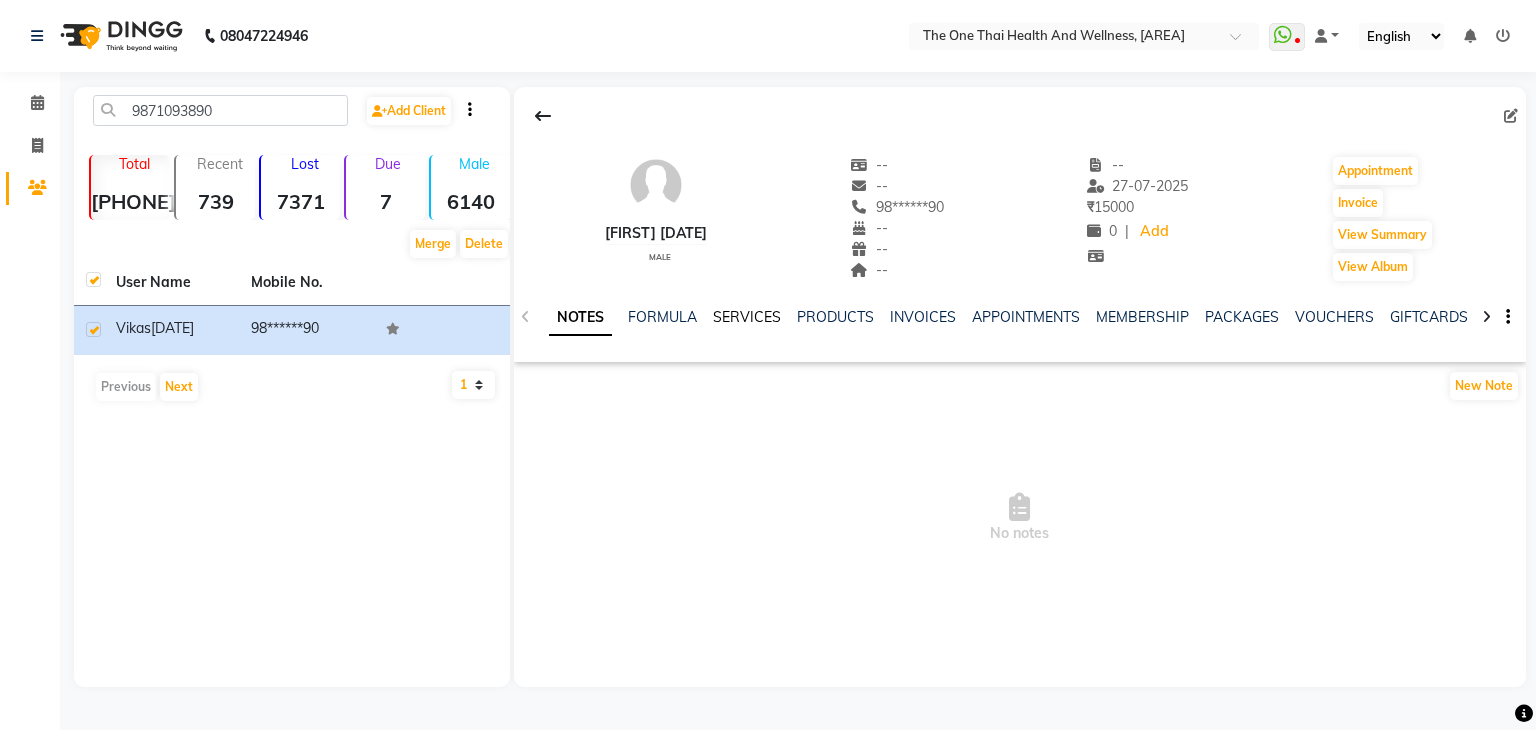 click on "SERVICES" 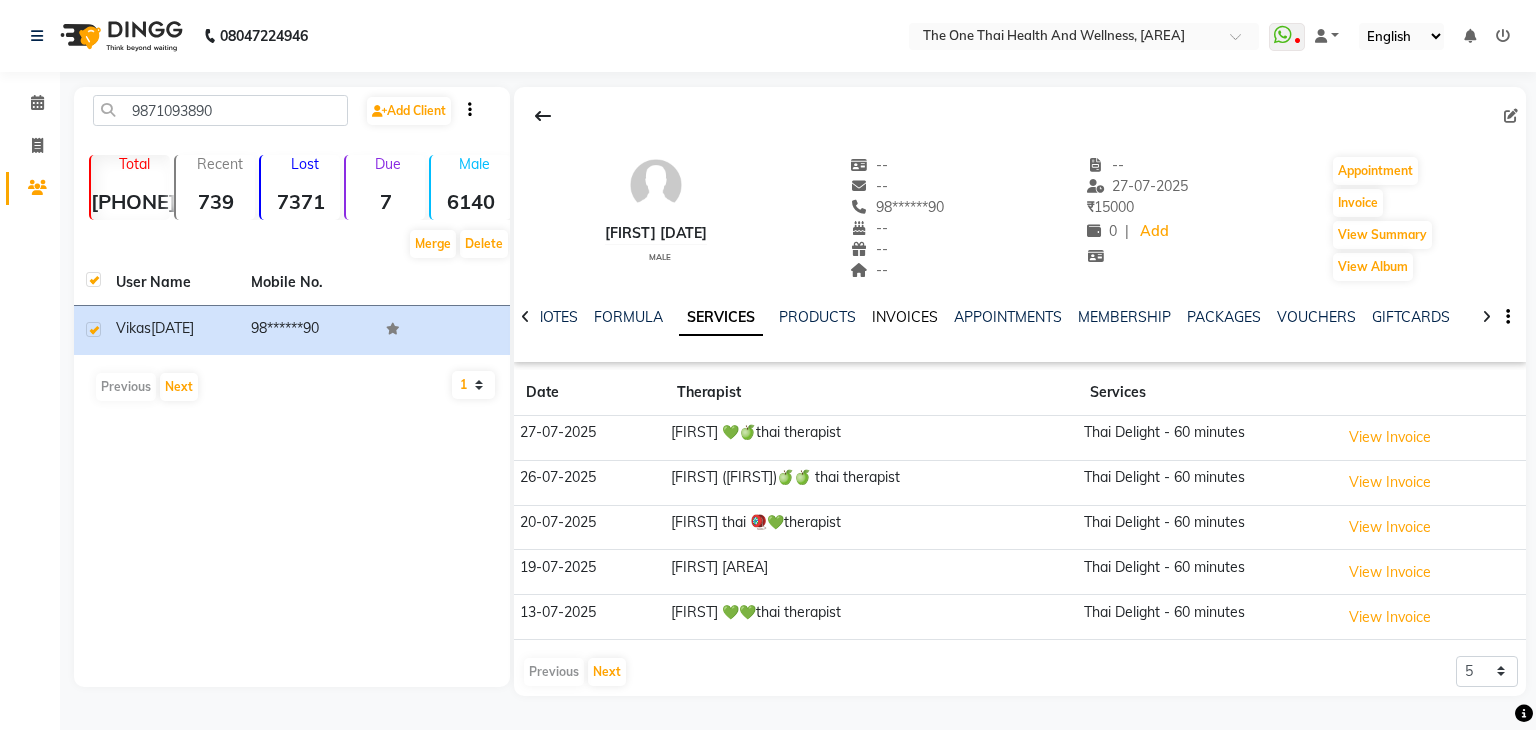 click on "INVOICES" 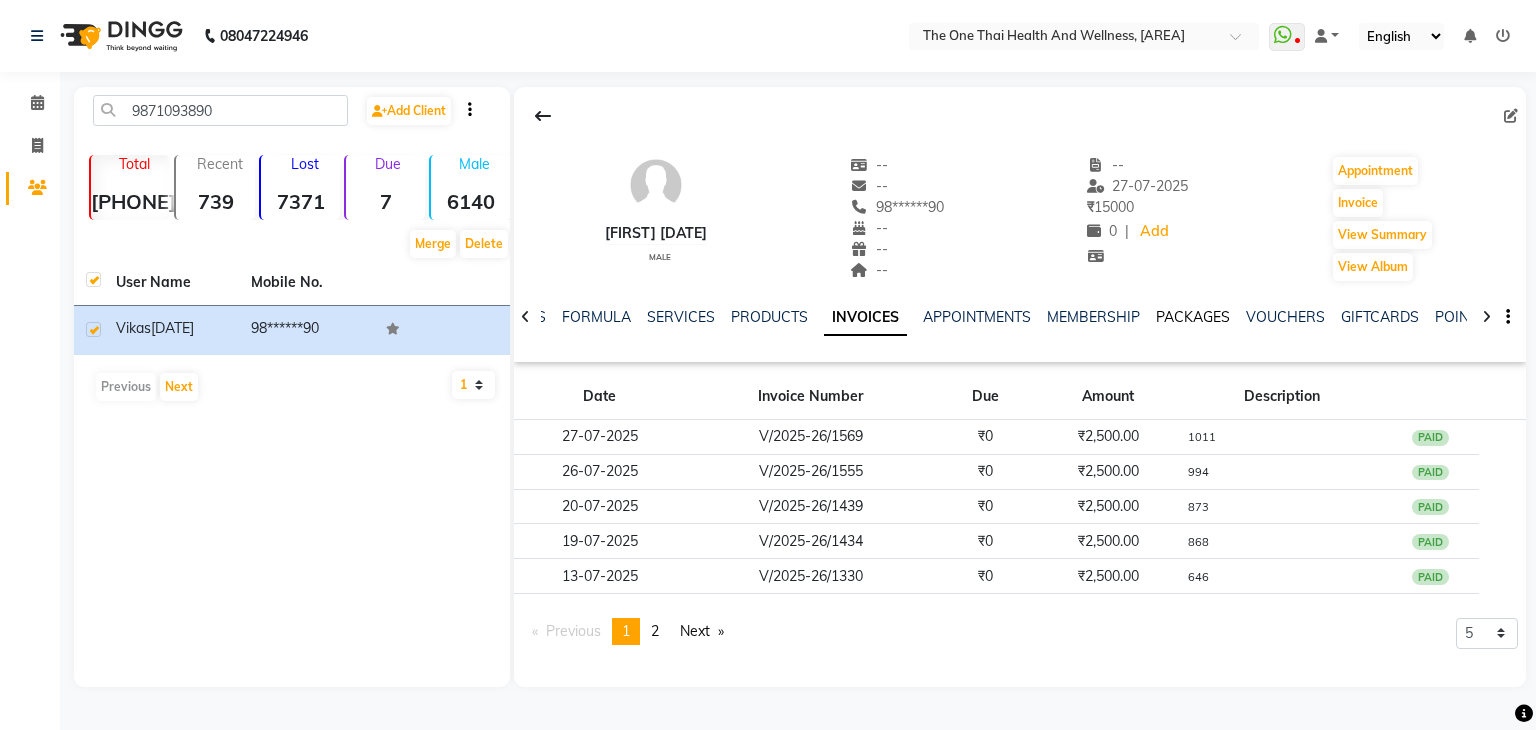 click on "PACKAGES" 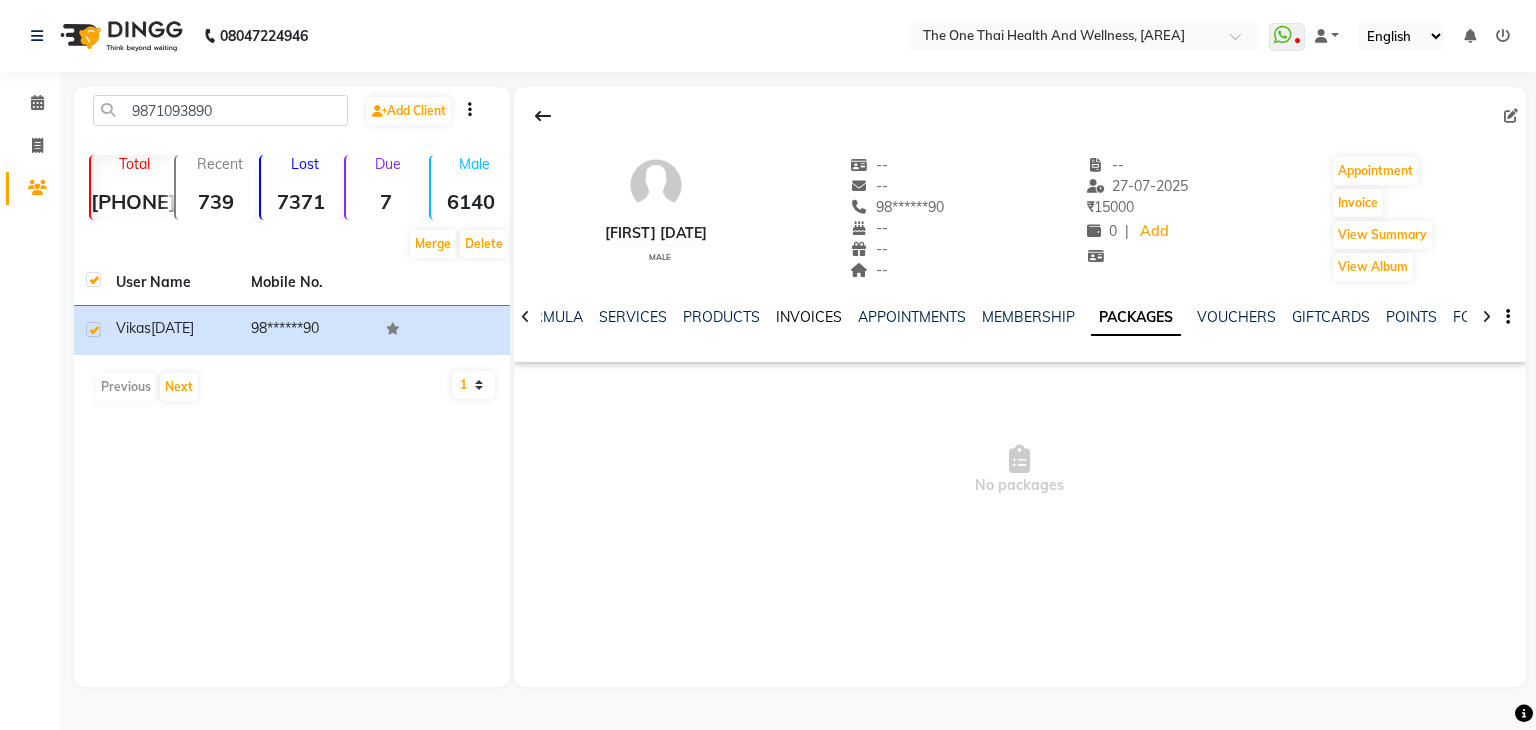 click on "INVOICES" 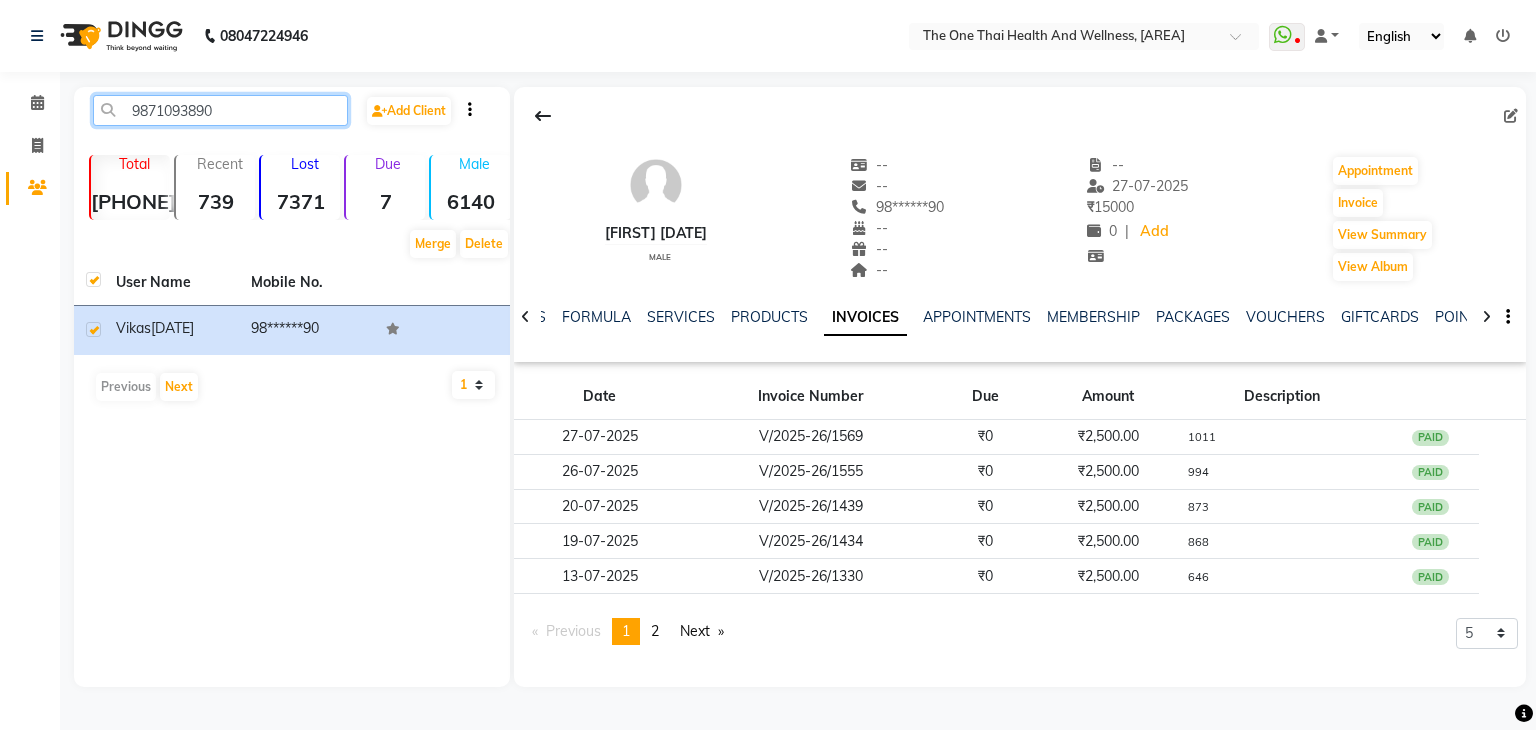 click on "9871093890" 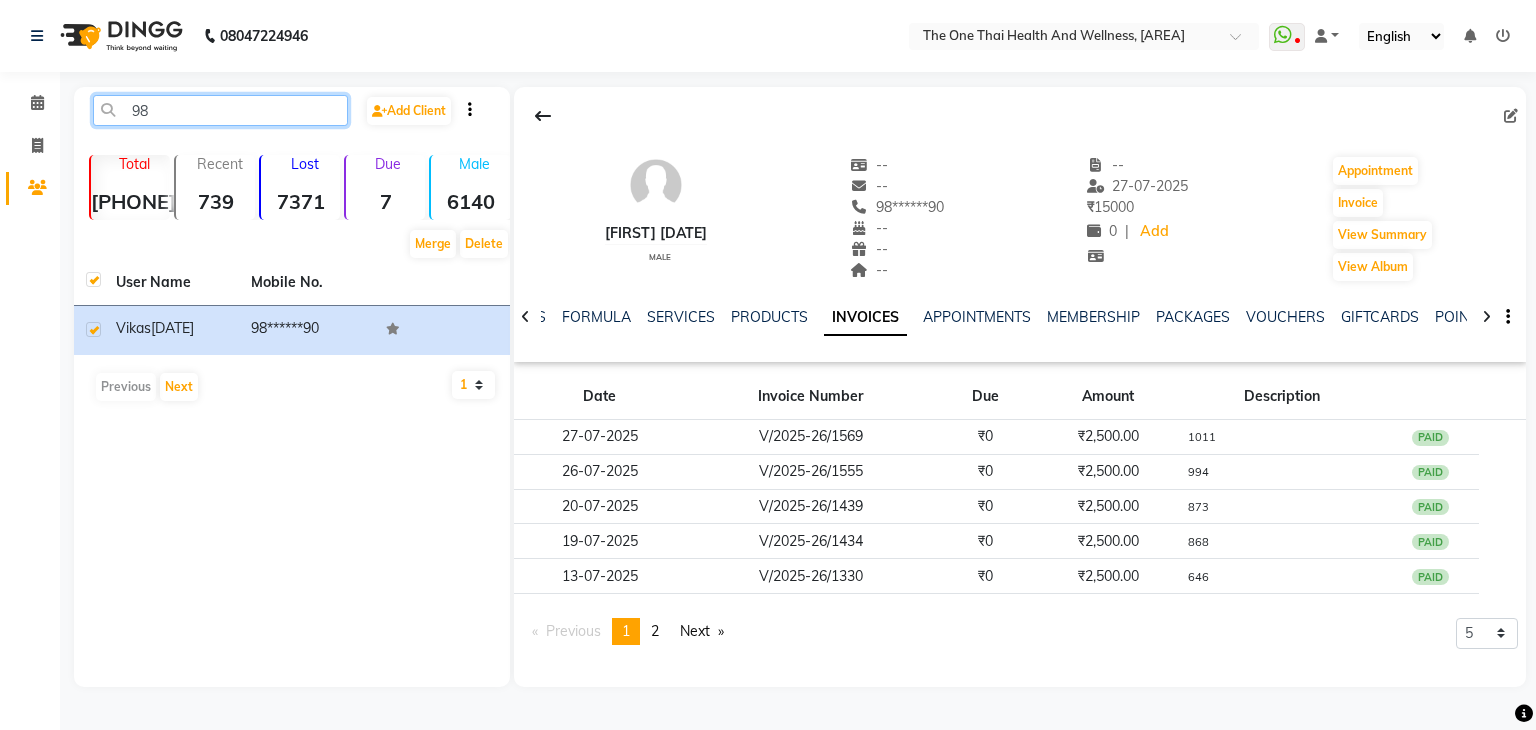type on "9" 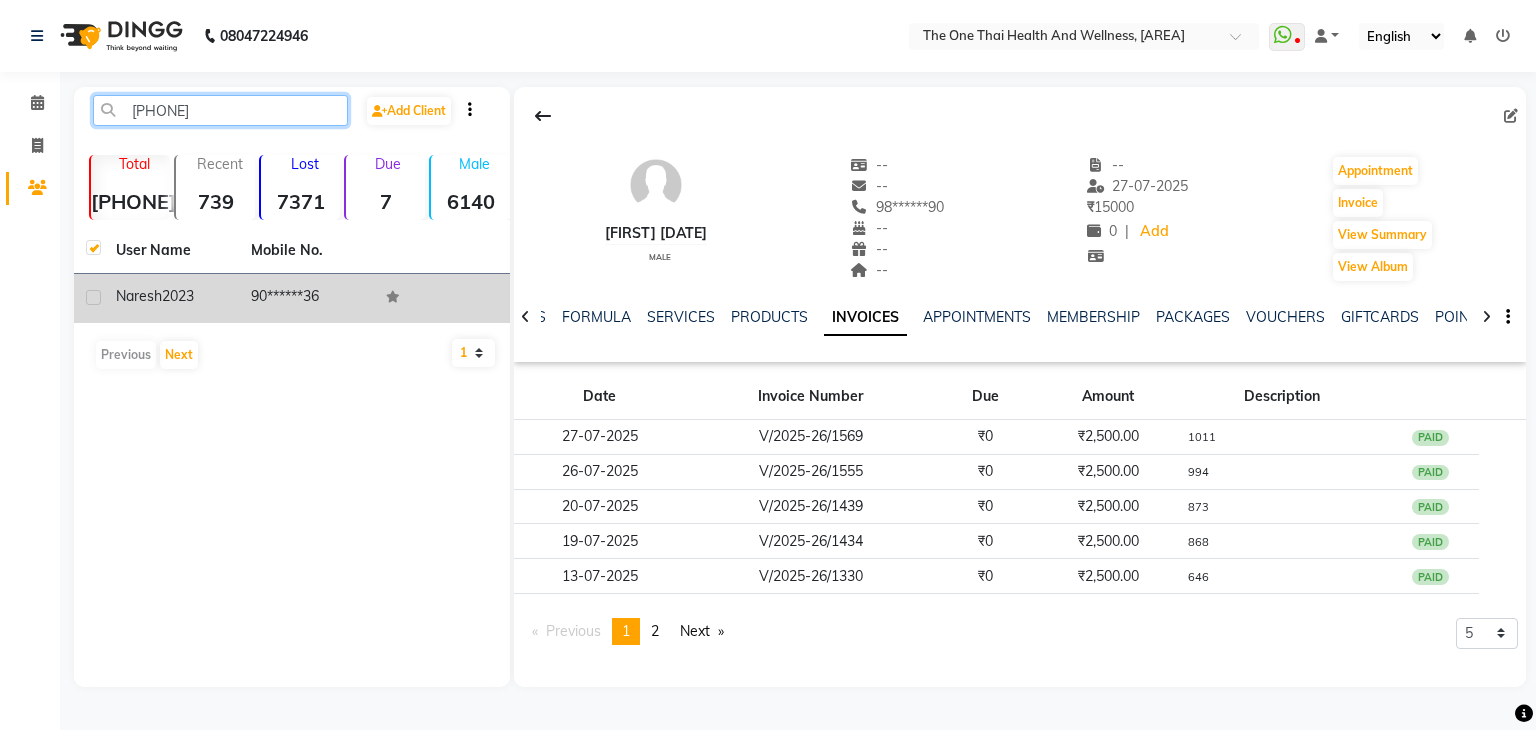 type on "[PHONE]" 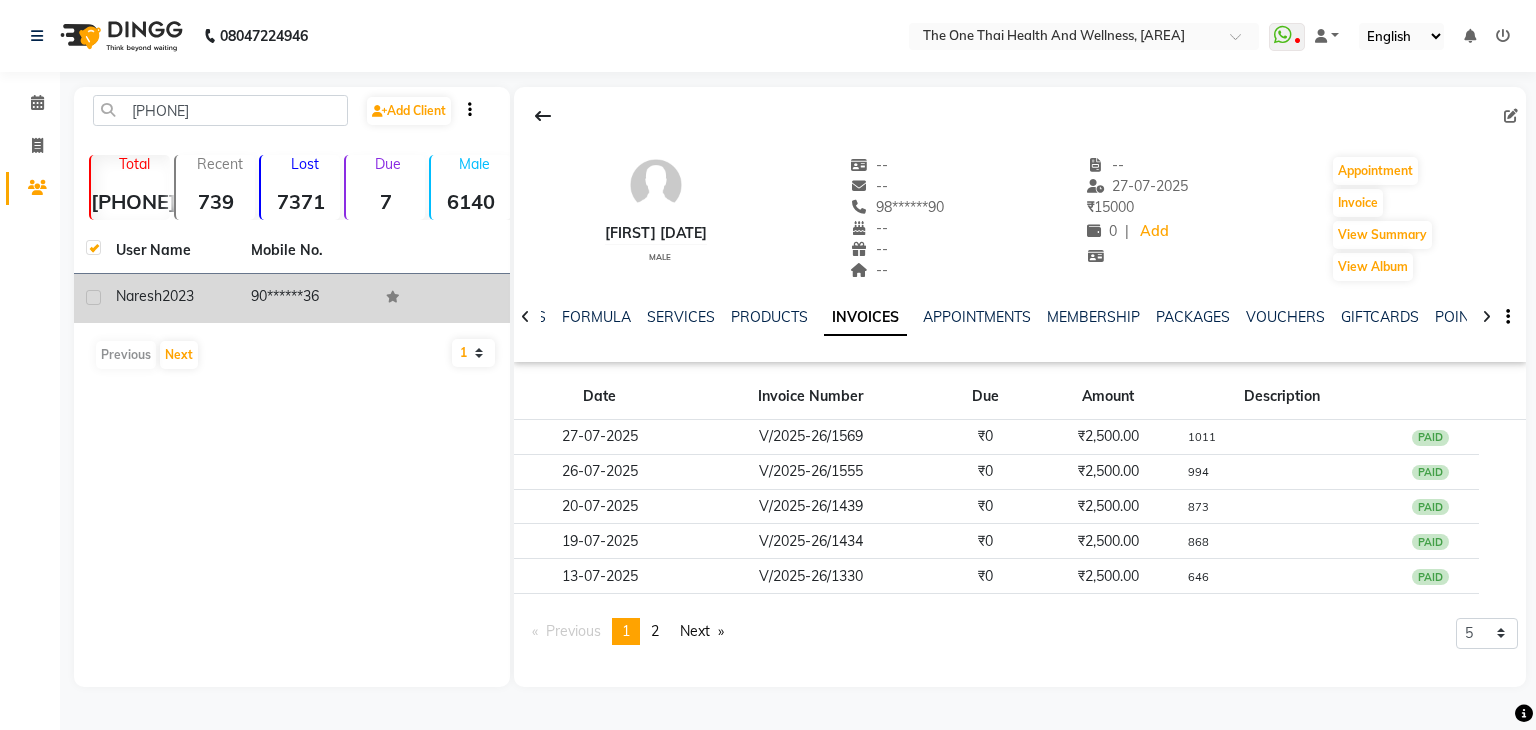 click 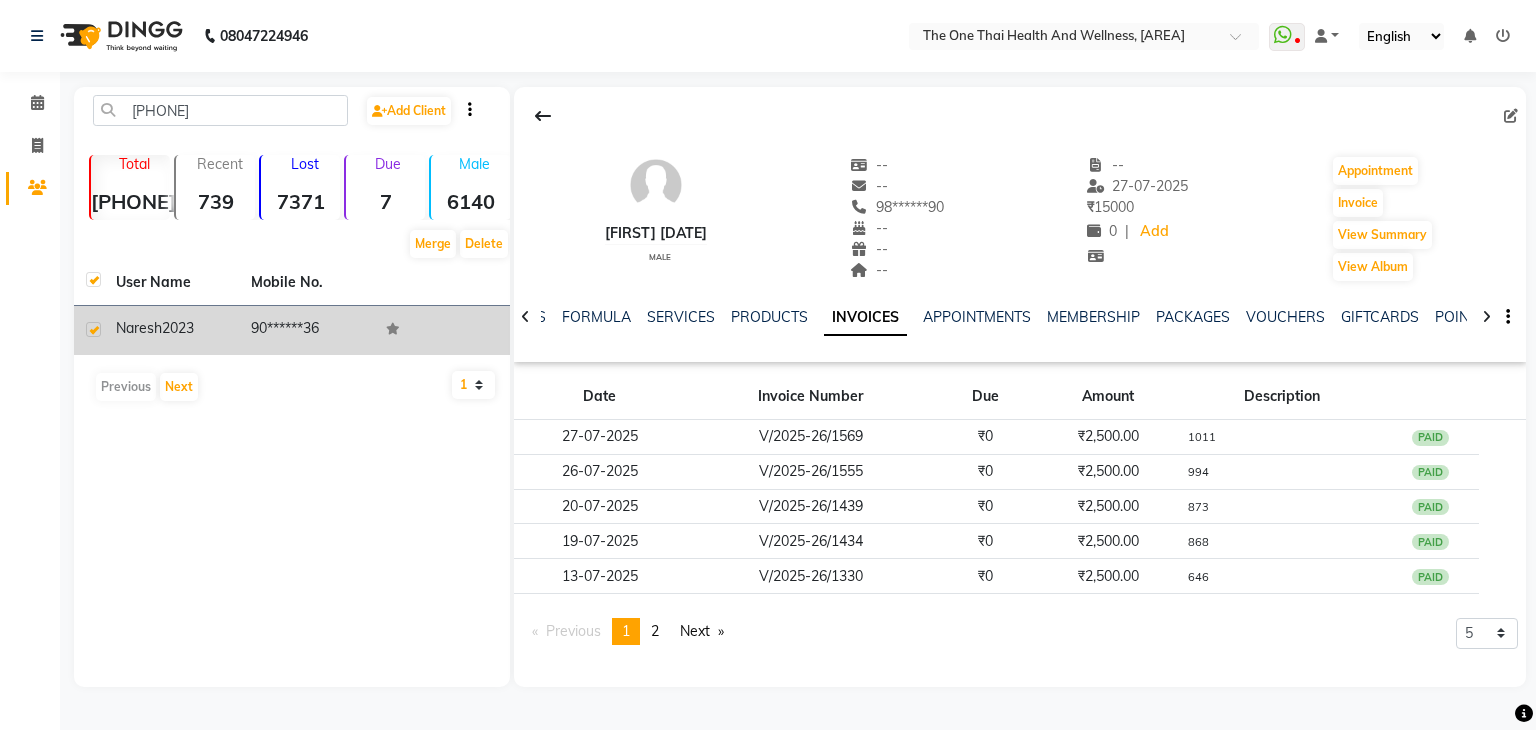 click on "[FIRST] [YEAR]" 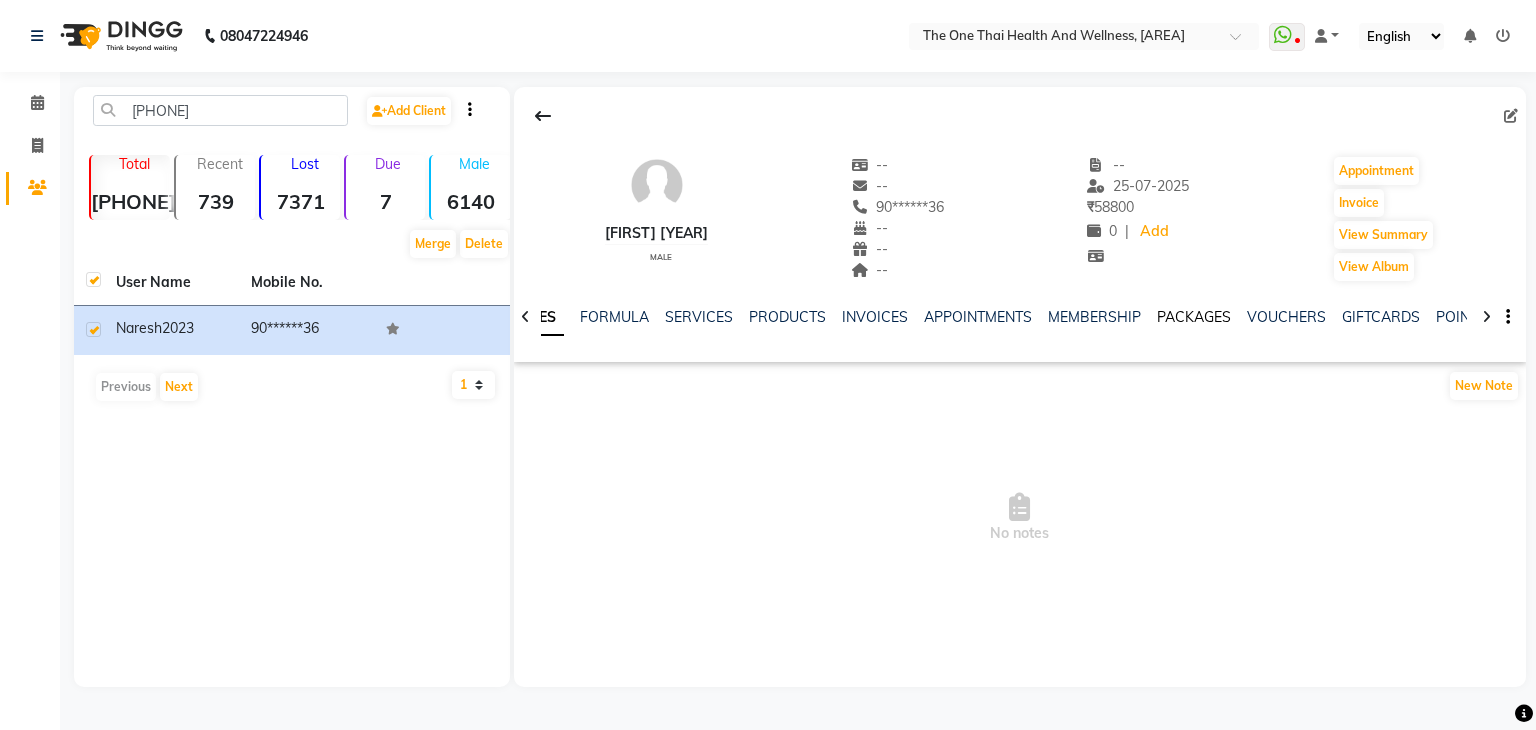 click on "PACKAGES" 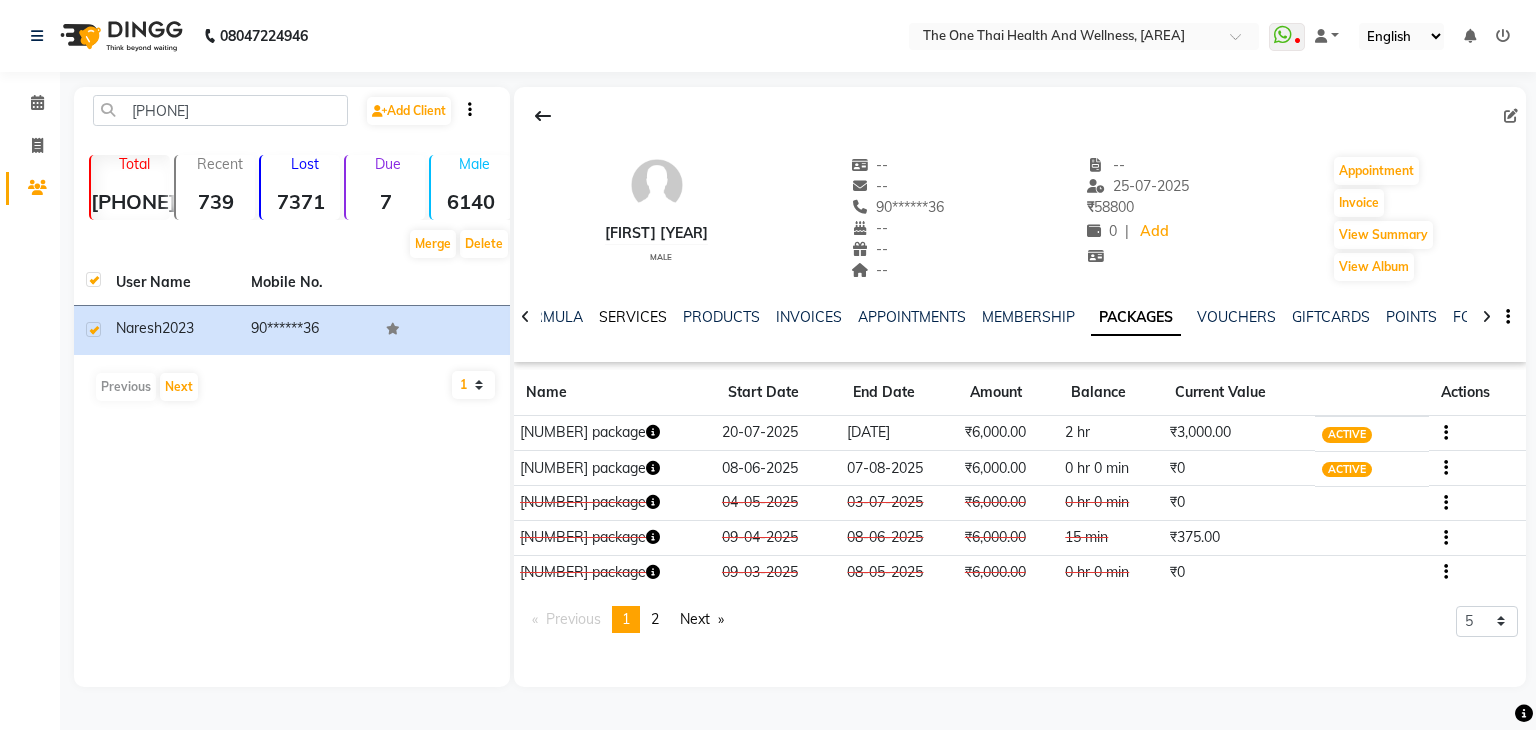 click on "SERVICES" 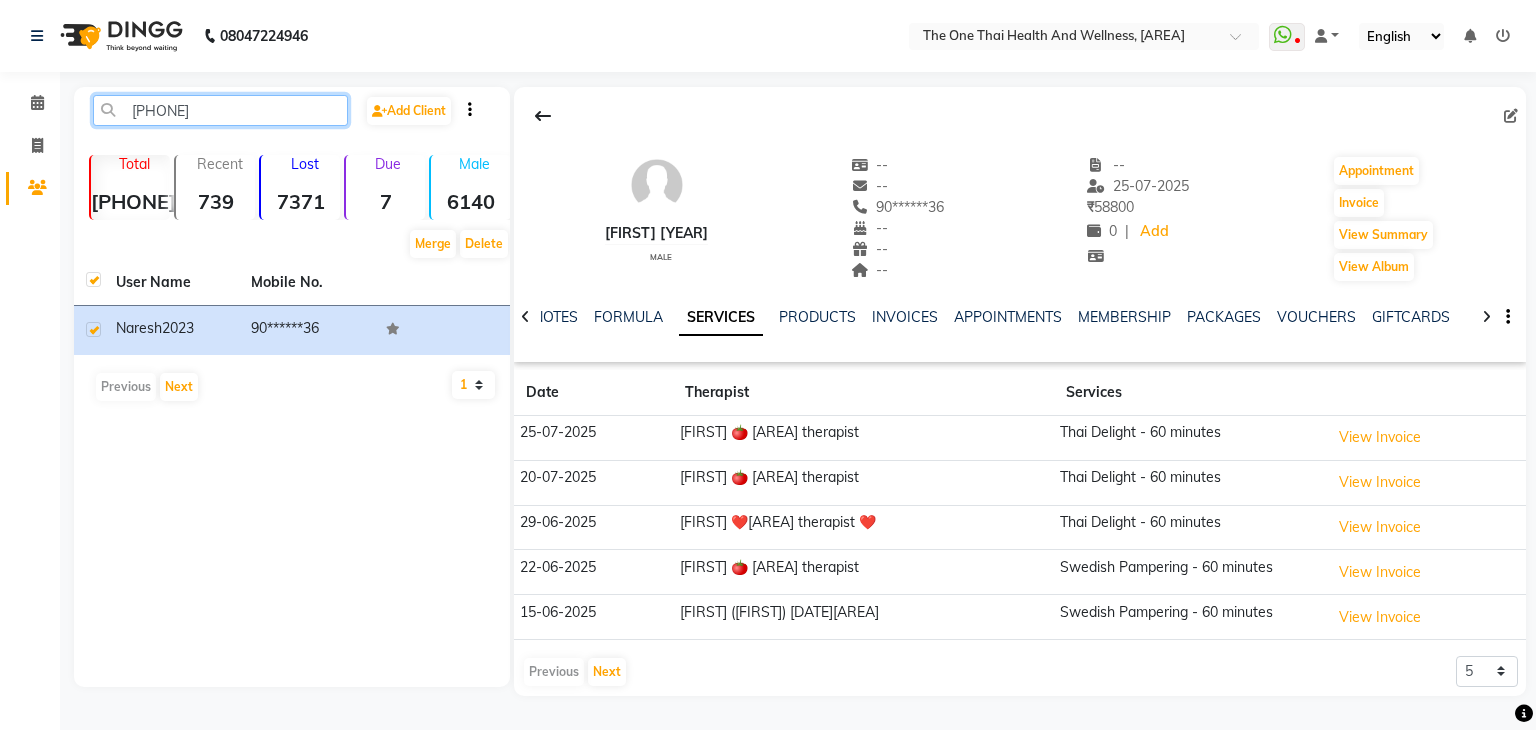 click on "[PHONE]" 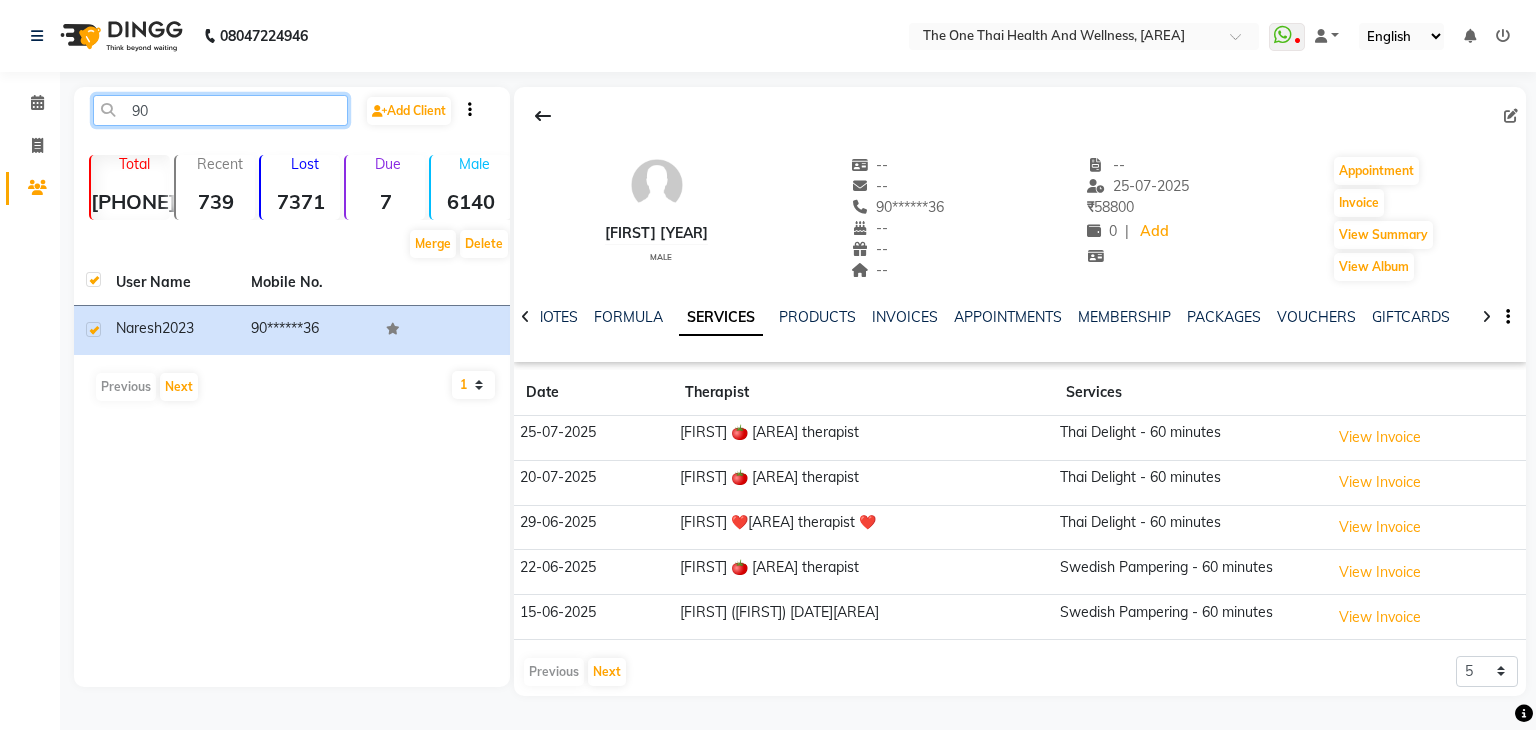 type on "9" 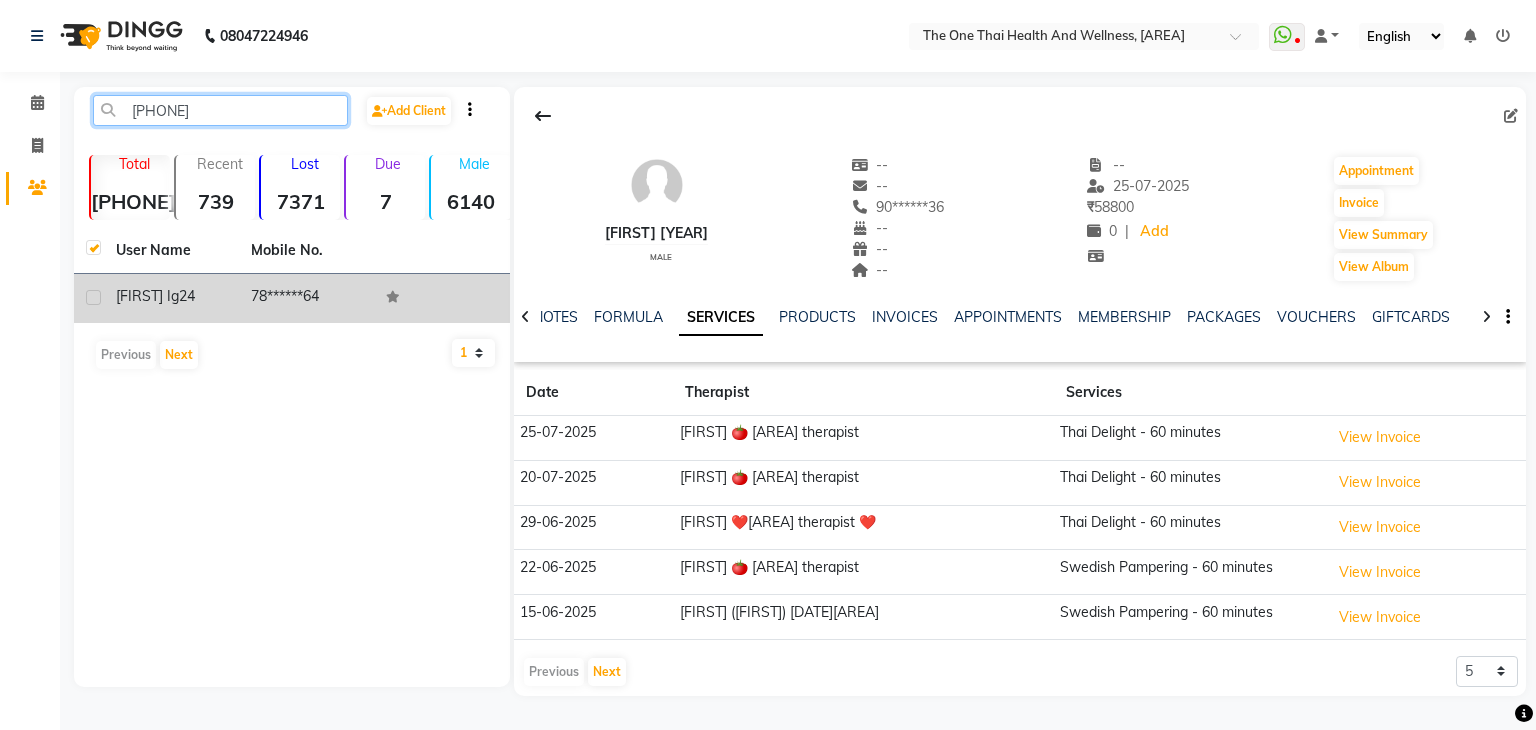 type on "[PHONE]" 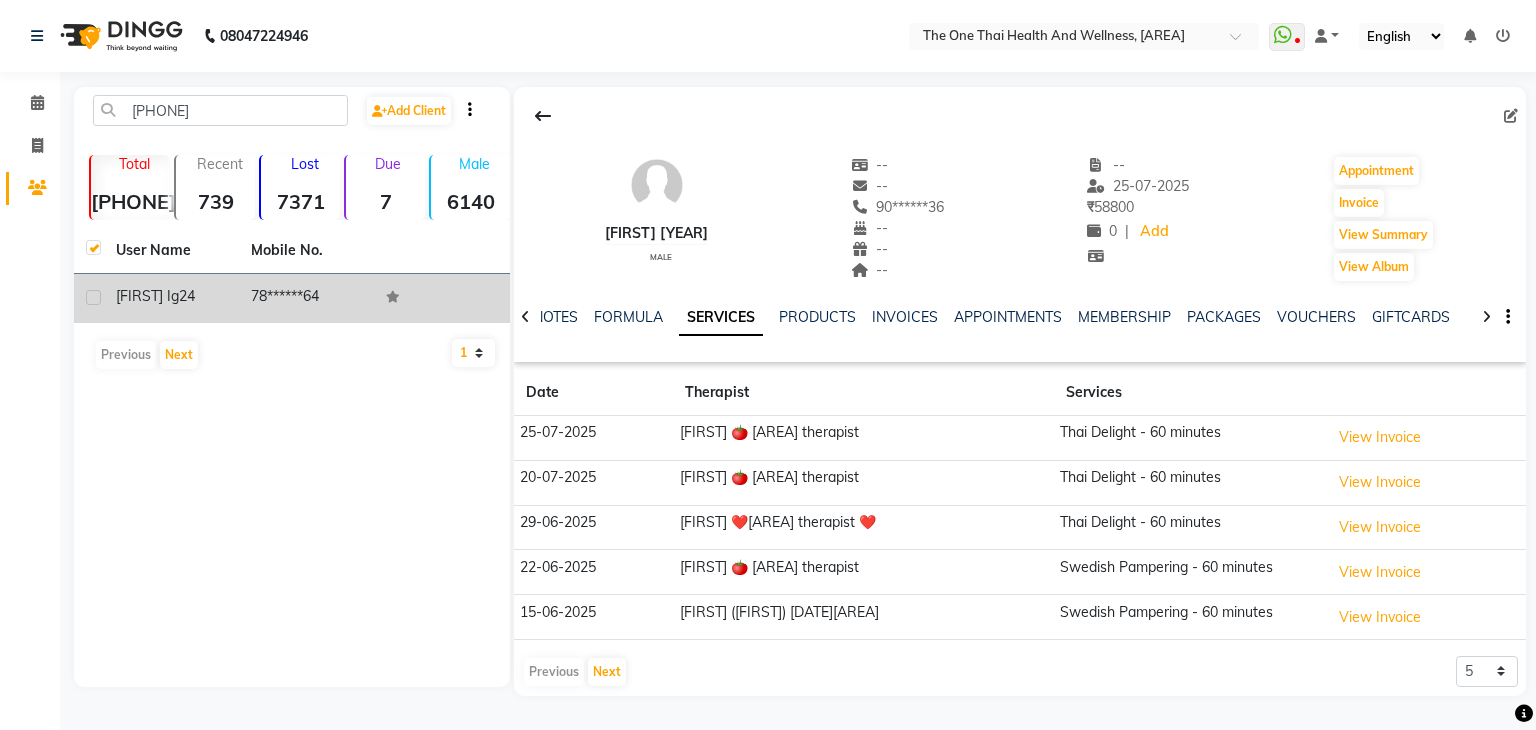 click 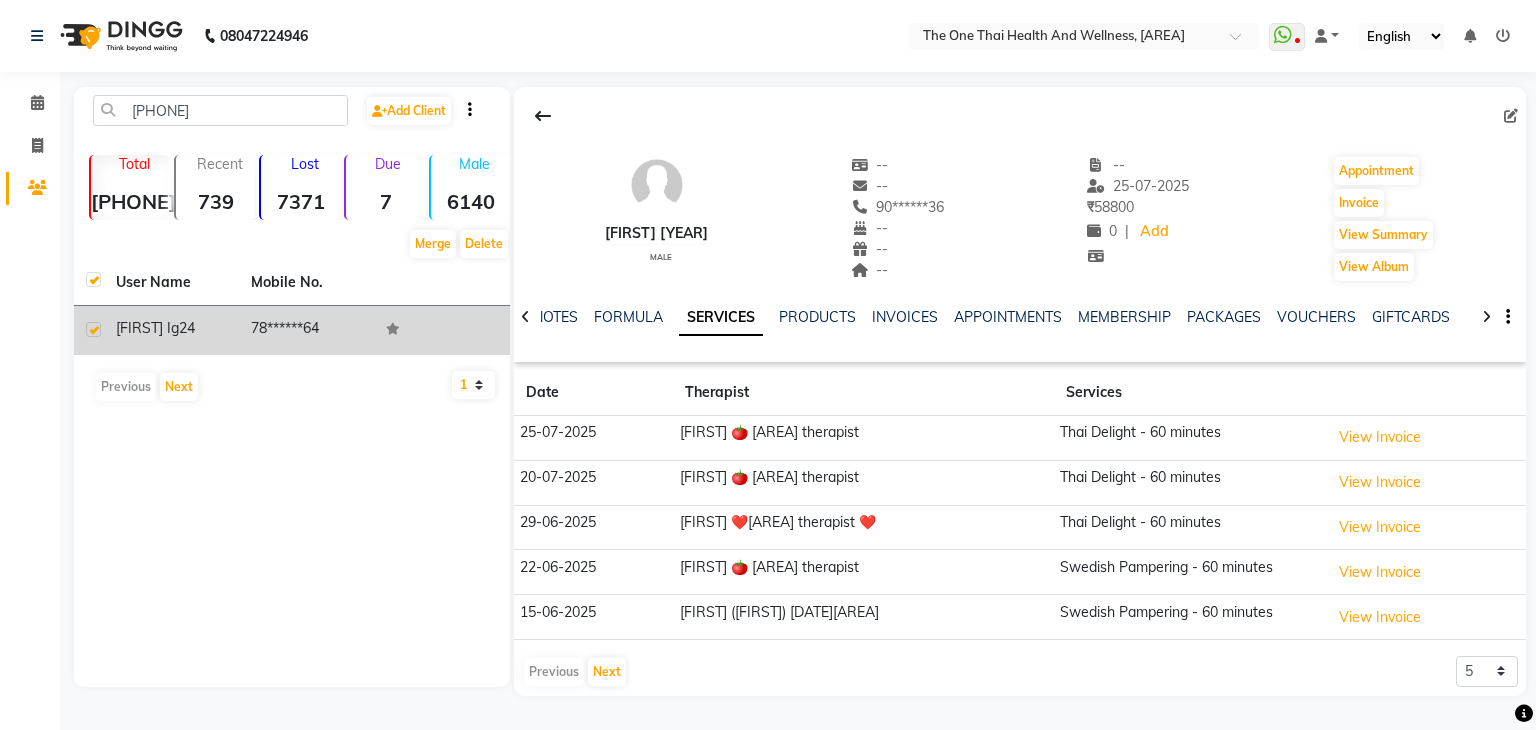 click on "[FIRST] Ig" 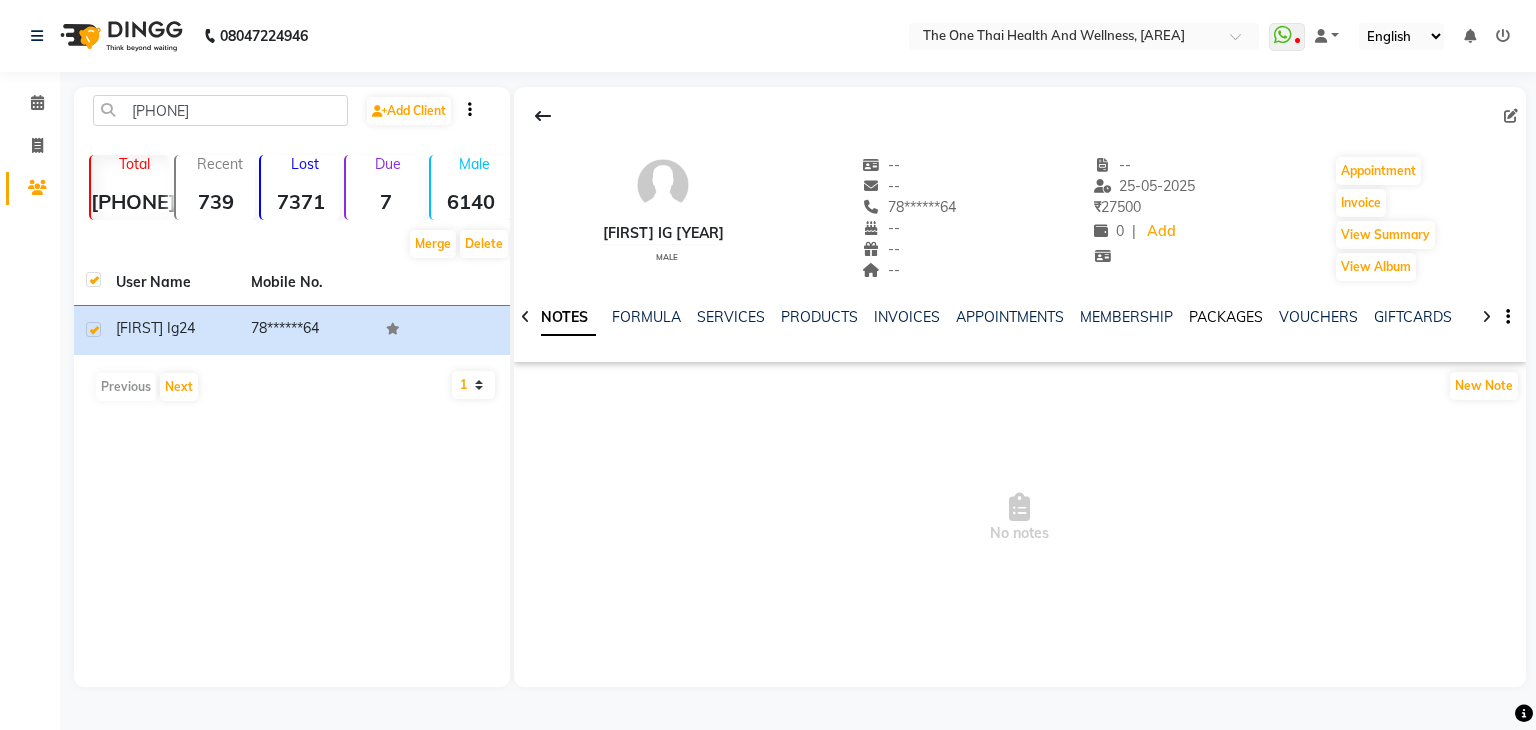 click on "PACKAGES" 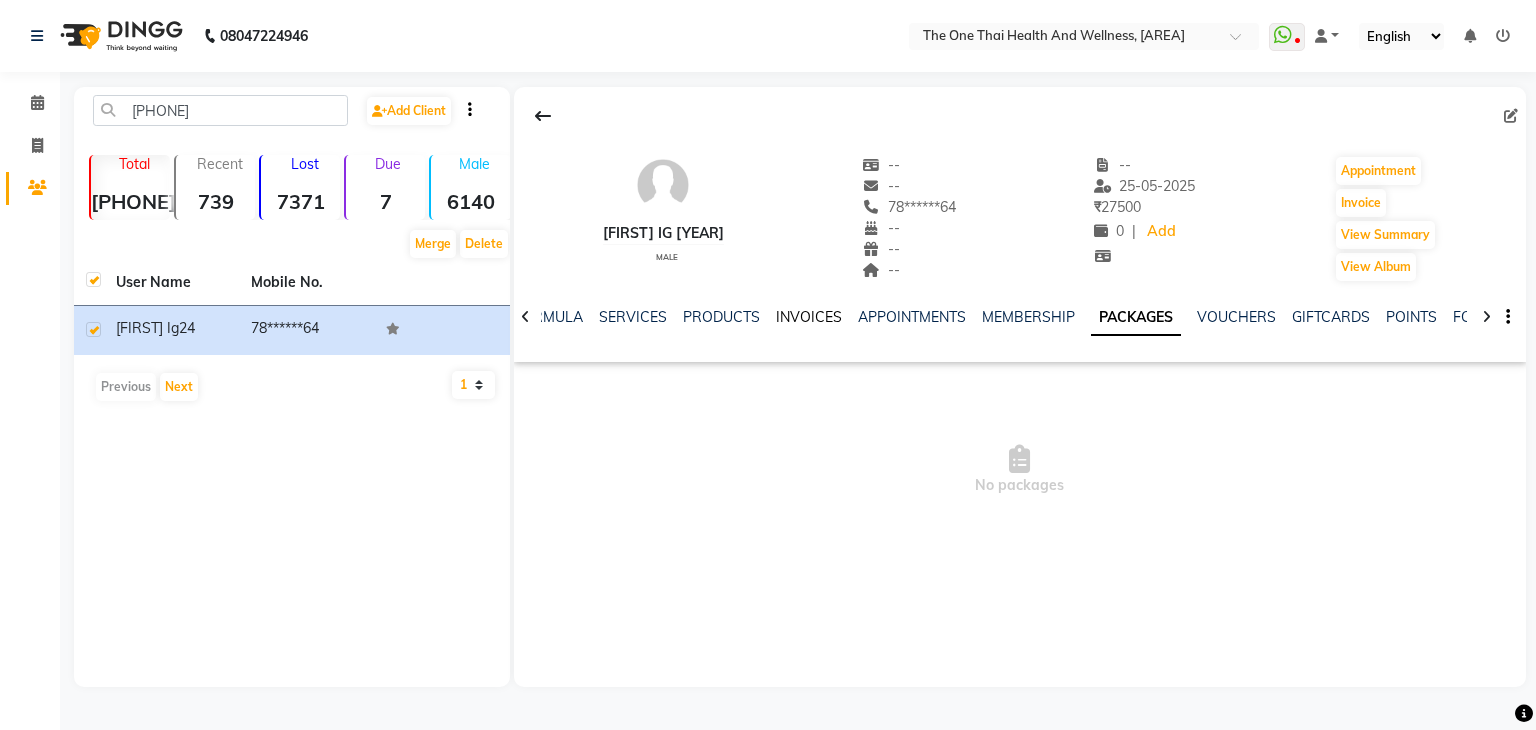 click on "INVOICES" 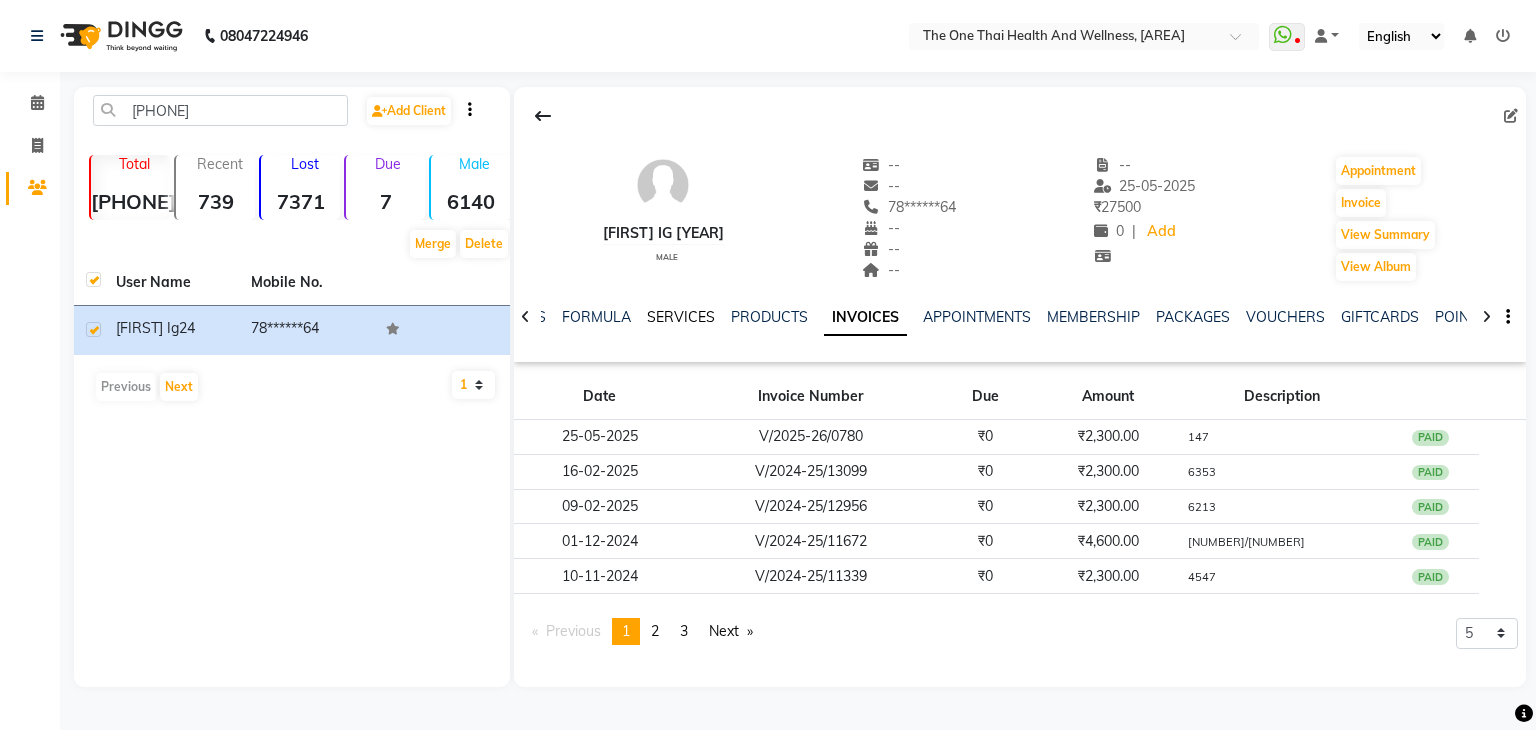 click on "SERVICES" 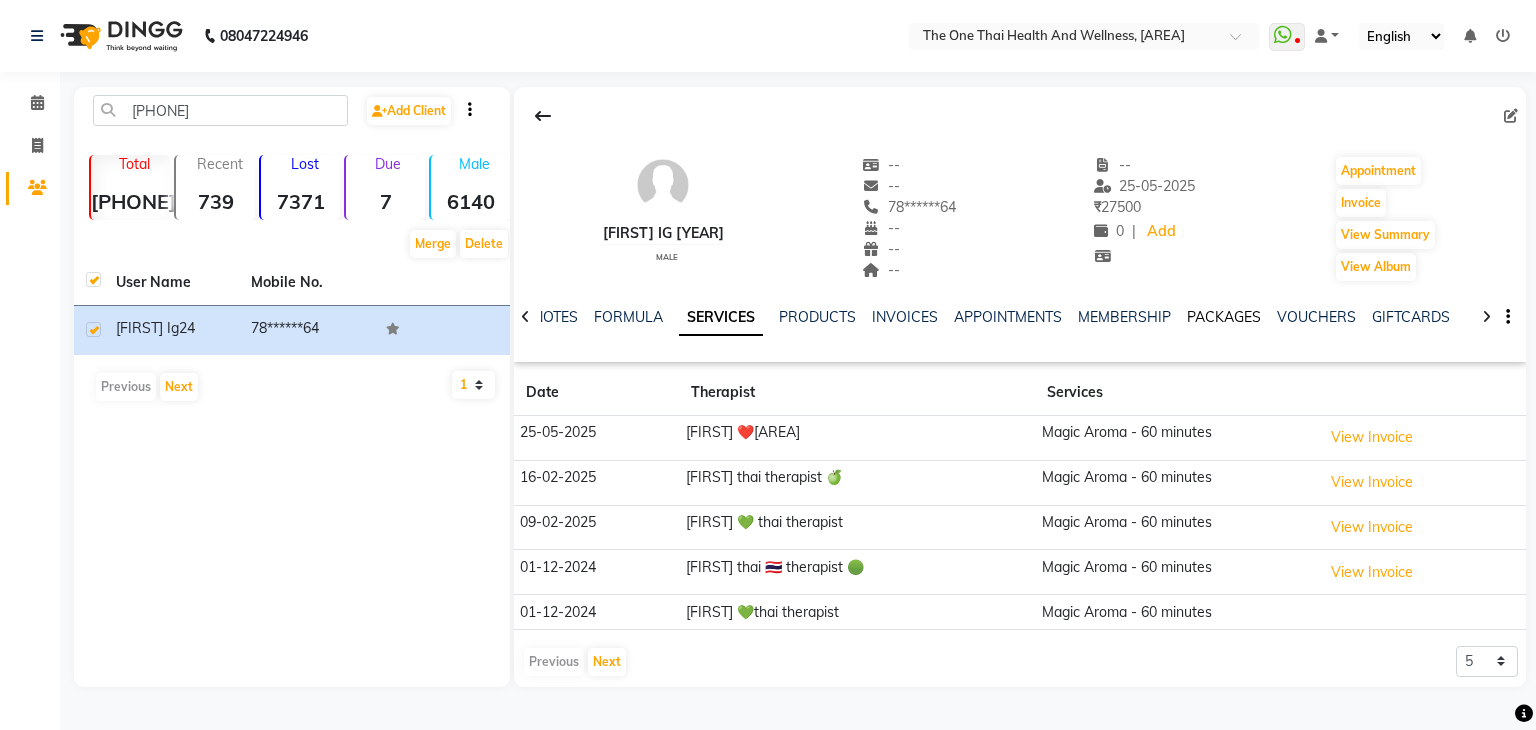 click on "PACKAGES" 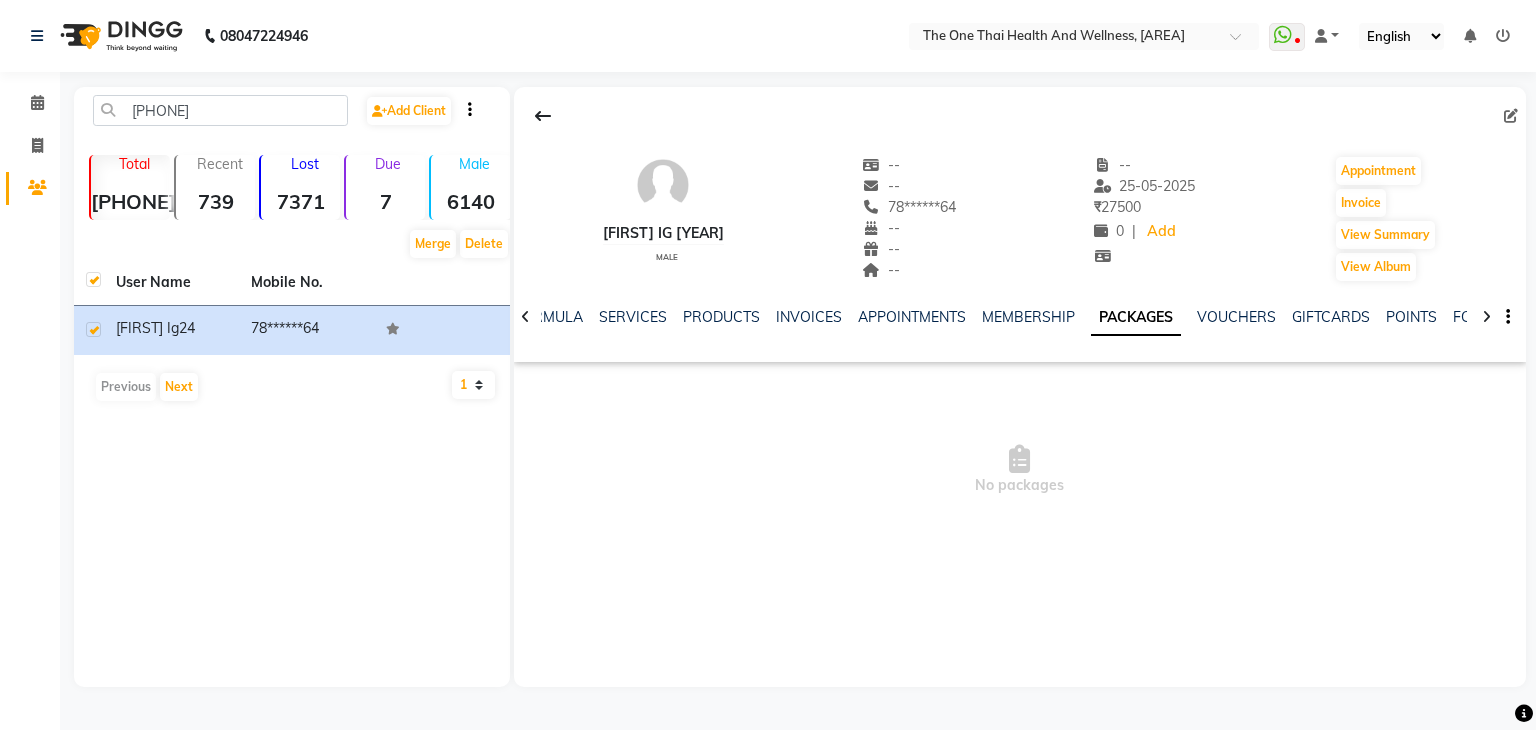 click on "INVOICES" 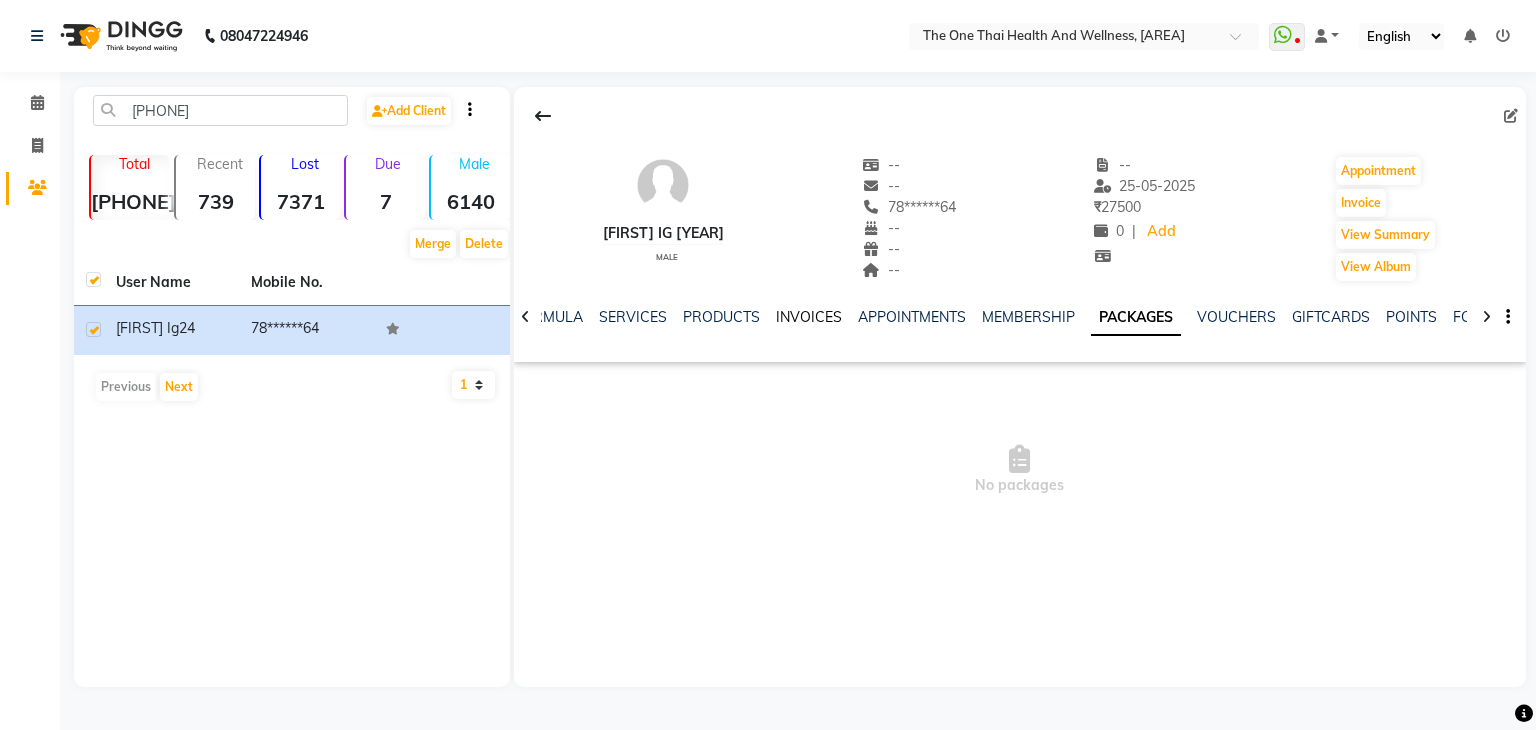 click on "INVOICES" 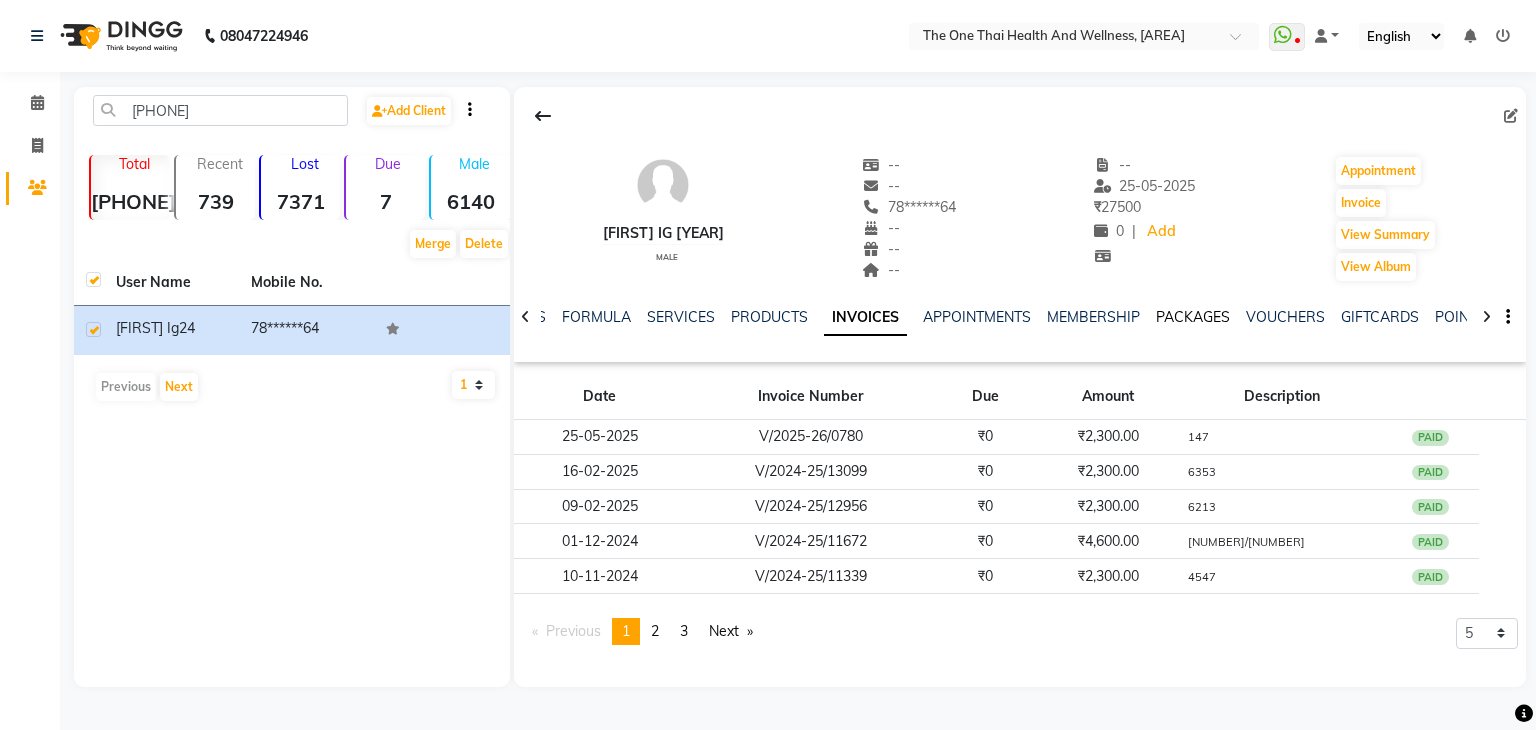 click on "PACKAGES" 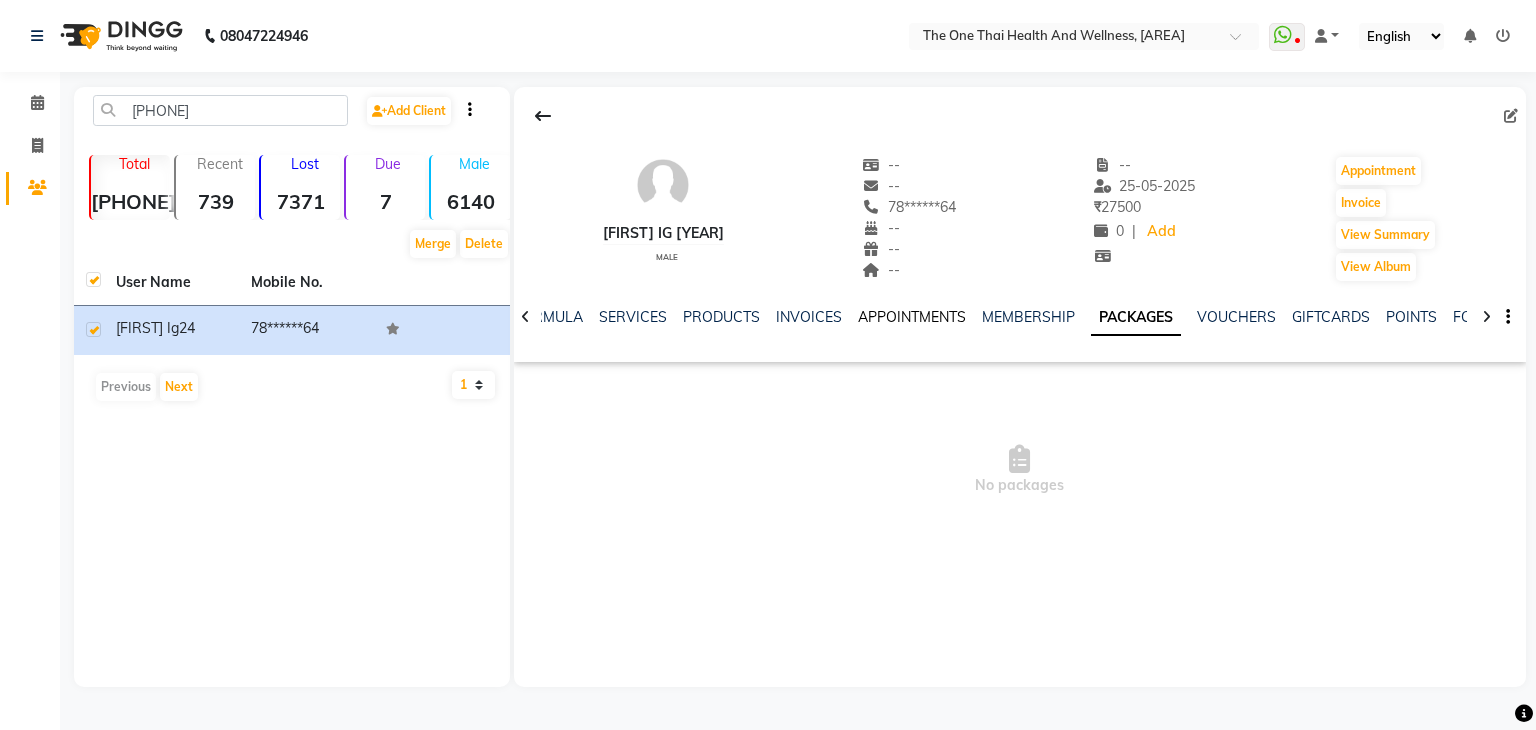click on "APPOINTMENTS" 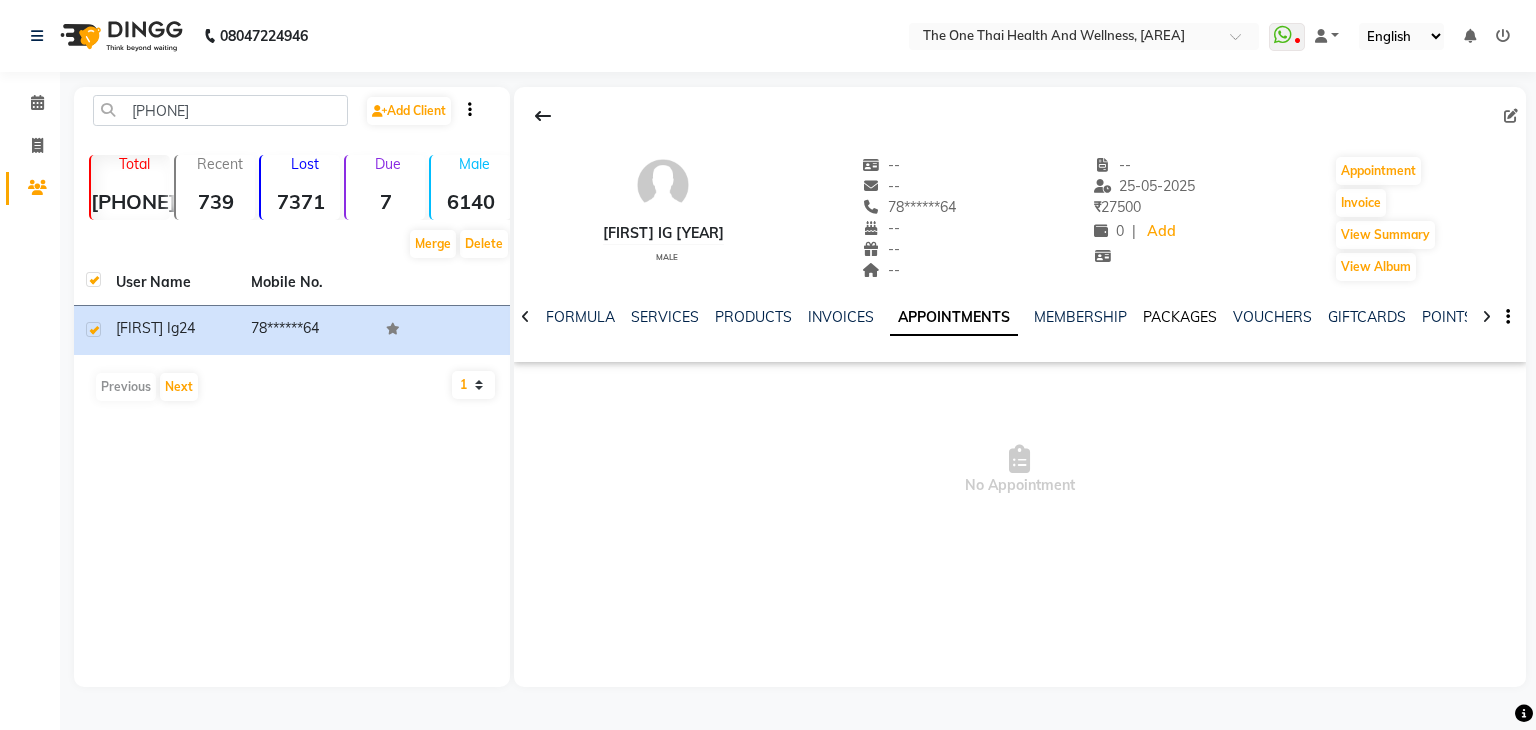 click on "PACKAGES" 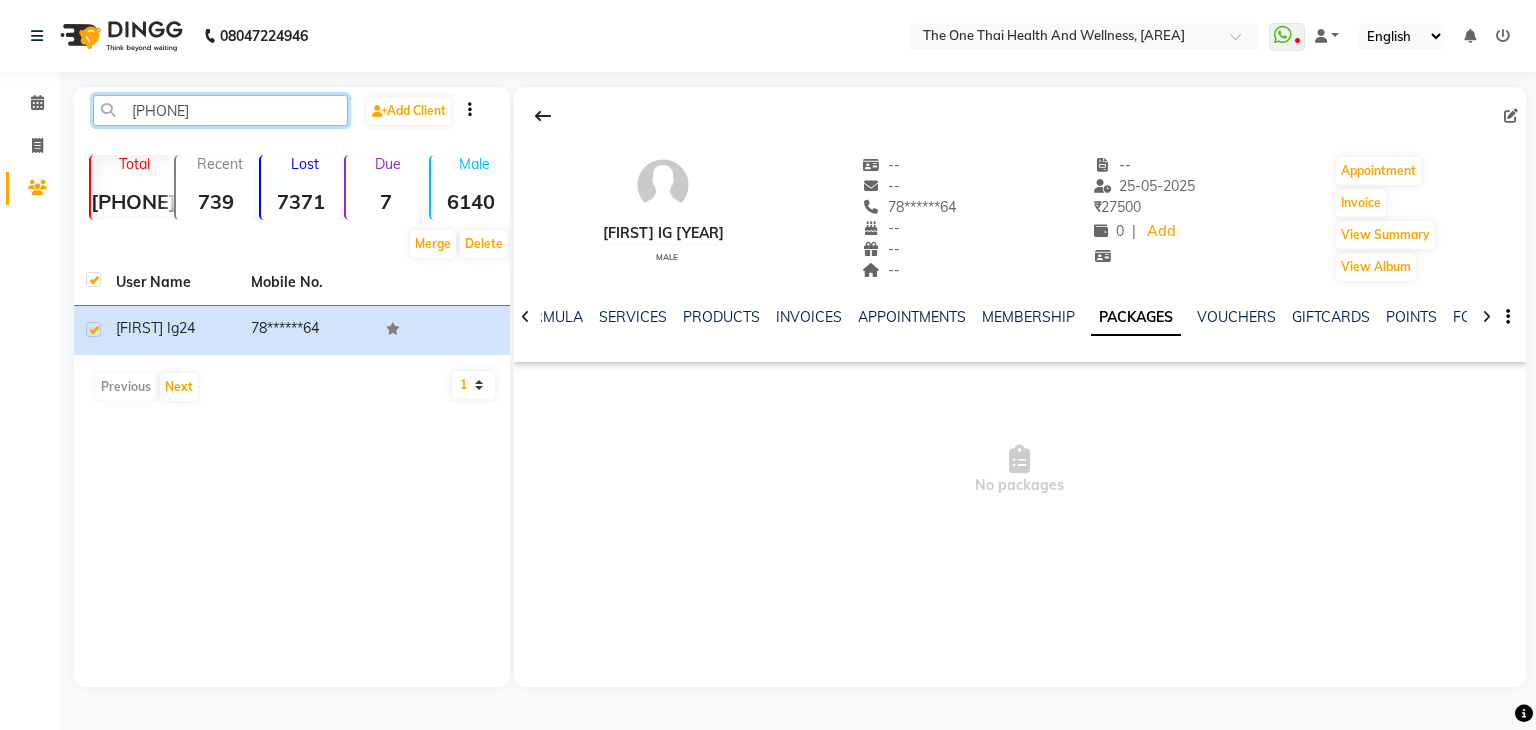 click on "[PHONE]" 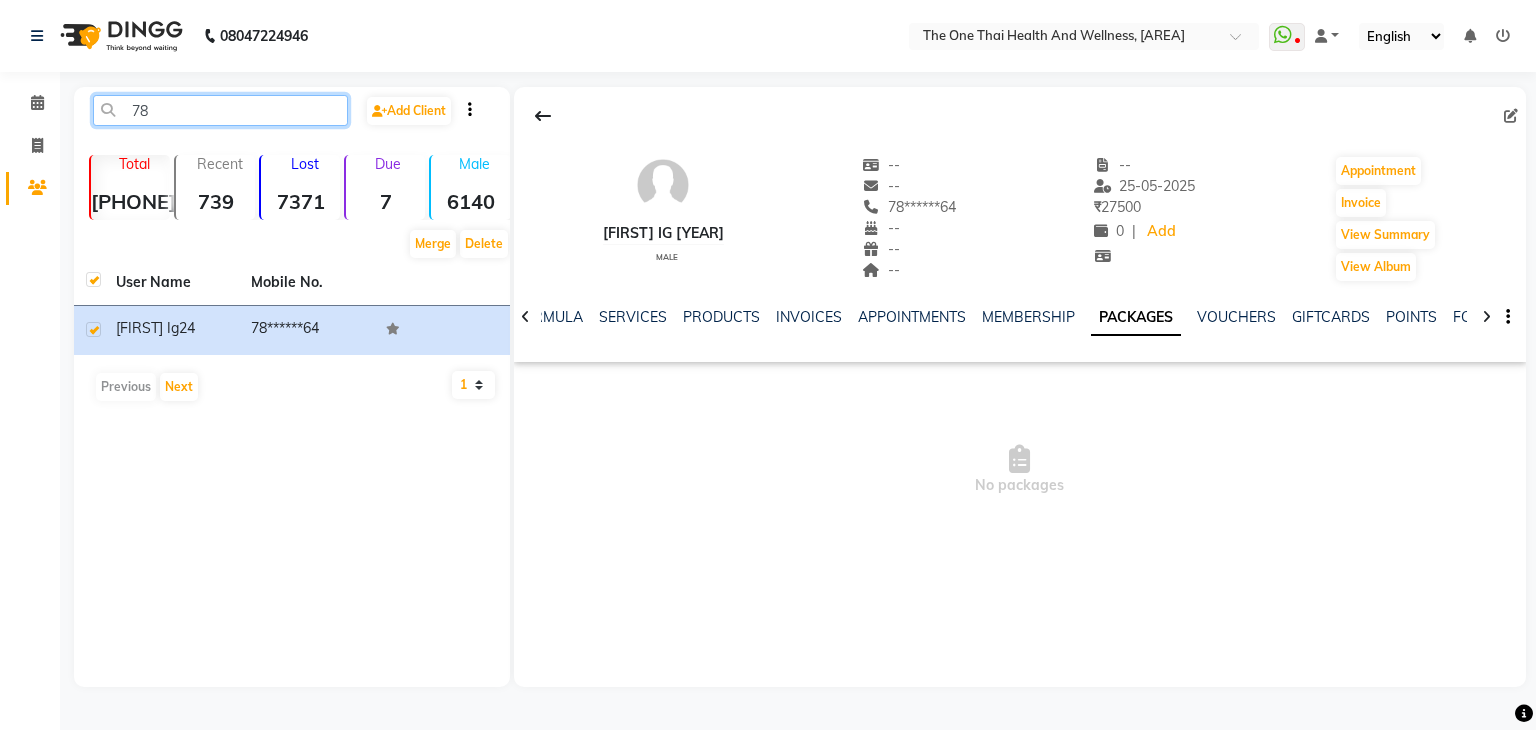 type on "7" 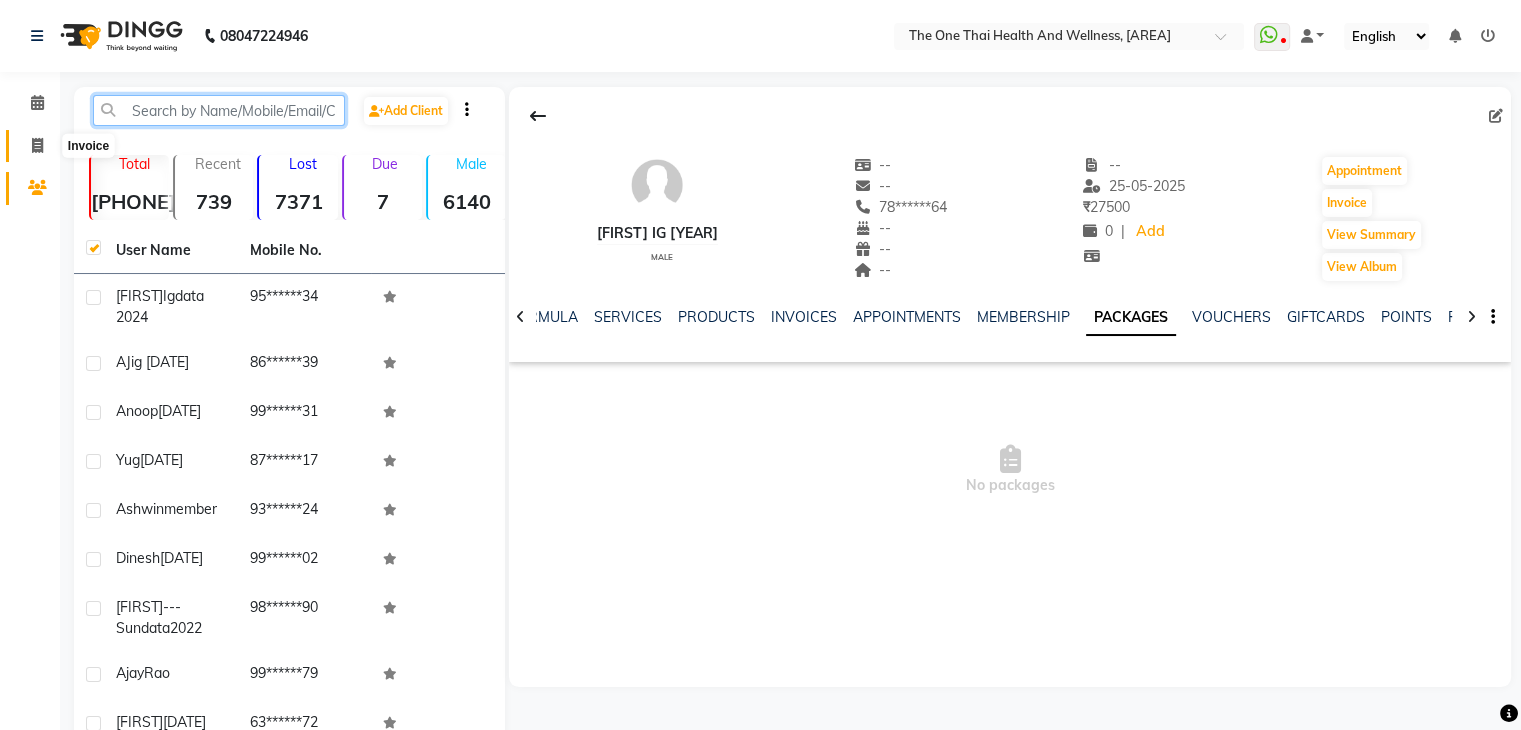 type 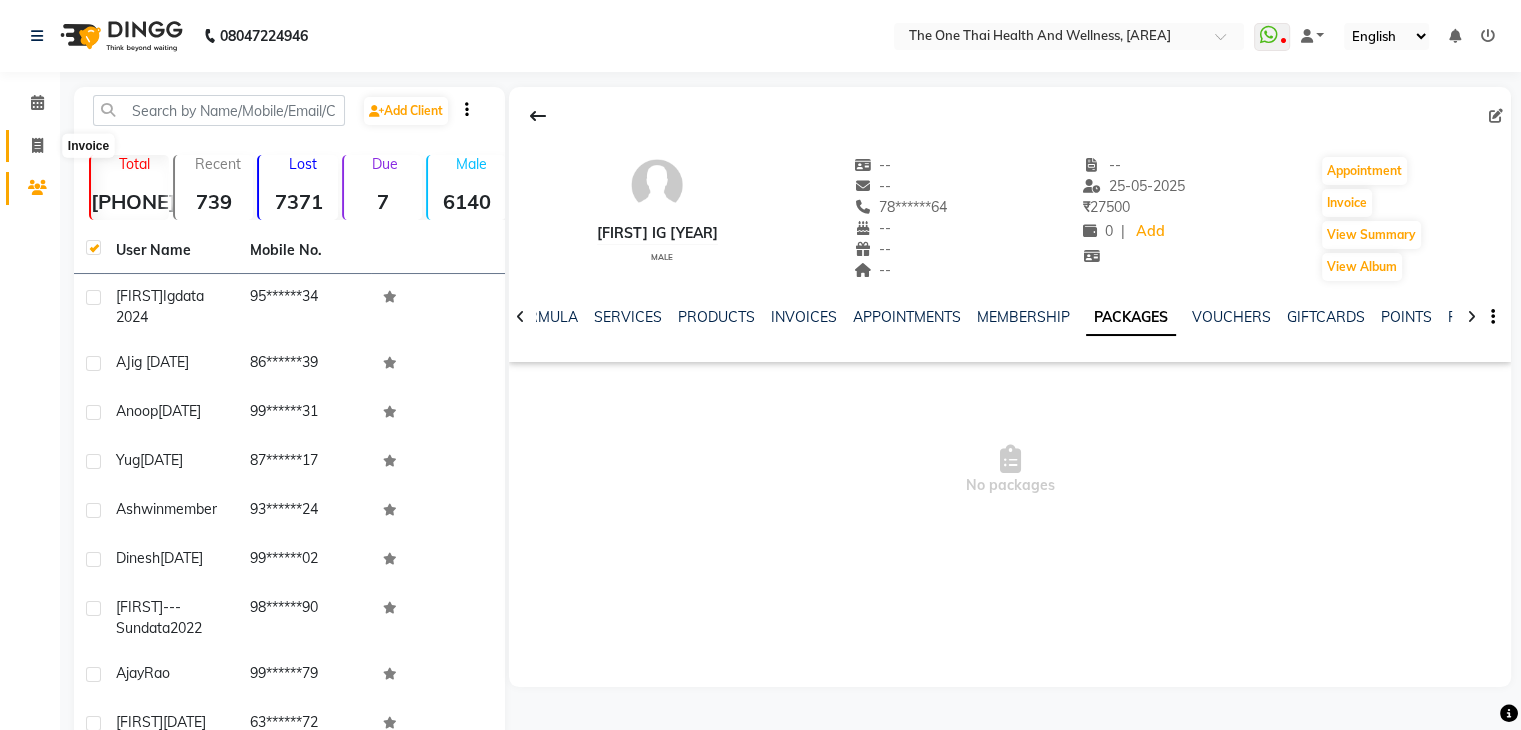 click 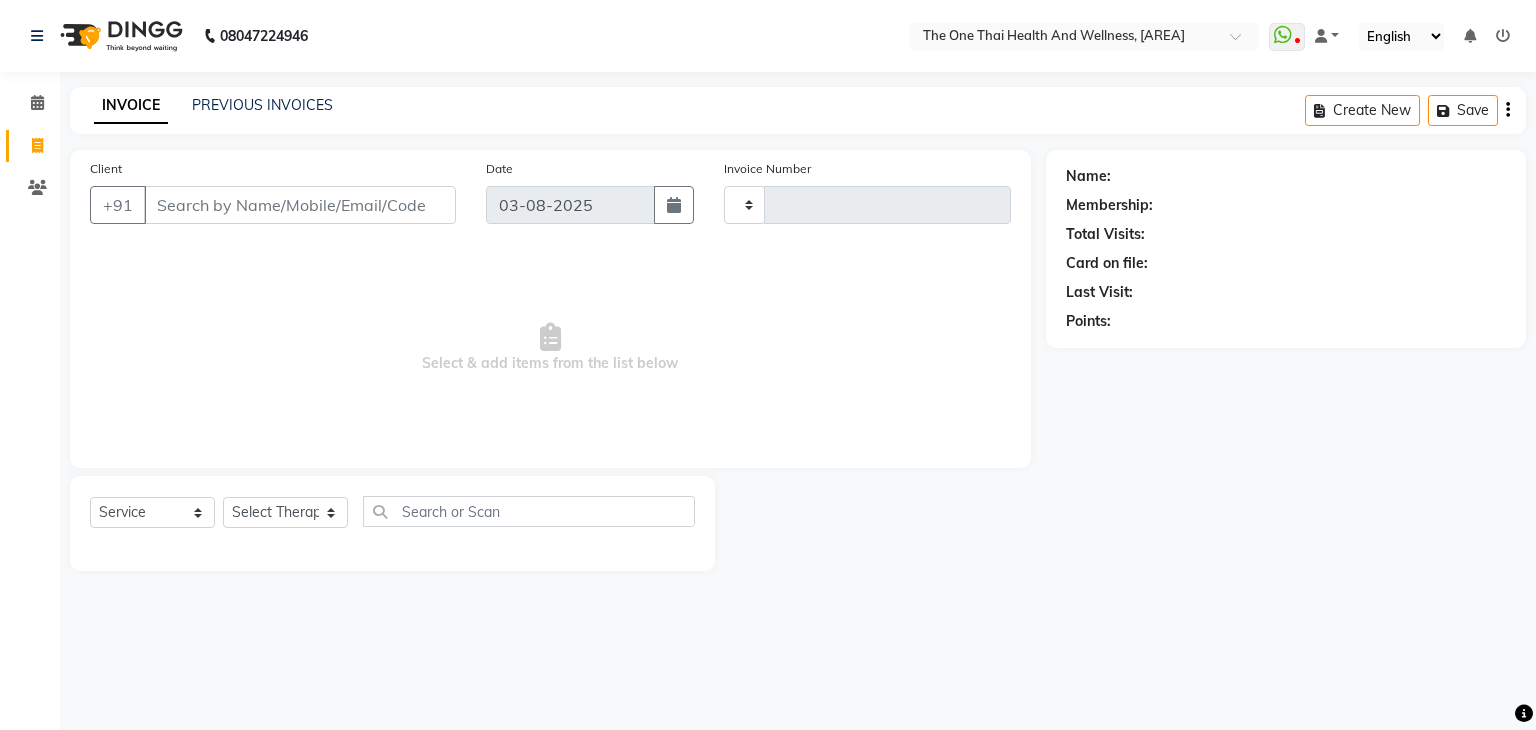 type on "1694" 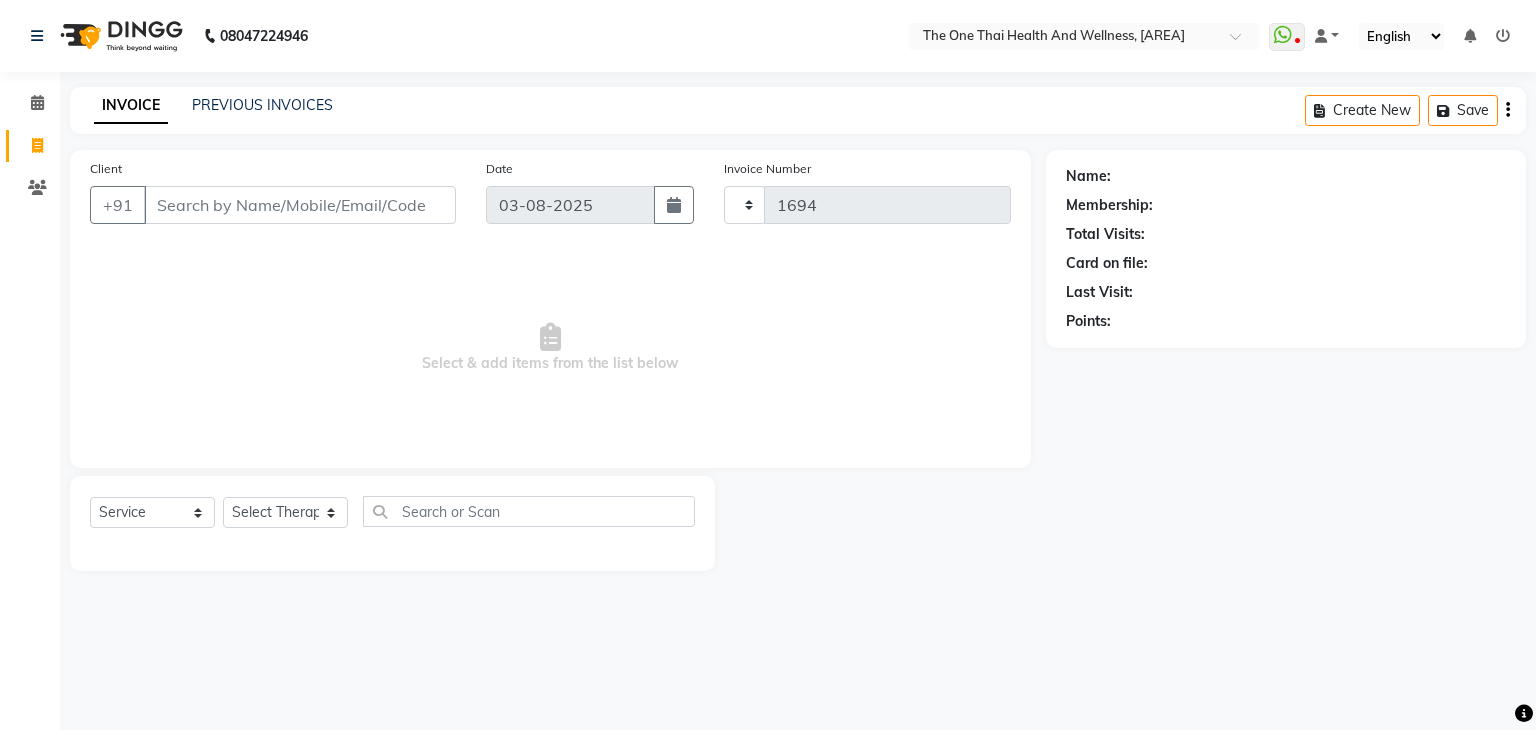 select on "5972" 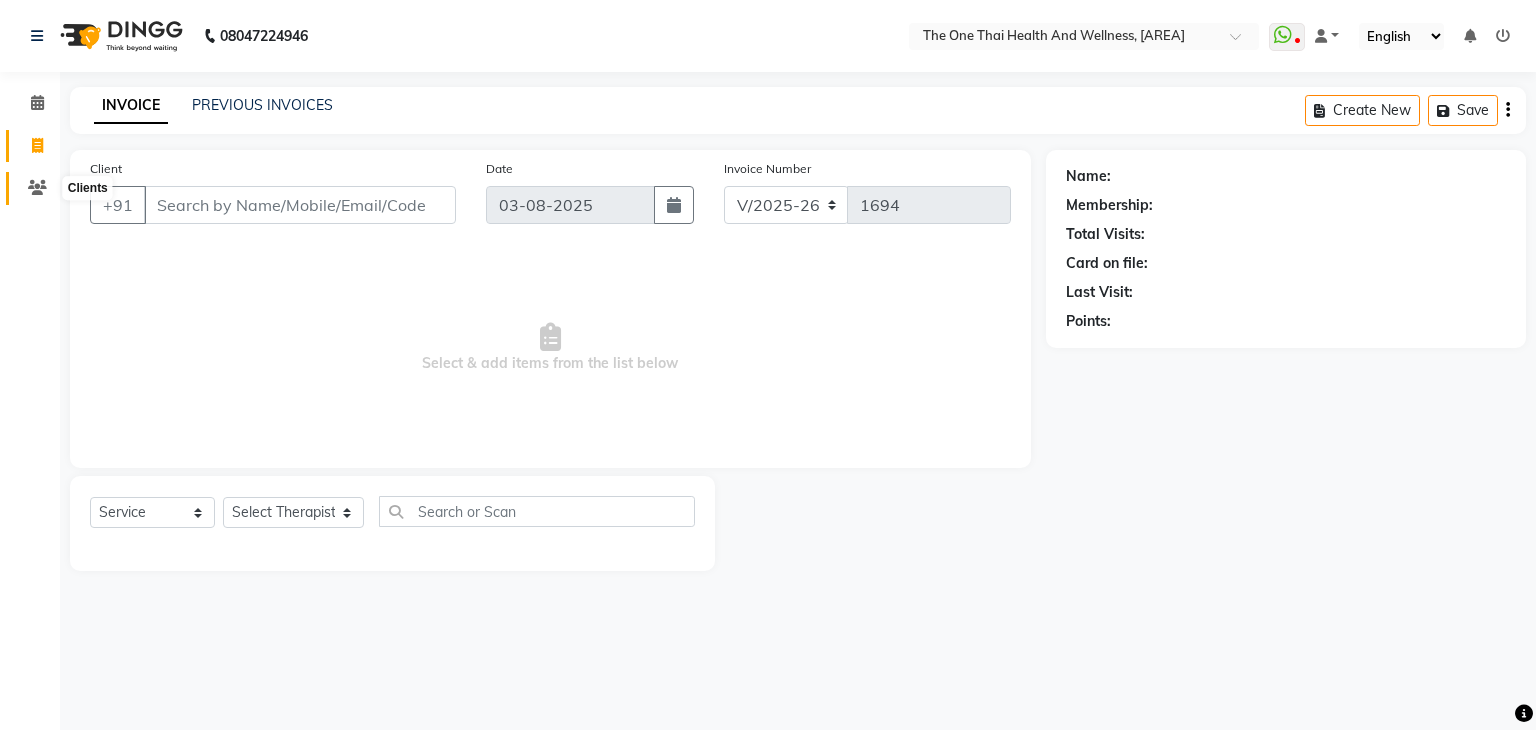 click 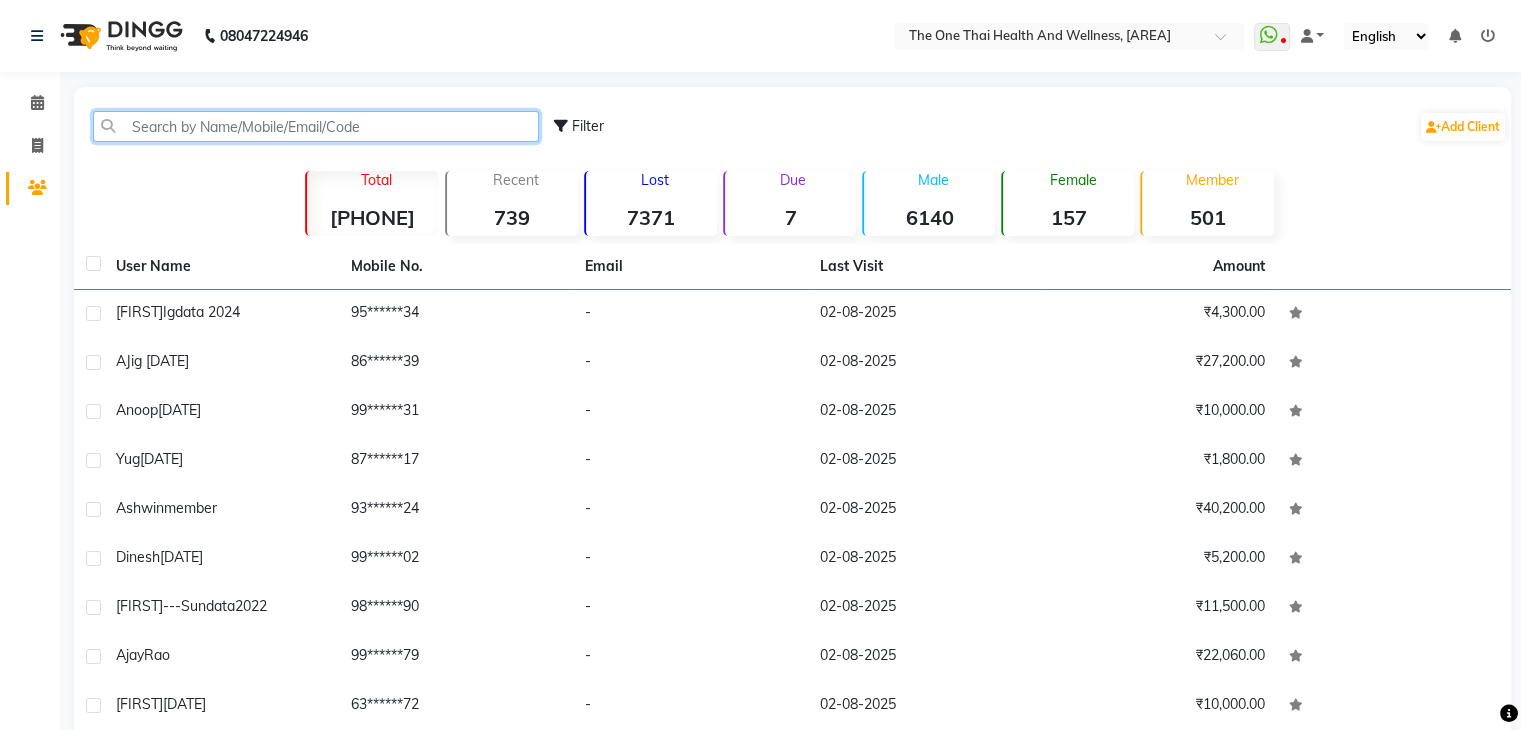 click 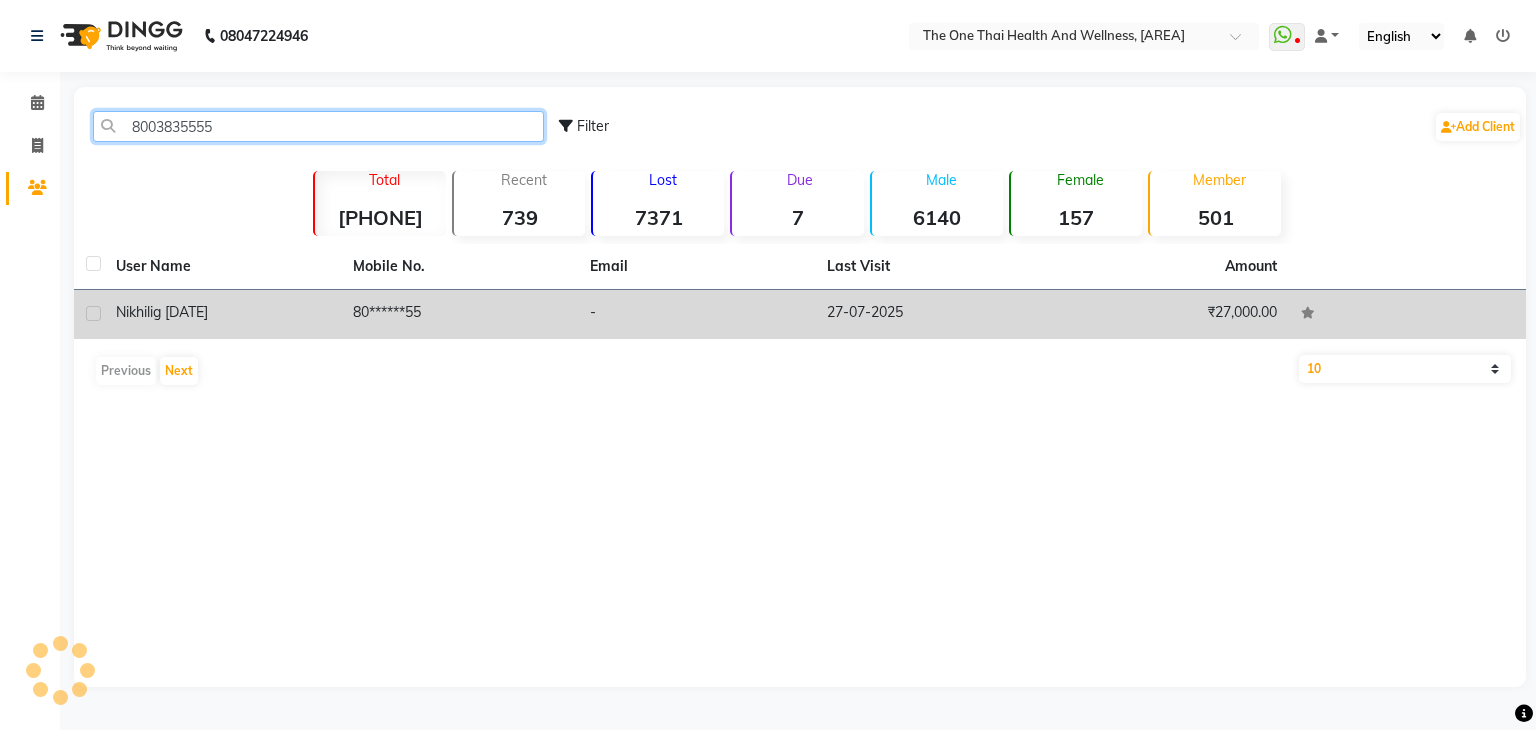type on "8003835555" 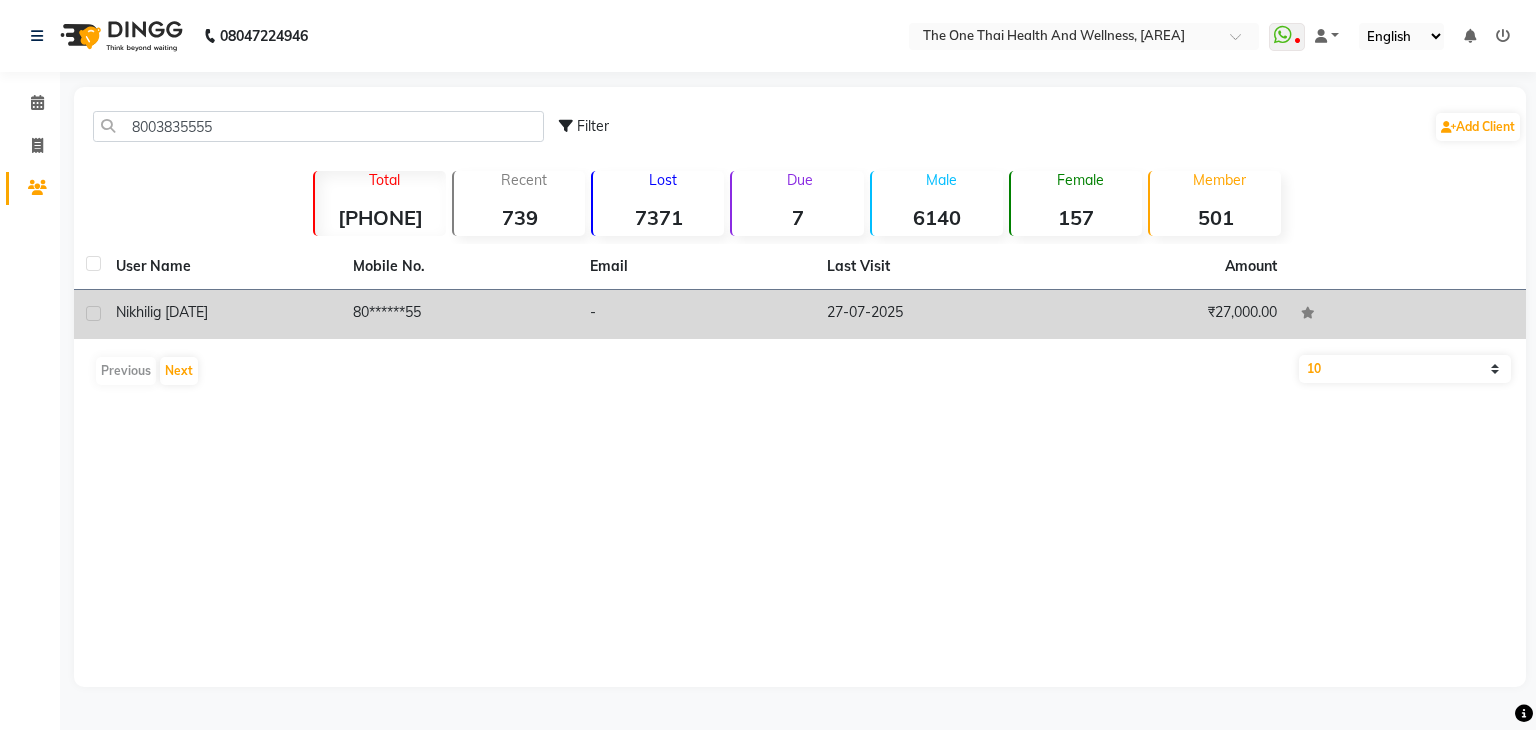 click 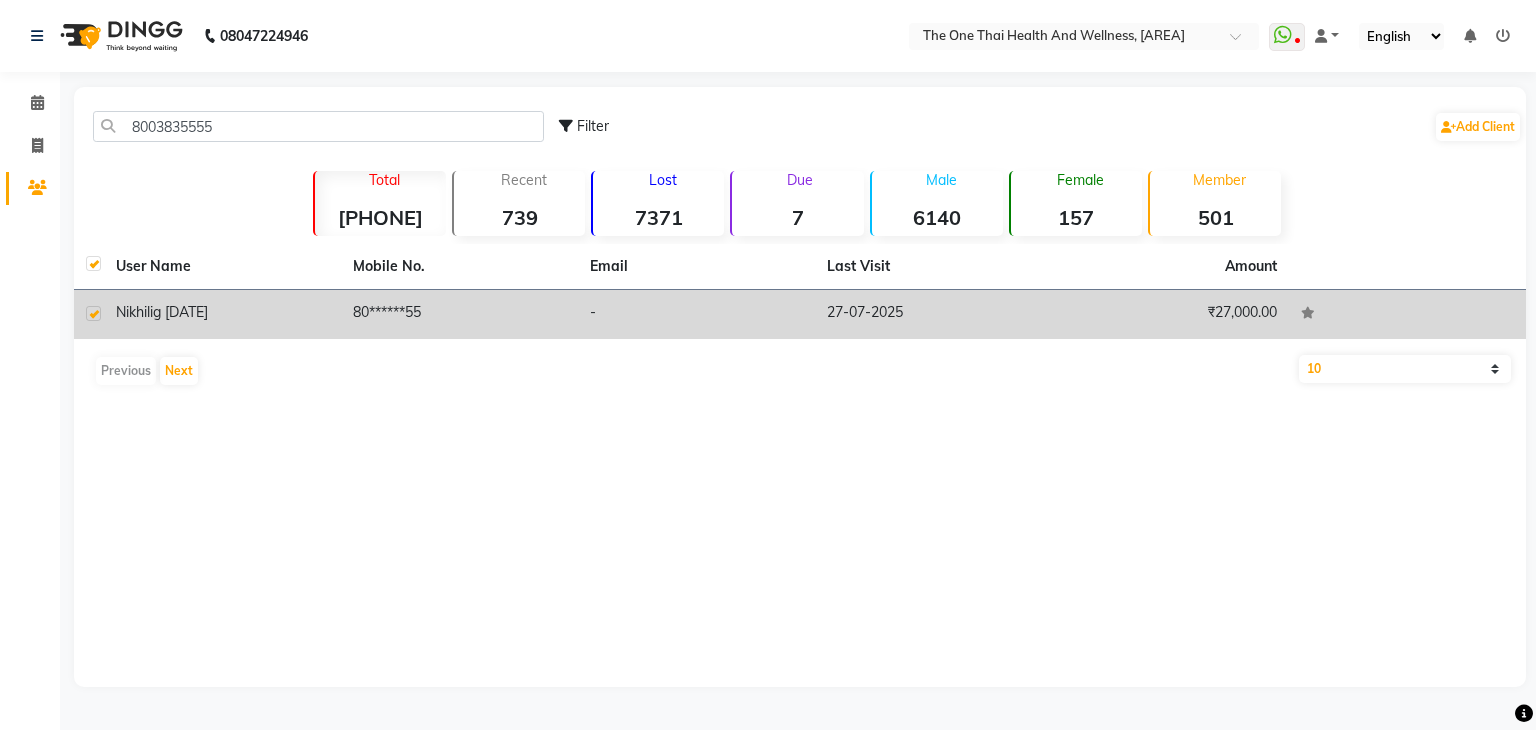 checkbox on "true" 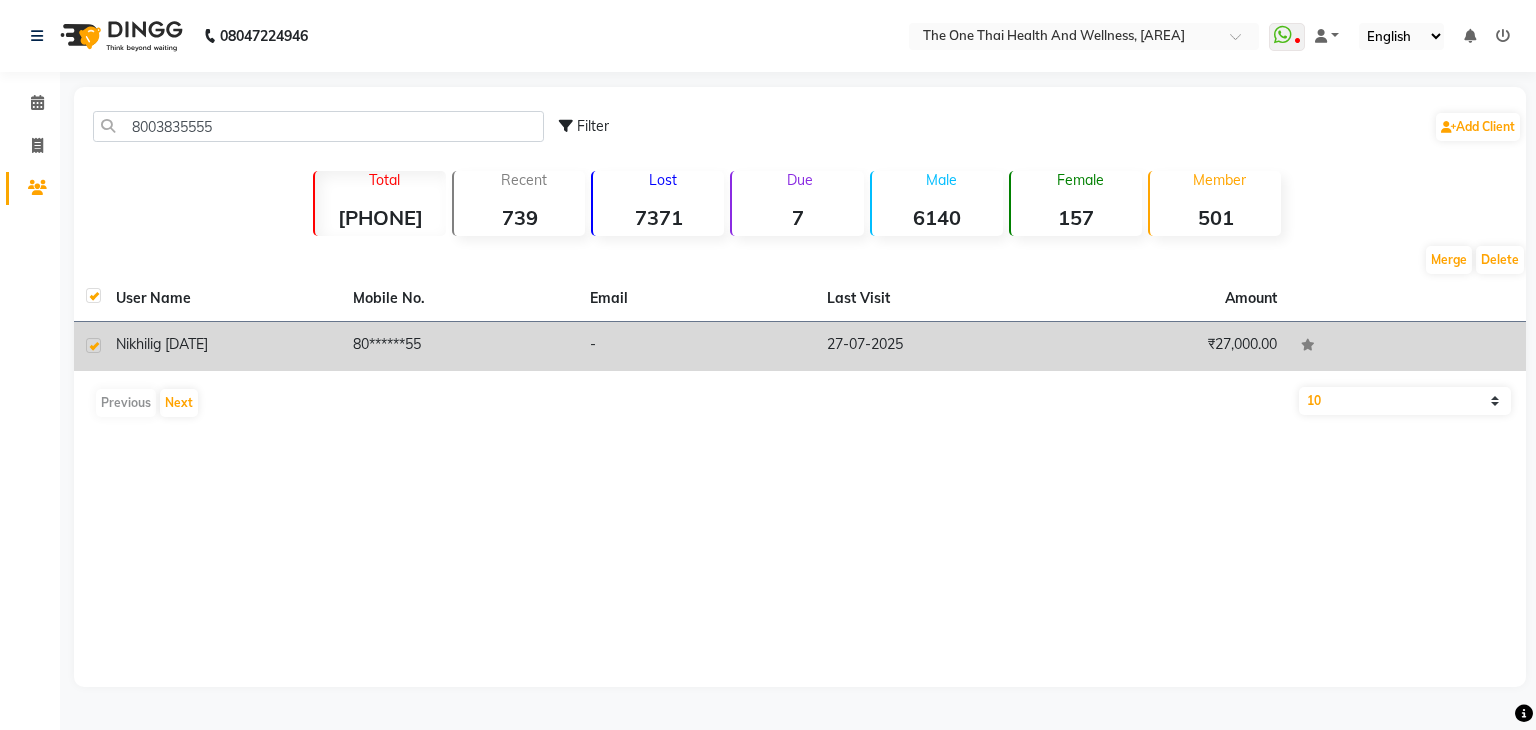 click on "ig [DATE]" 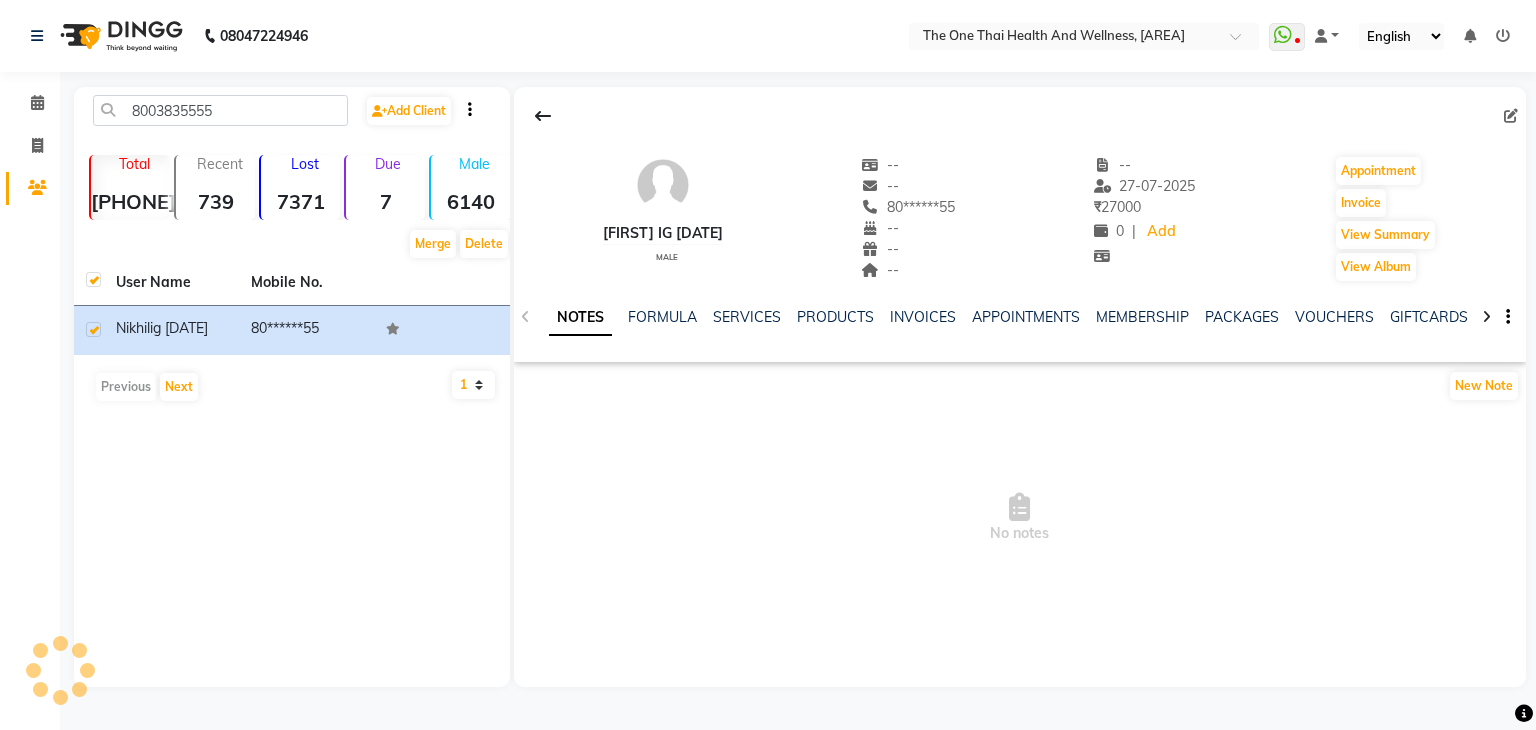 click on "PACKAGES" 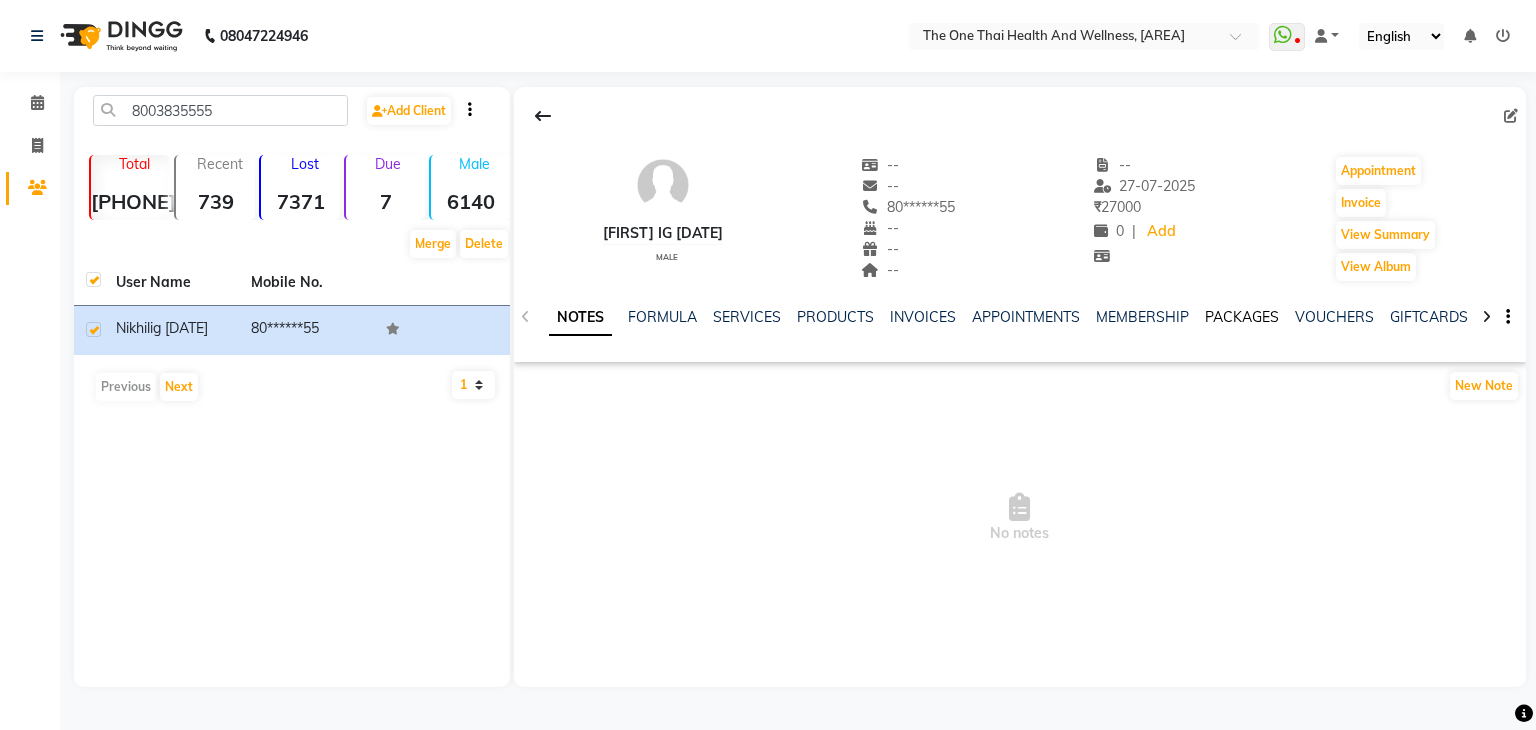 click on "PACKAGES" 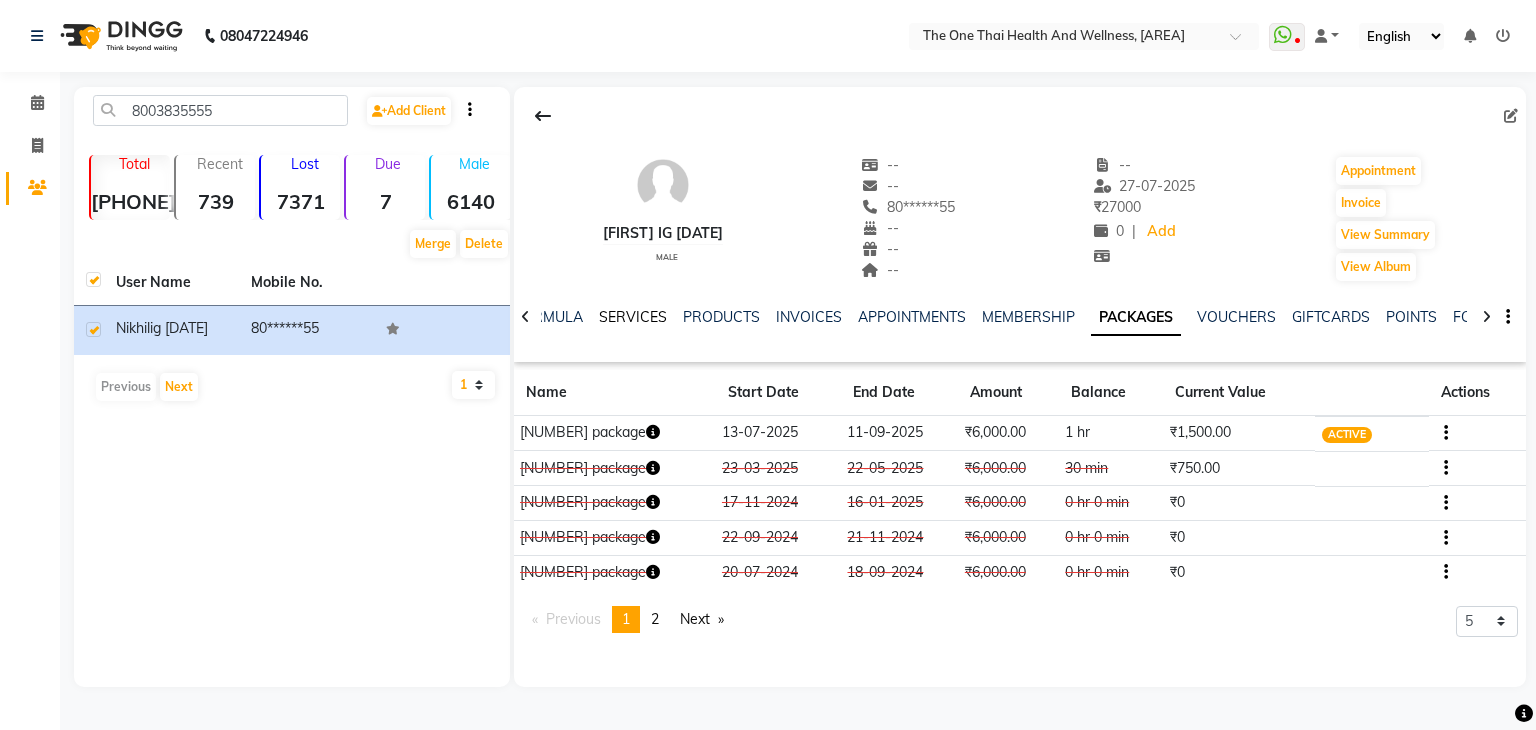 click on "SERVICES" 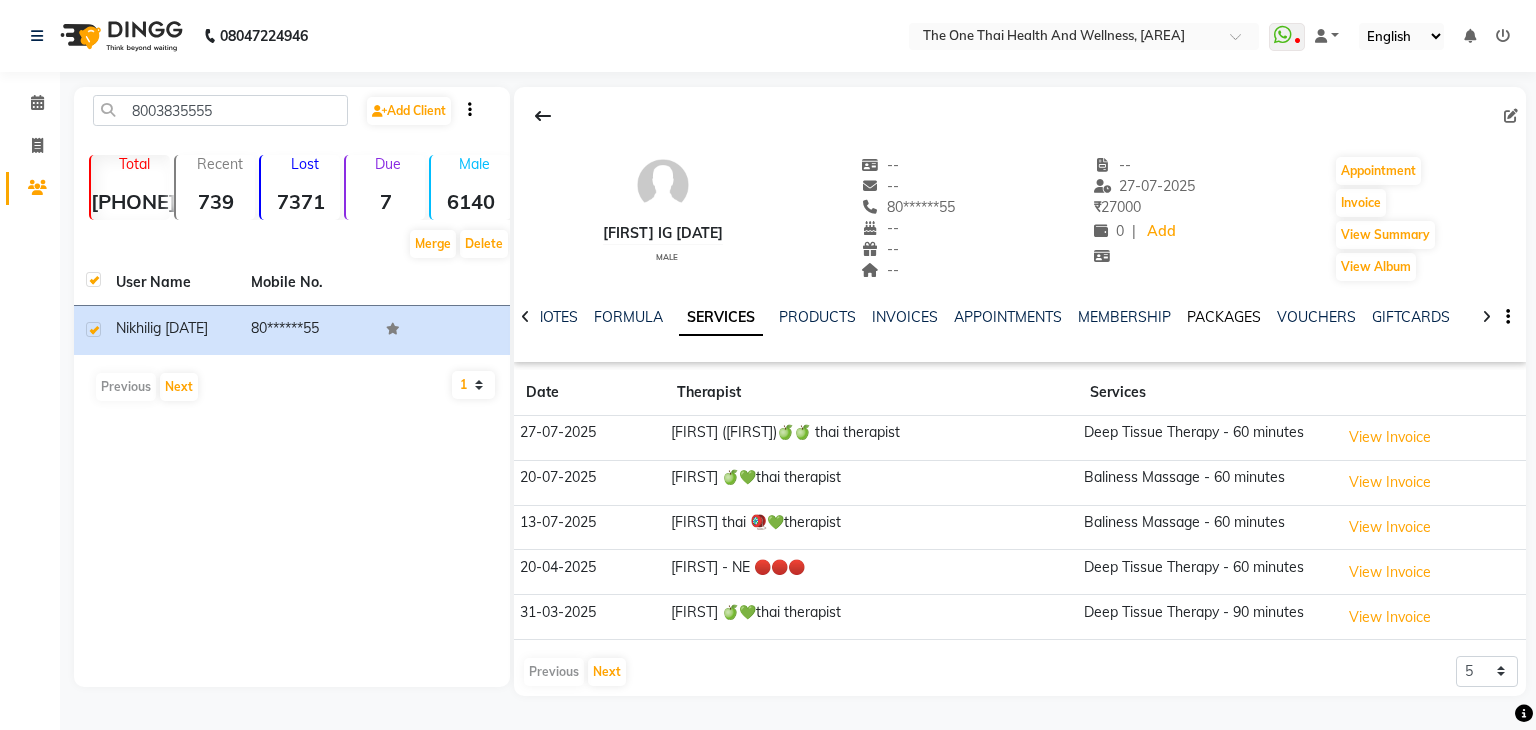 click on "PACKAGES" 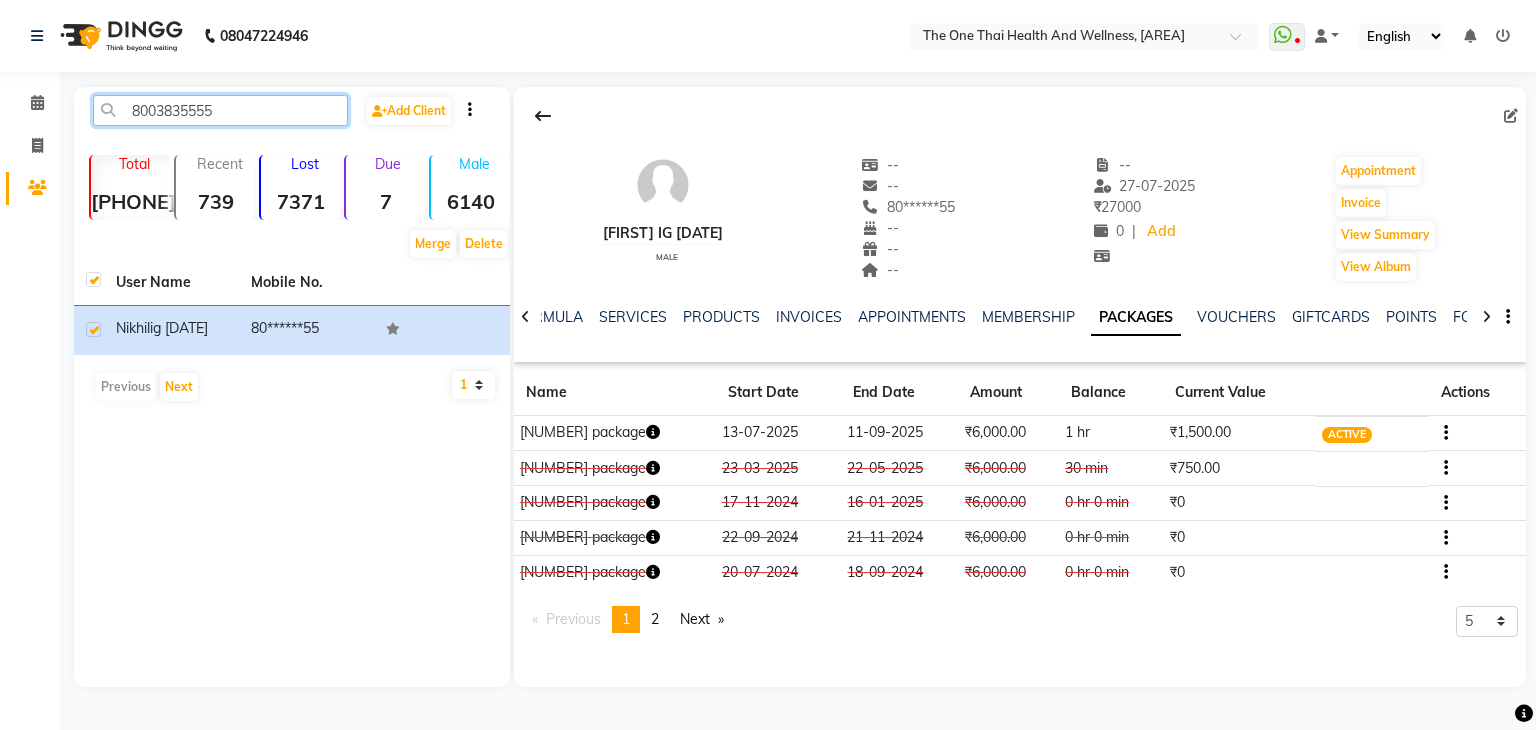 click on "8003835555" 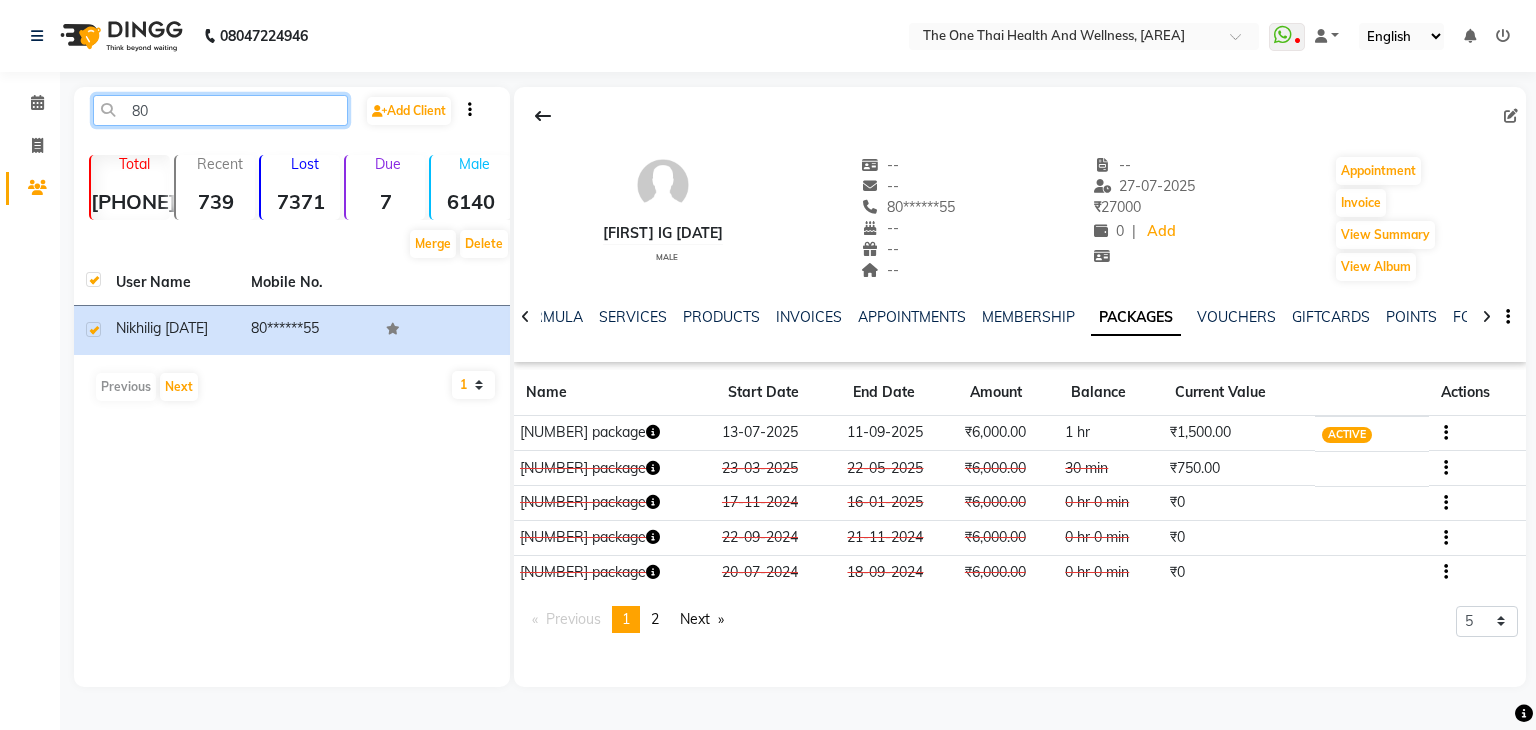 type on "8" 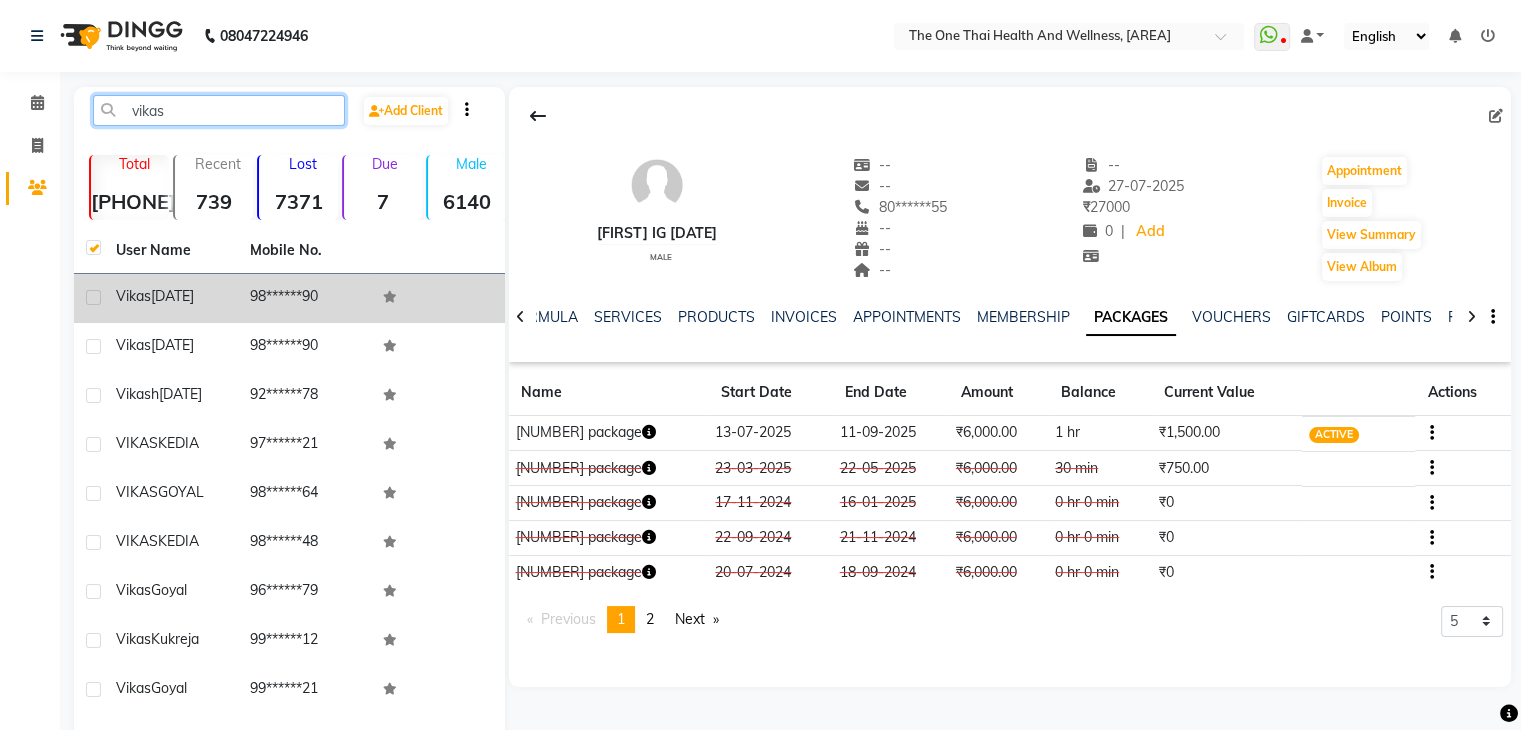 type on "vikas" 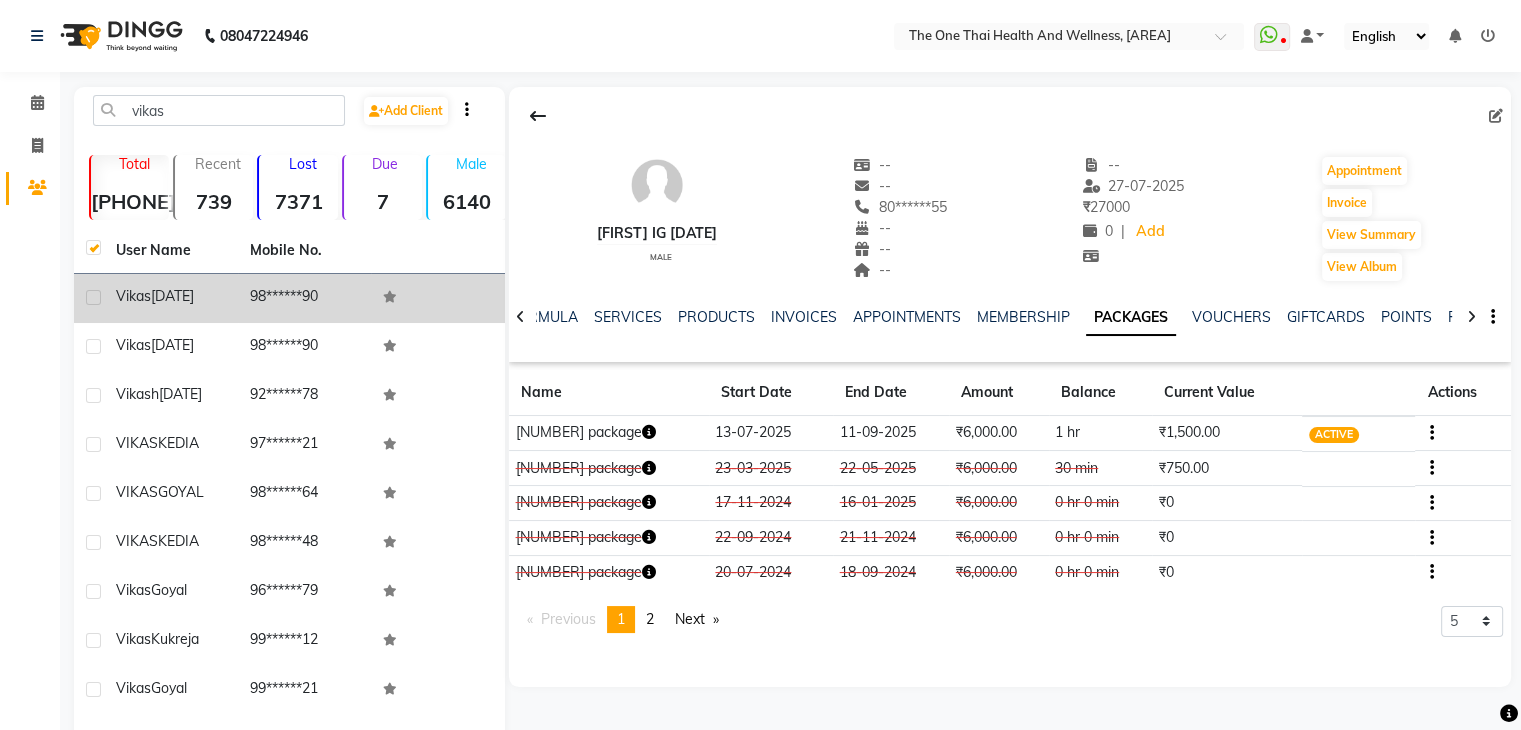 click on "vikas" 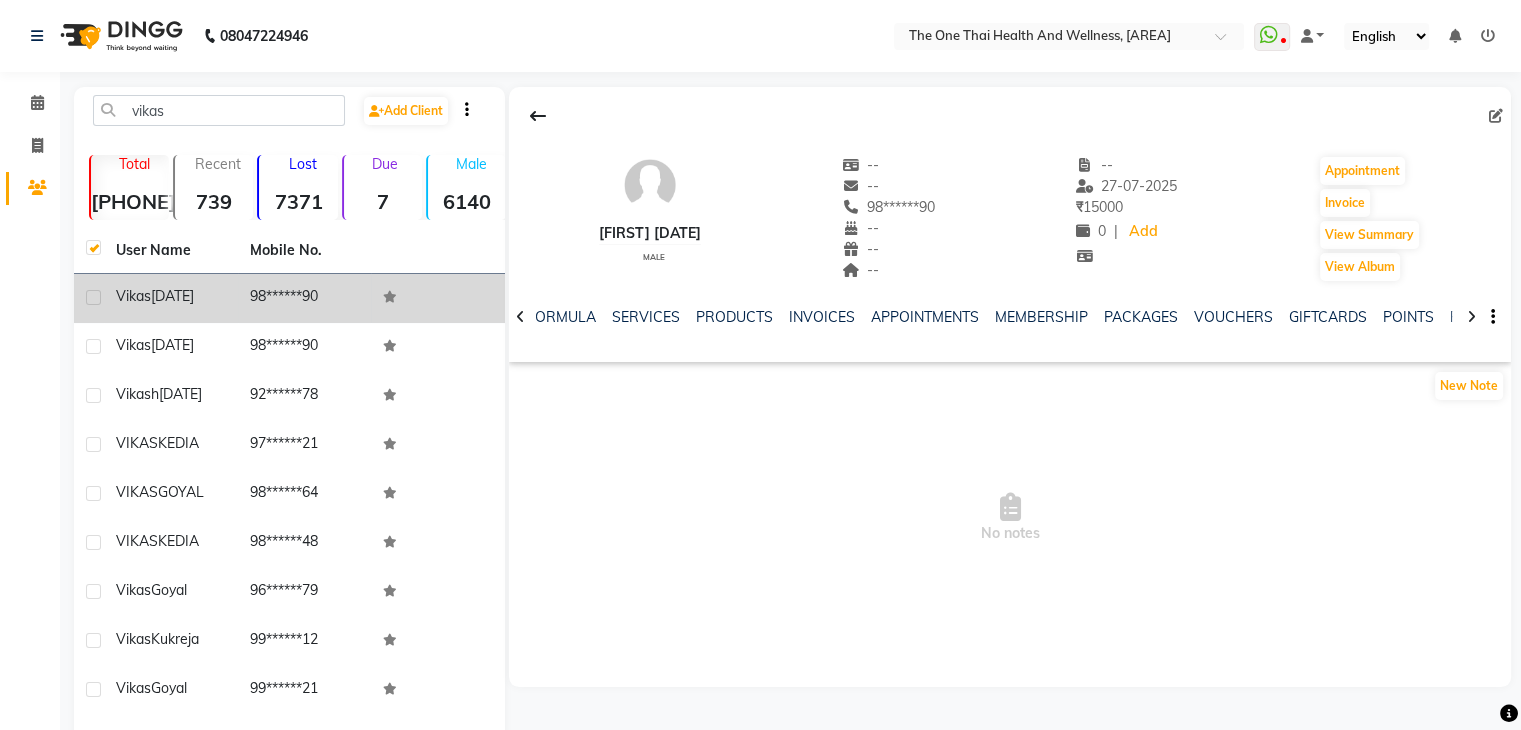 click 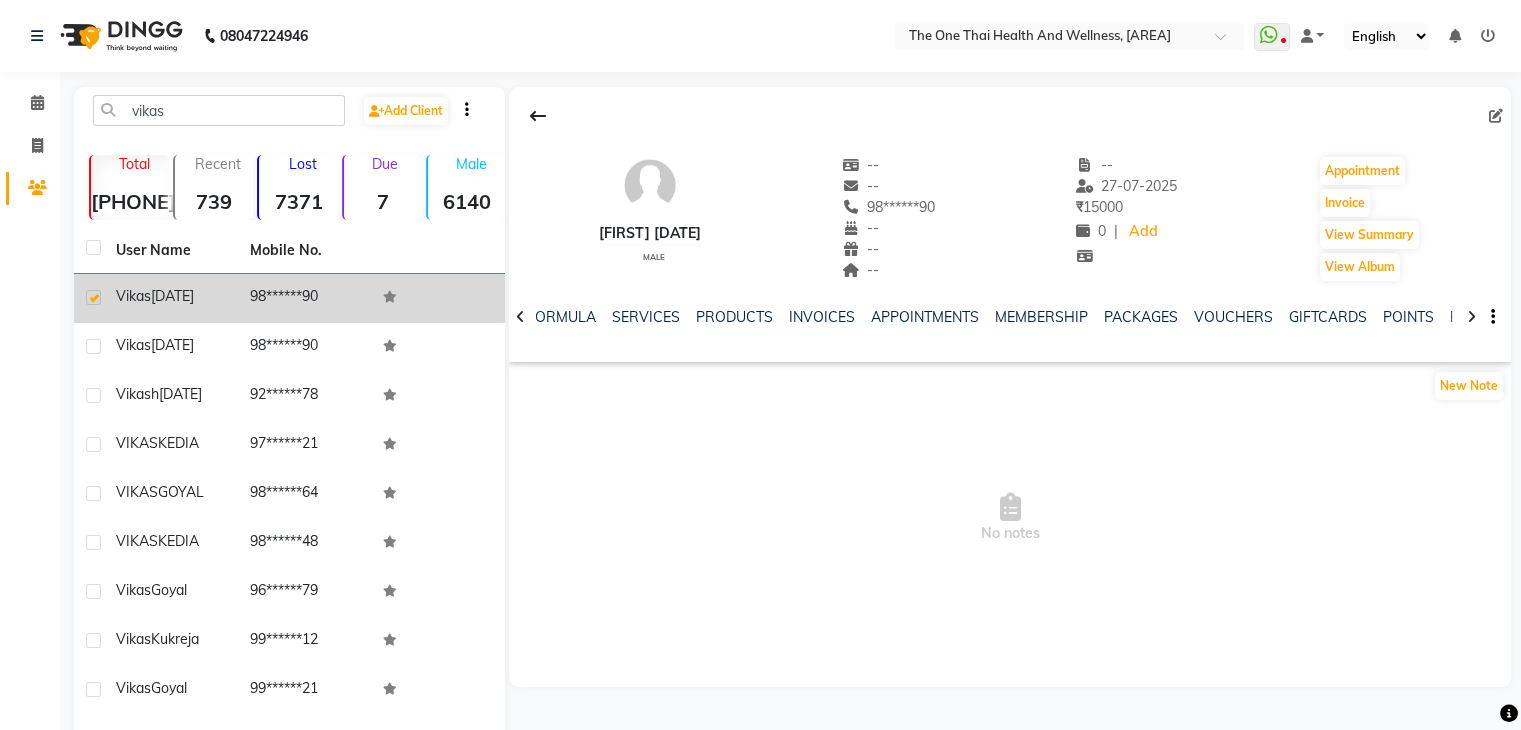 checkbox on "false" 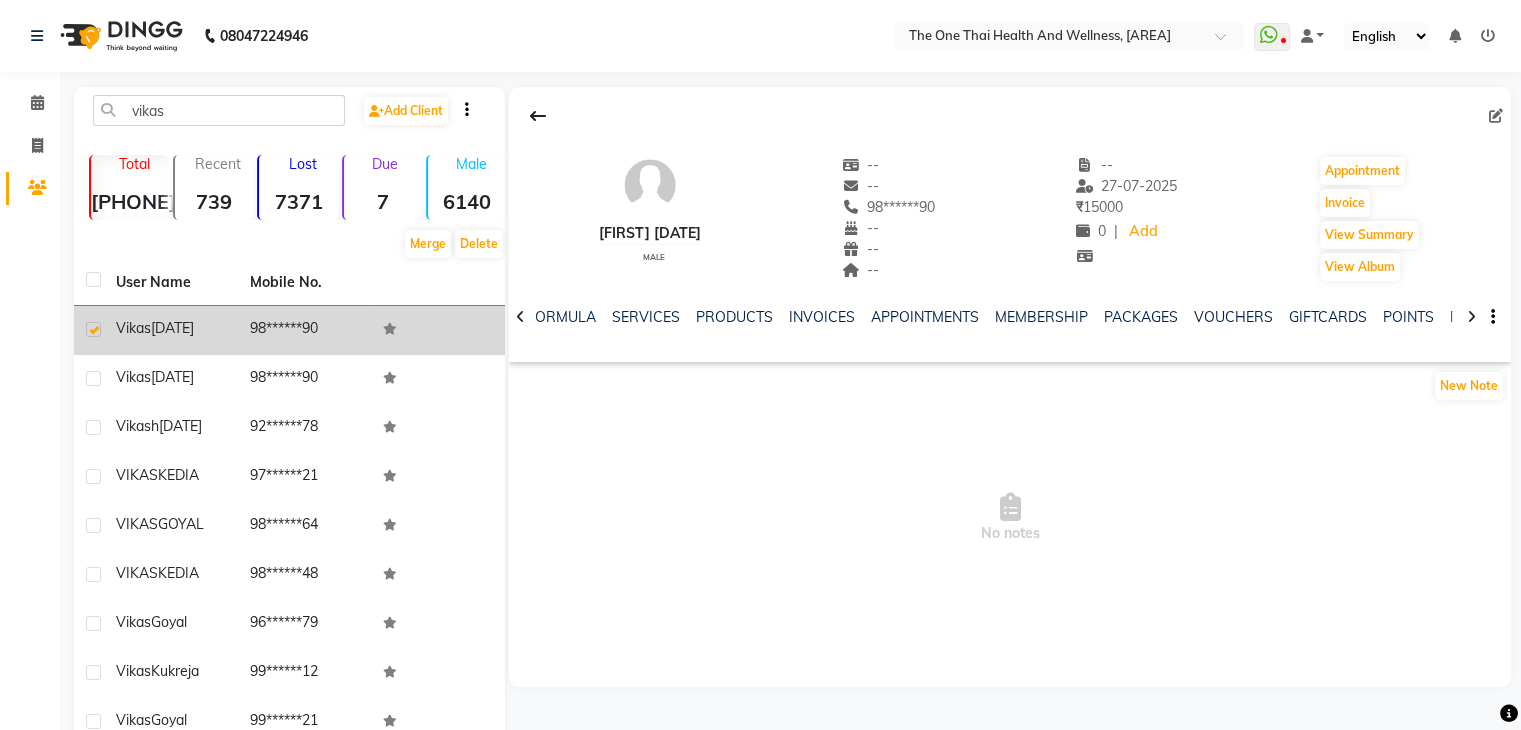 click on "[FIRST] [DATE]" 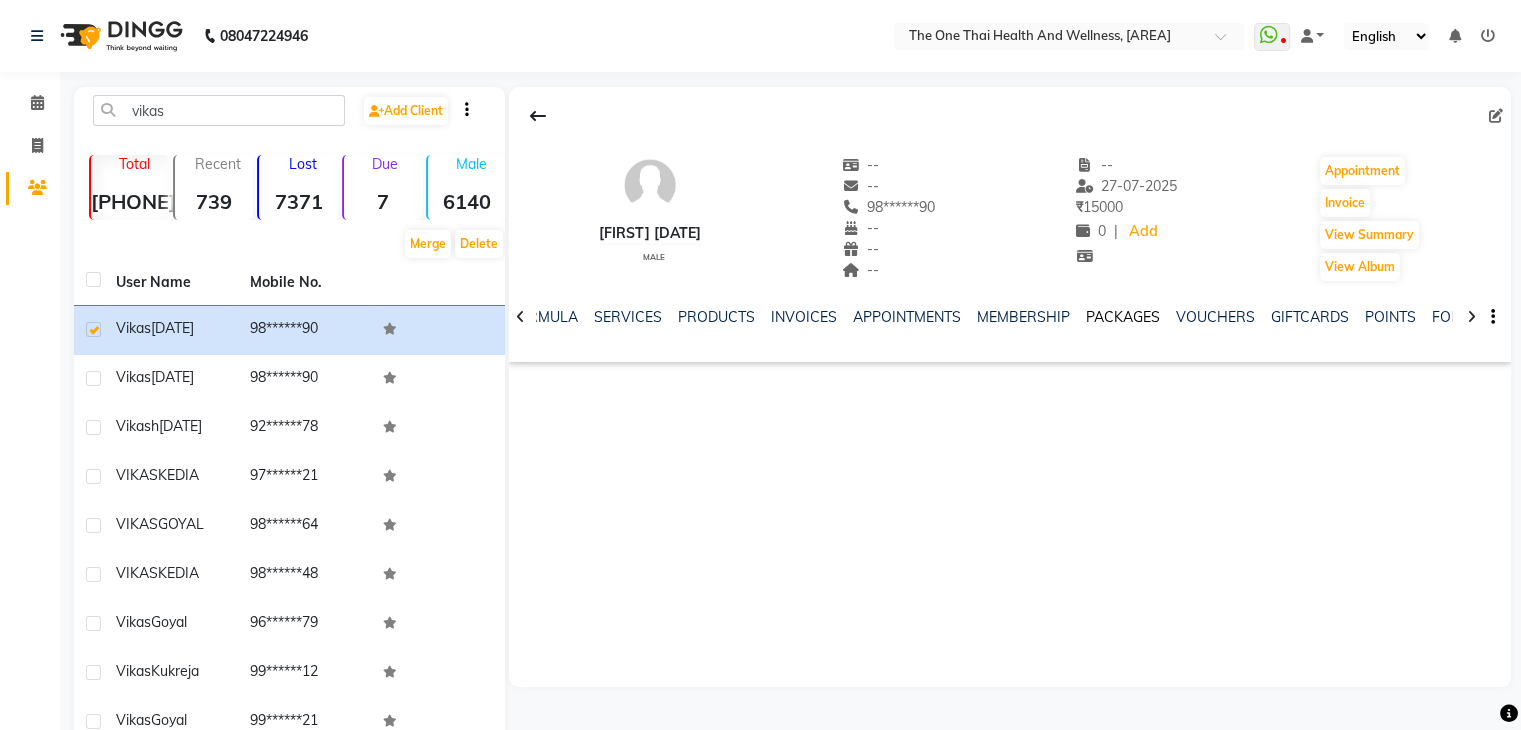 click on "PACKAGES" 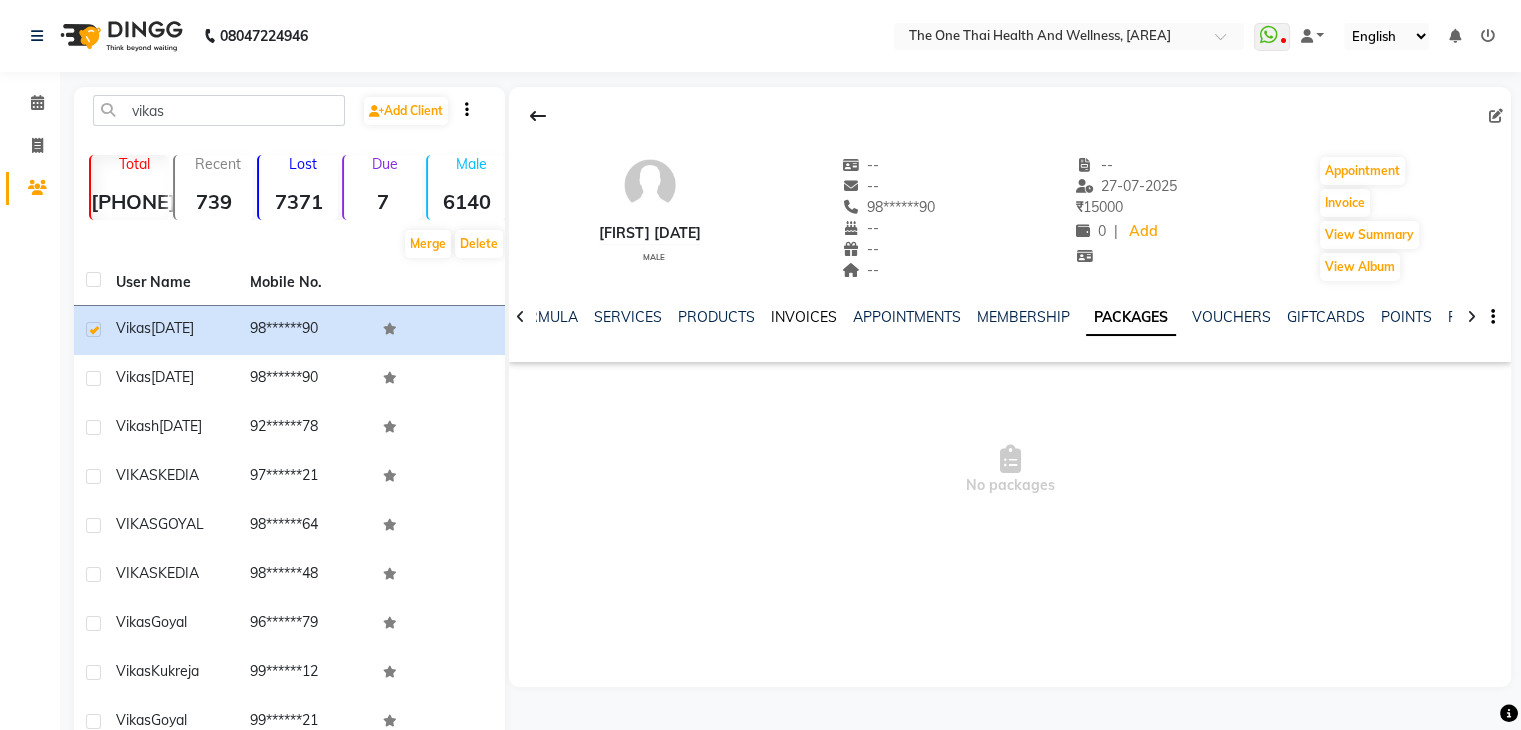 click on "INVOICES" 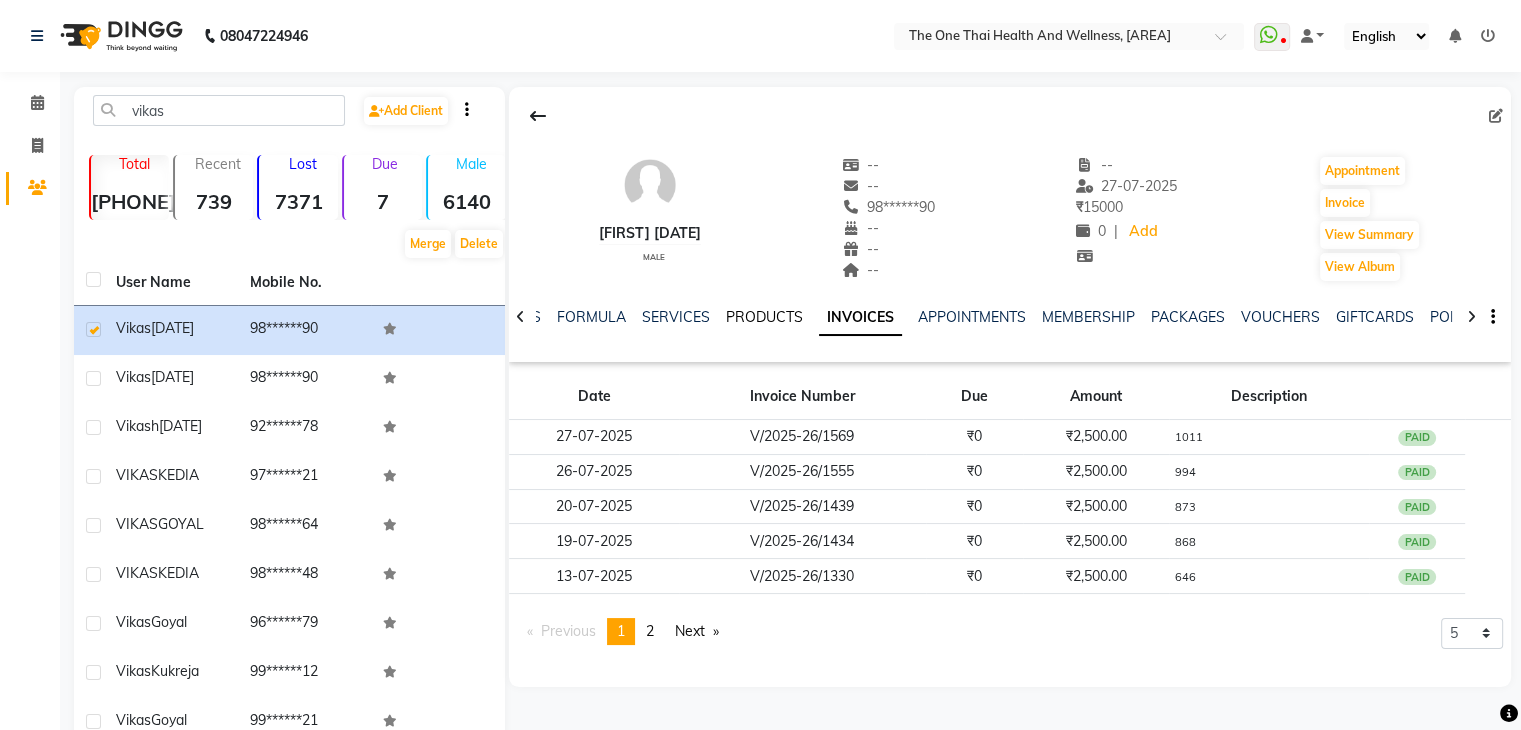 click on "PRODUCTS" 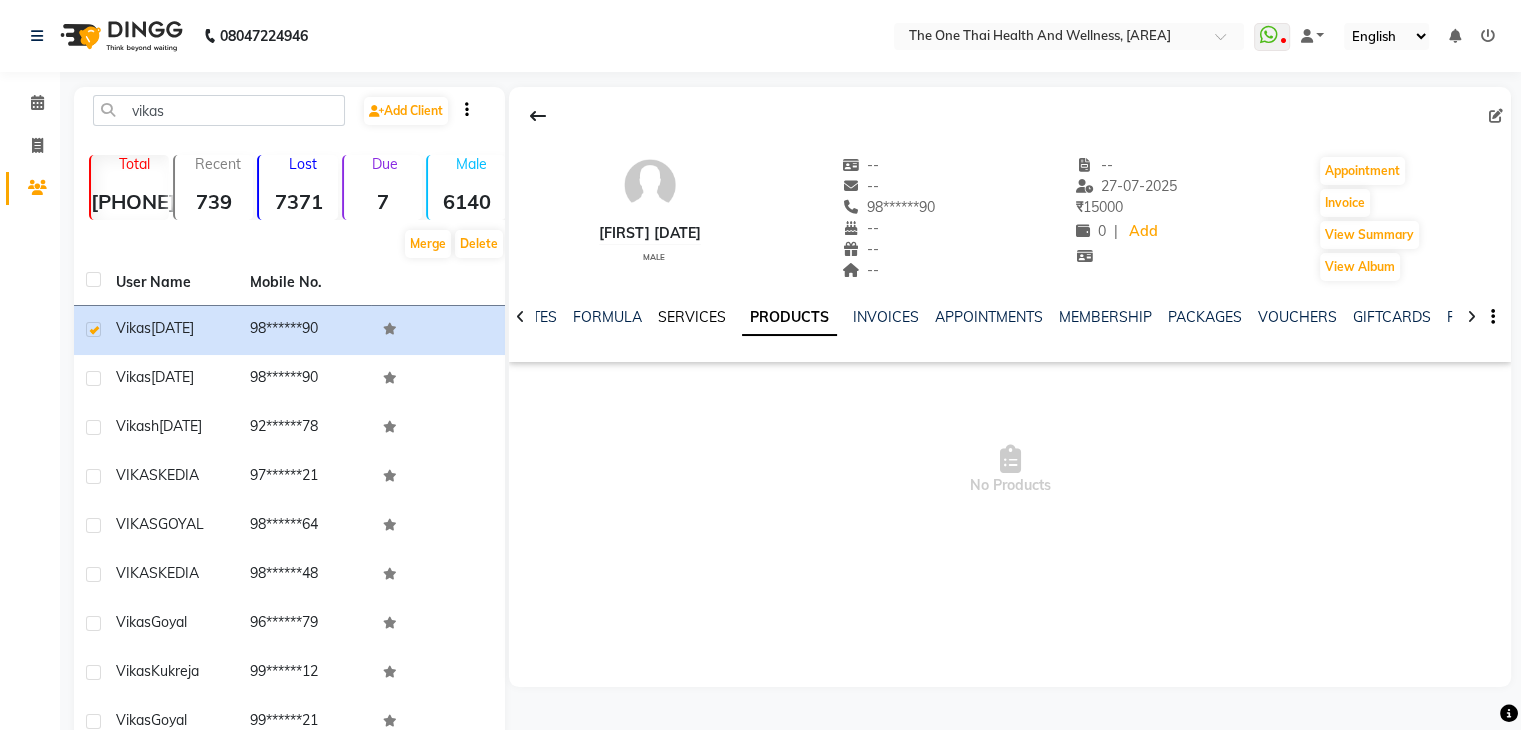 click on "SERVICES" 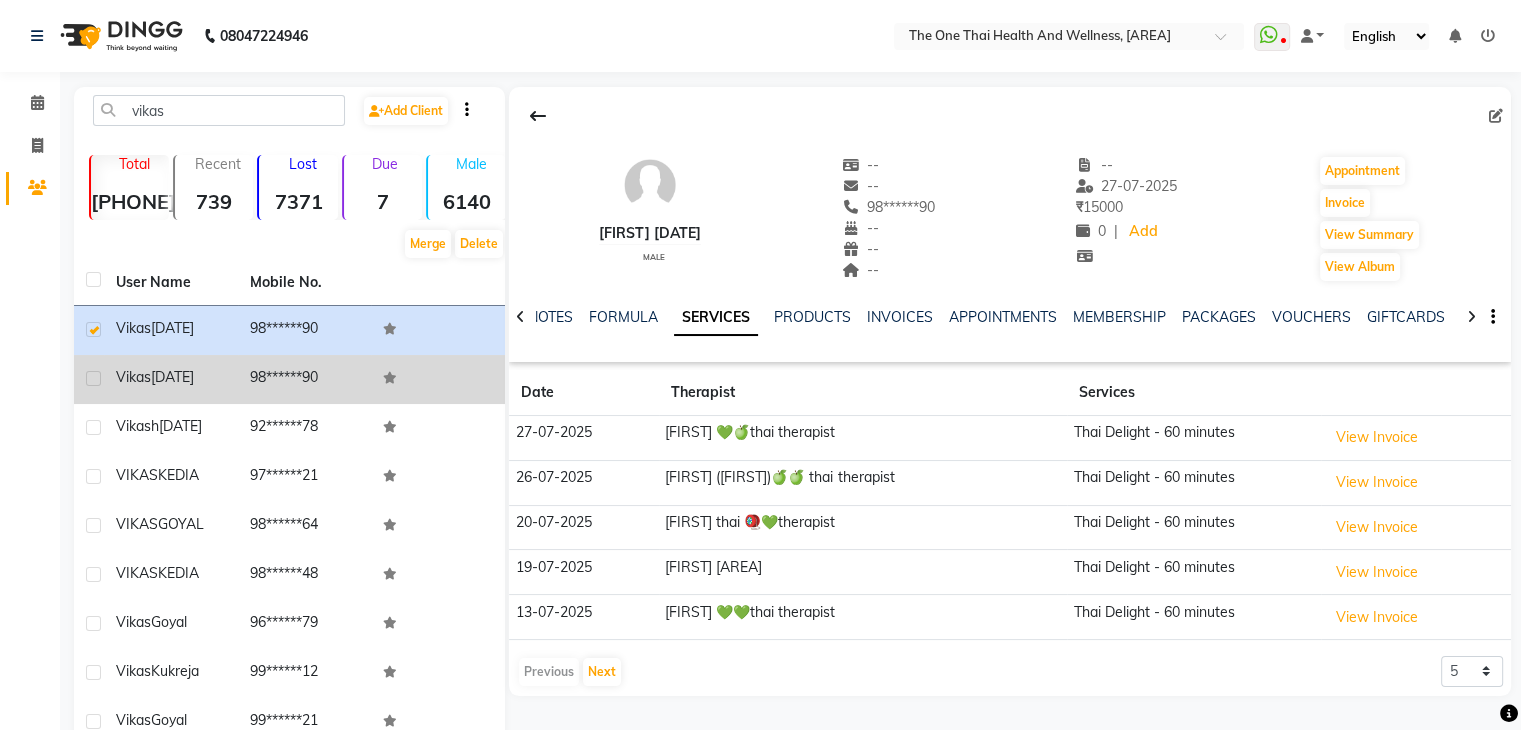 click on "98******90" 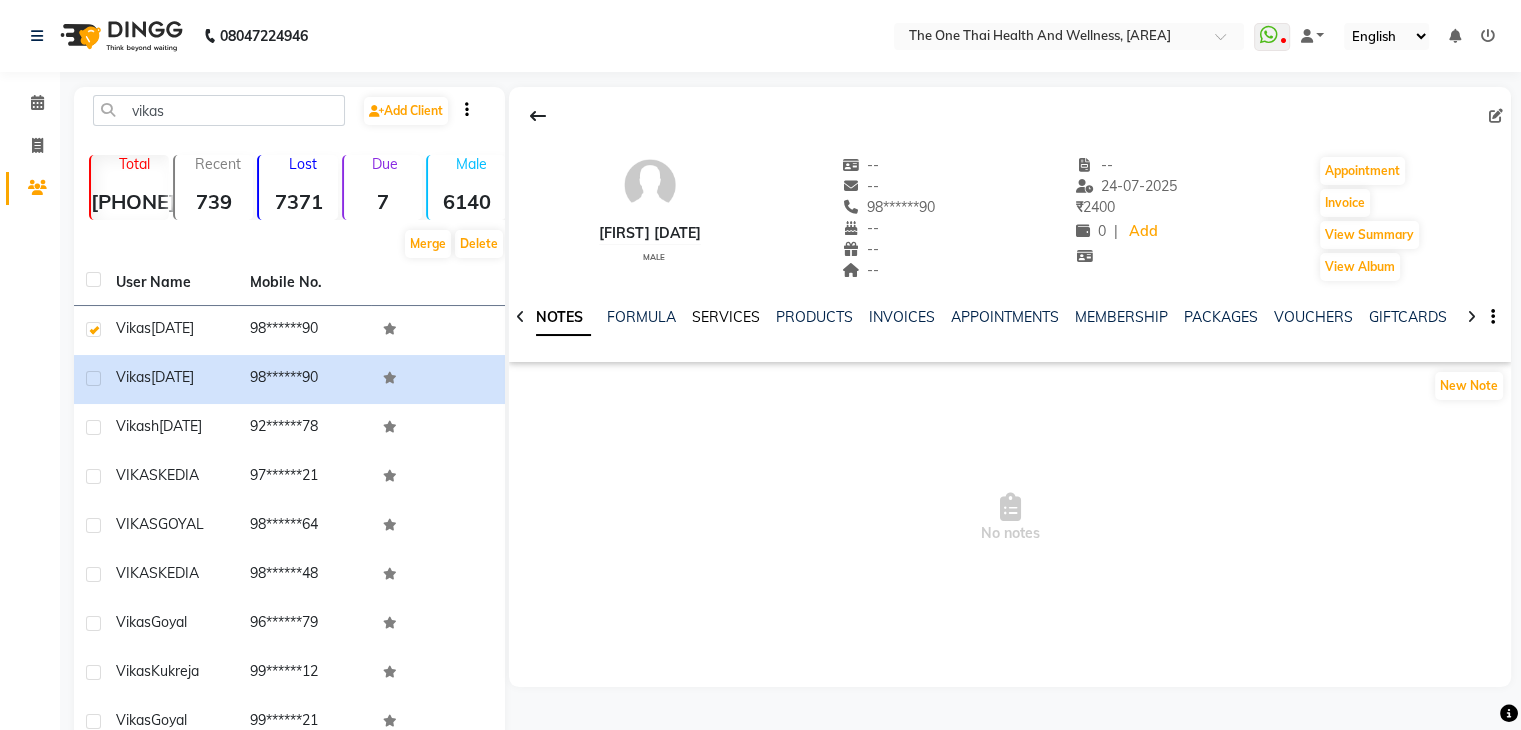 click on "SERVICES" 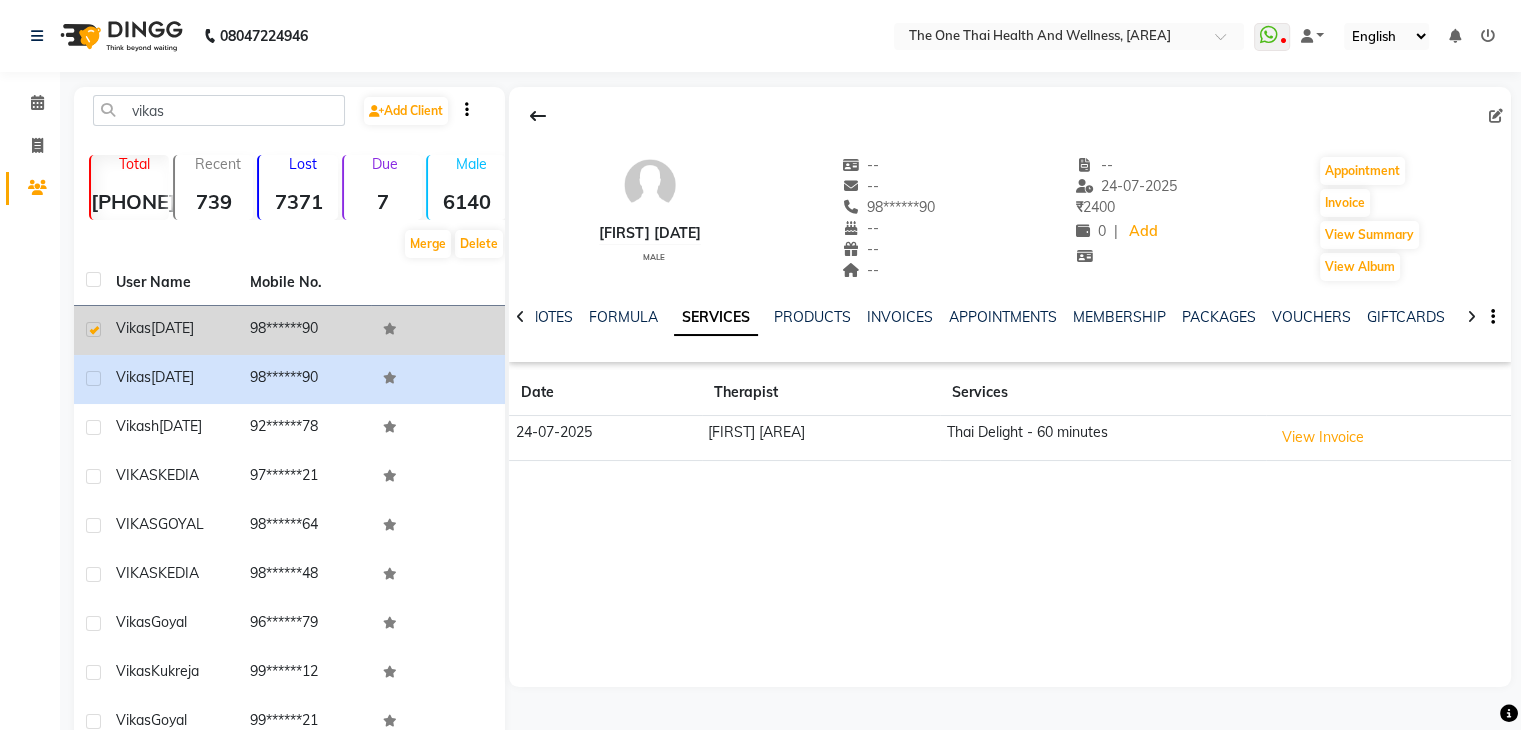 click on "98******90" 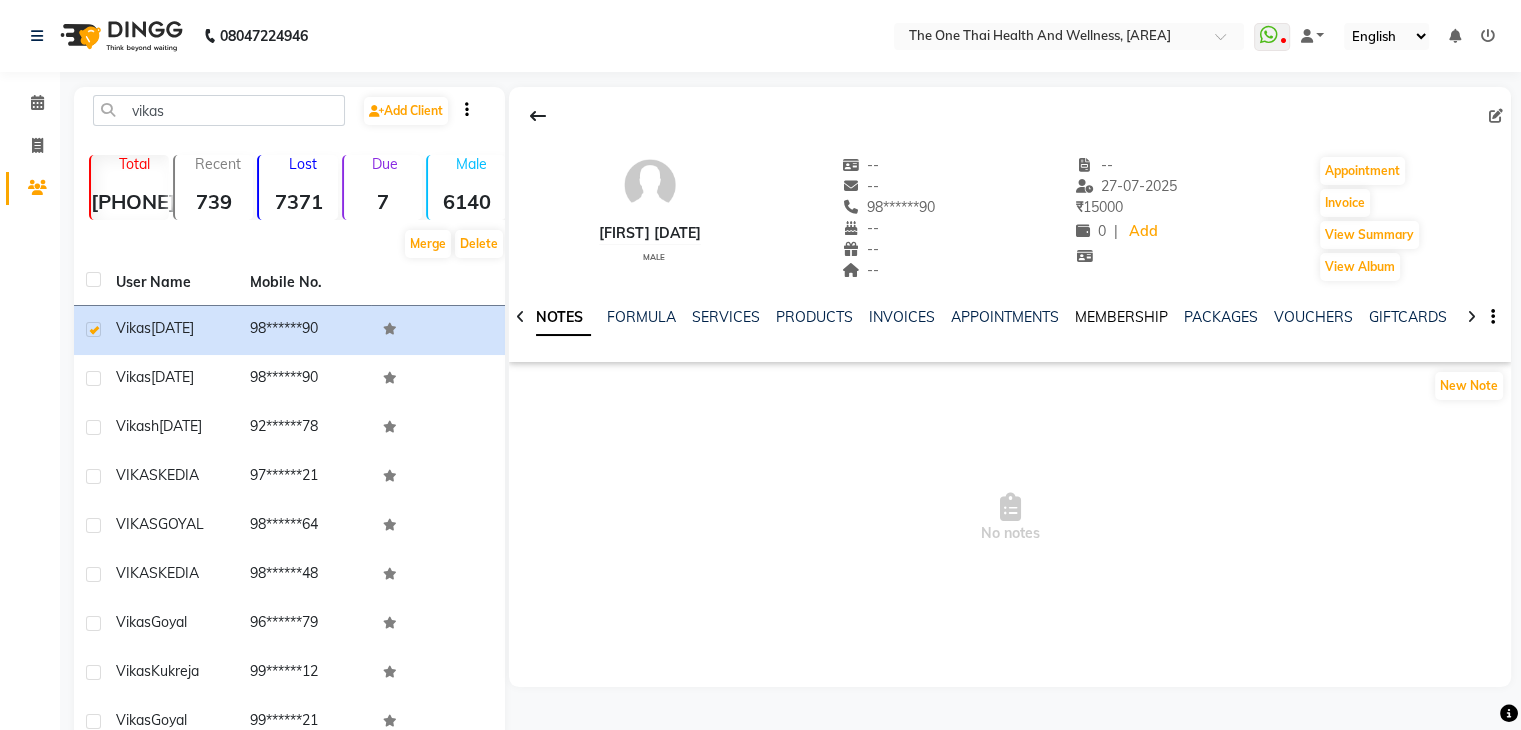 click on "MEMBERSHIP" 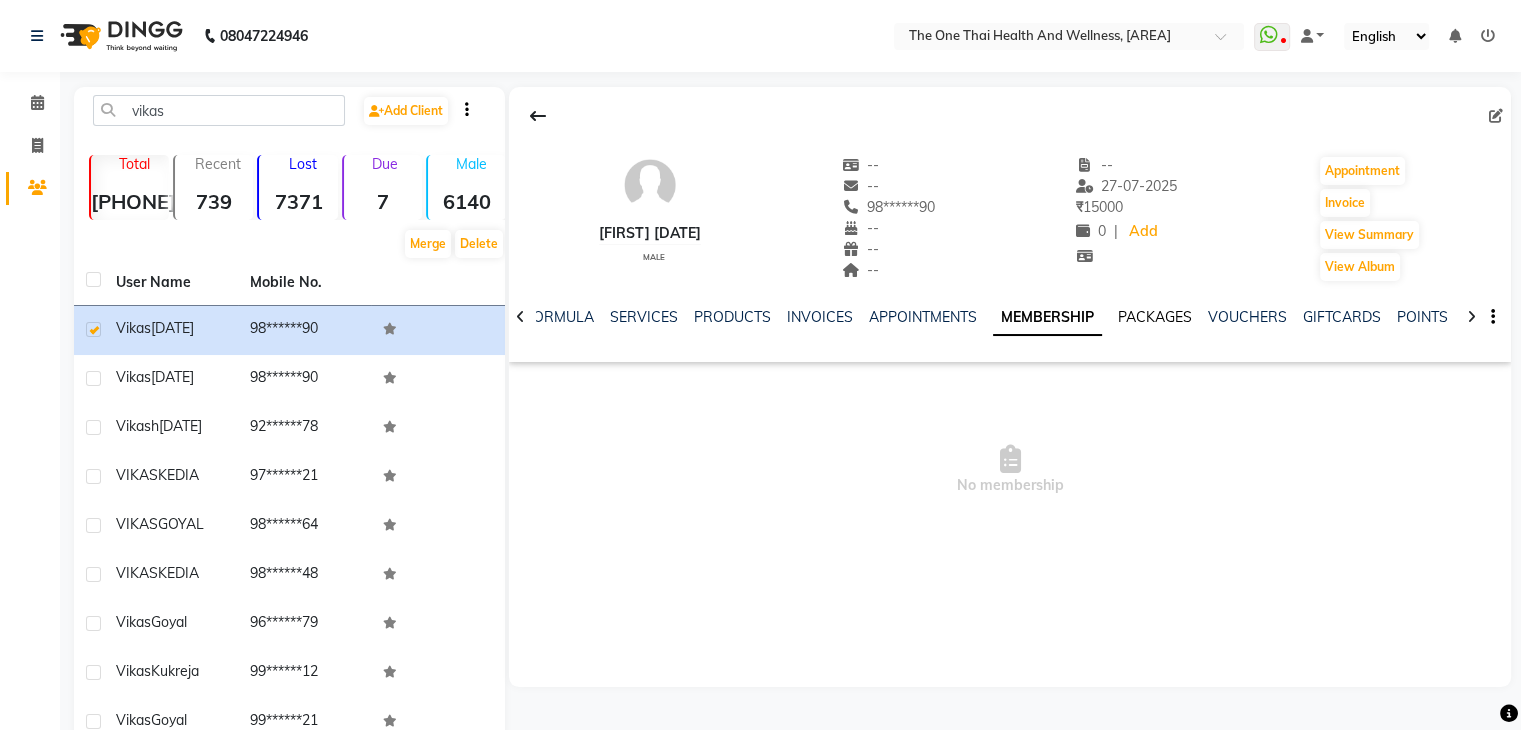 click on "PACKAGES" 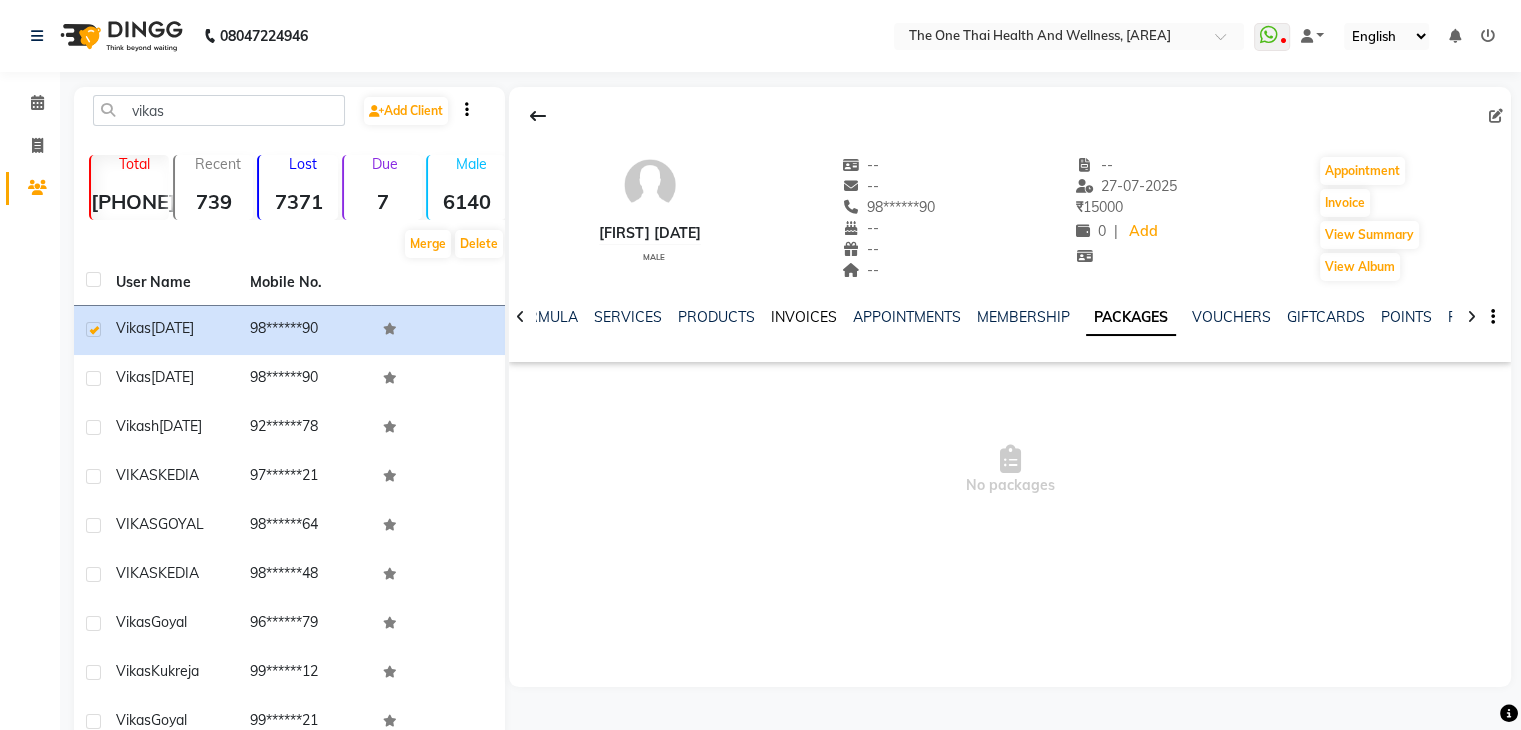 click on "INVOICES" 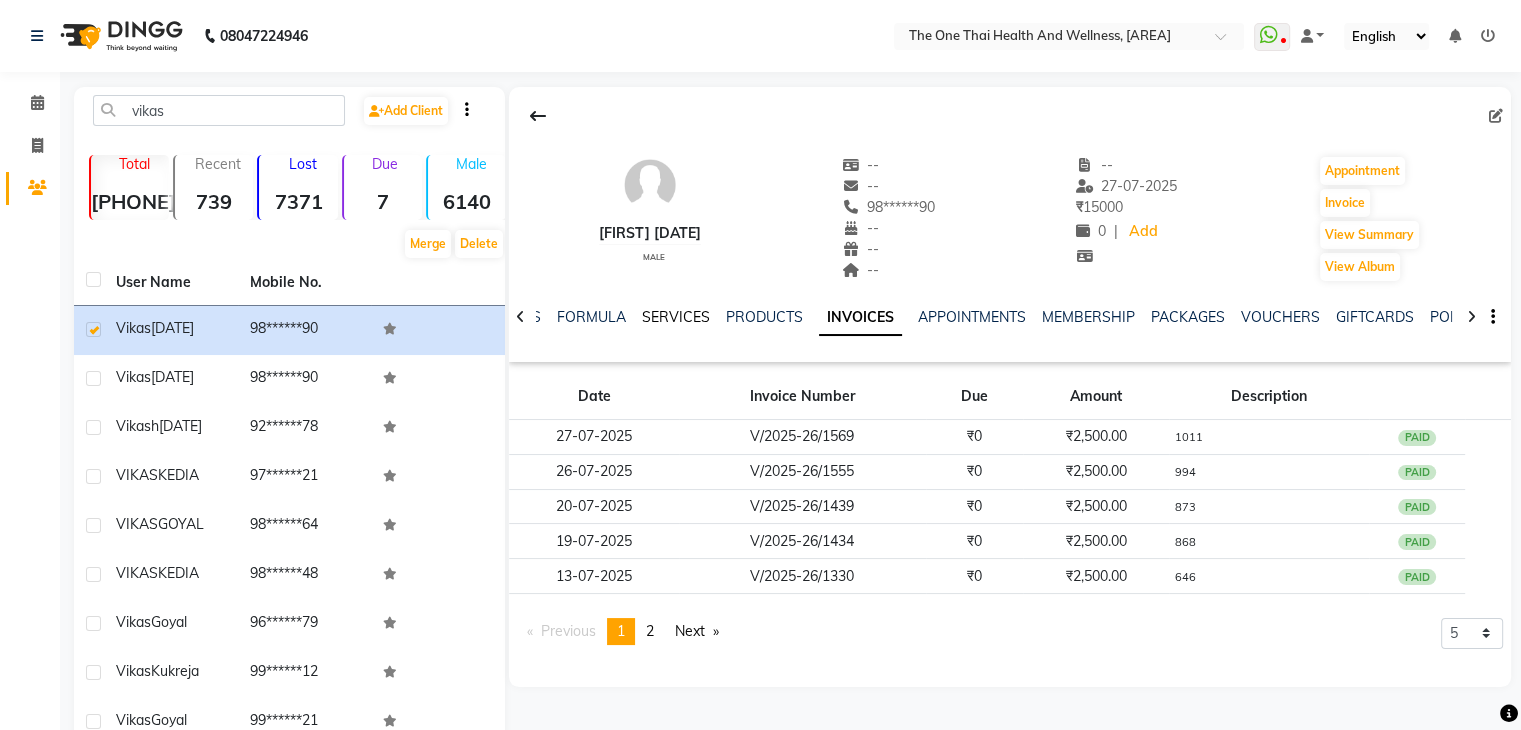 click on "SERVICES" 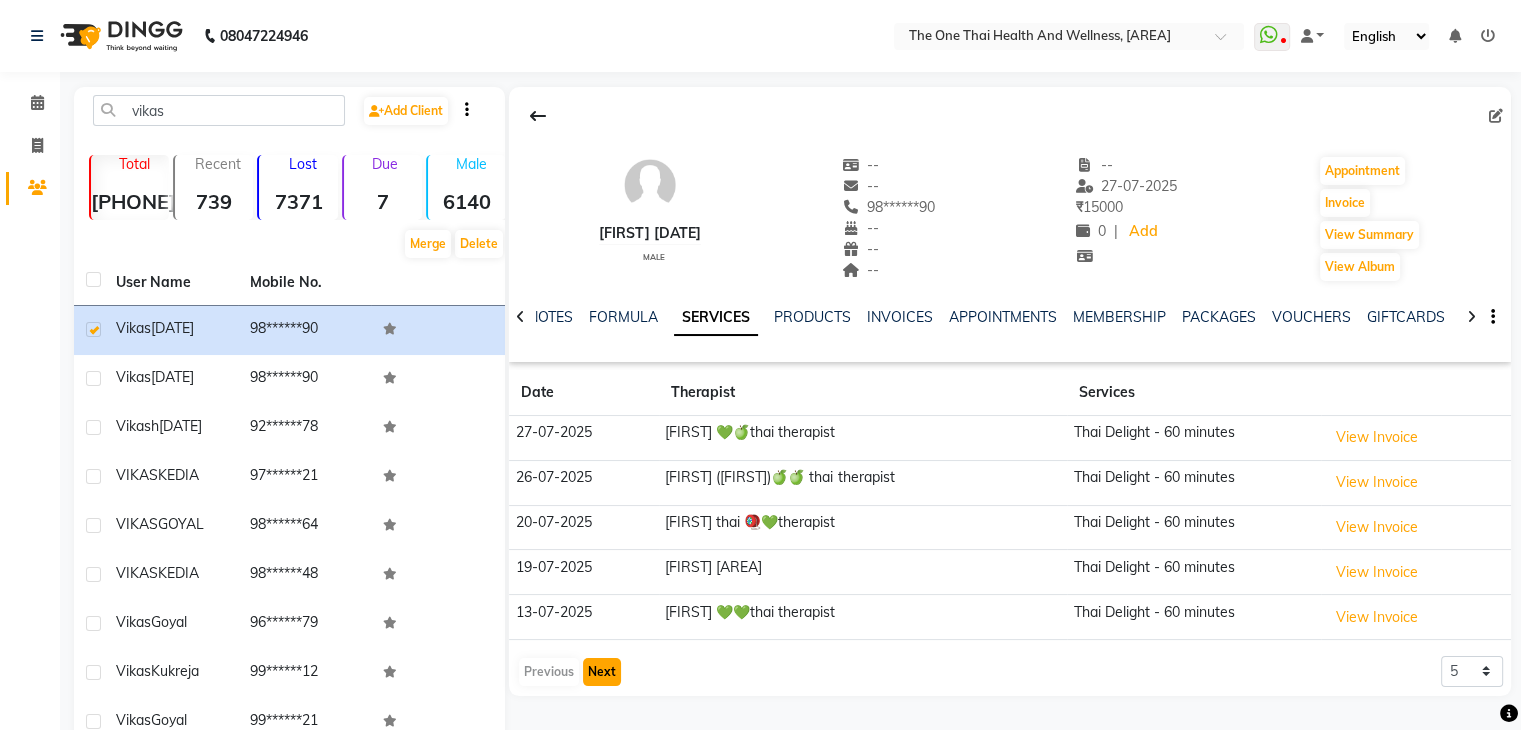 click on "Next" 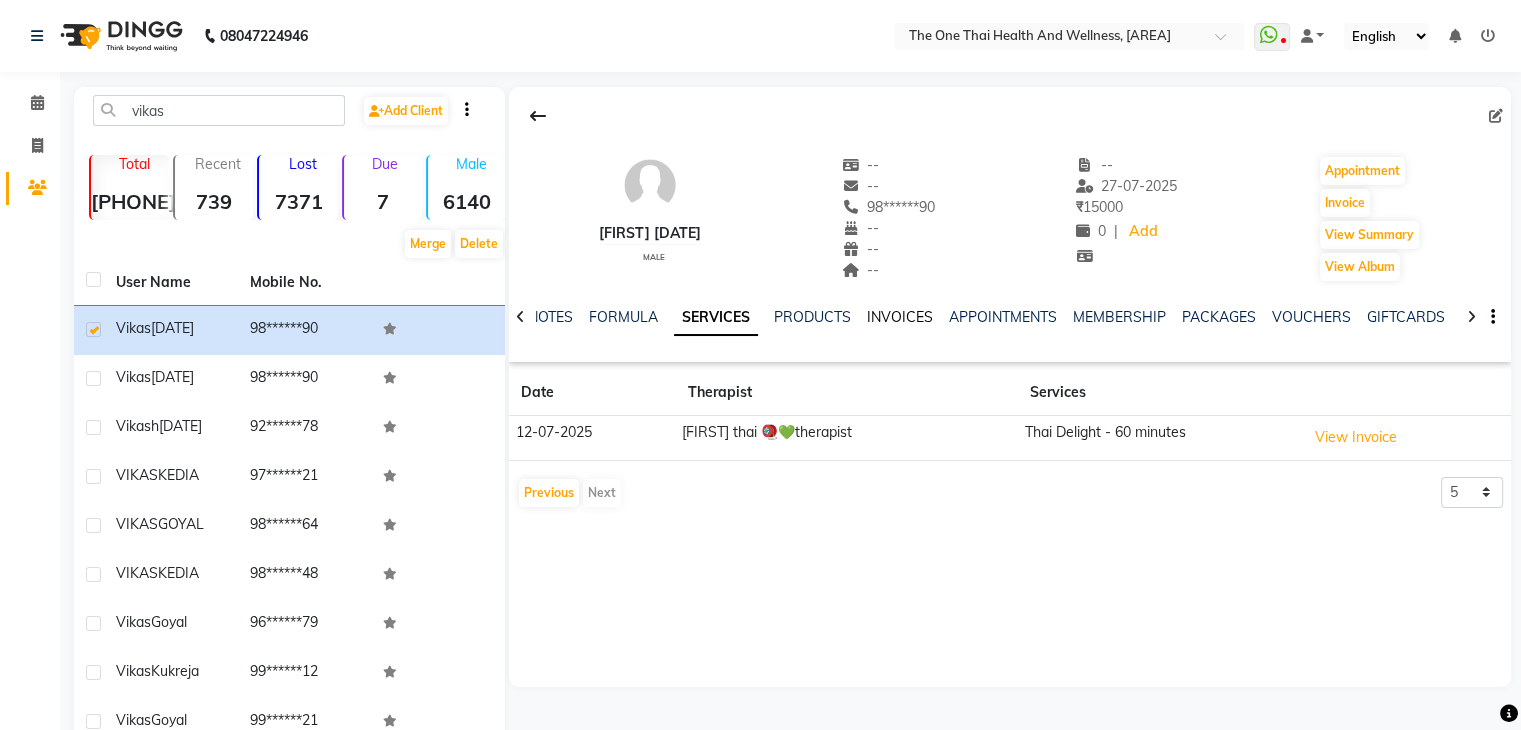 click on "INVOICES" 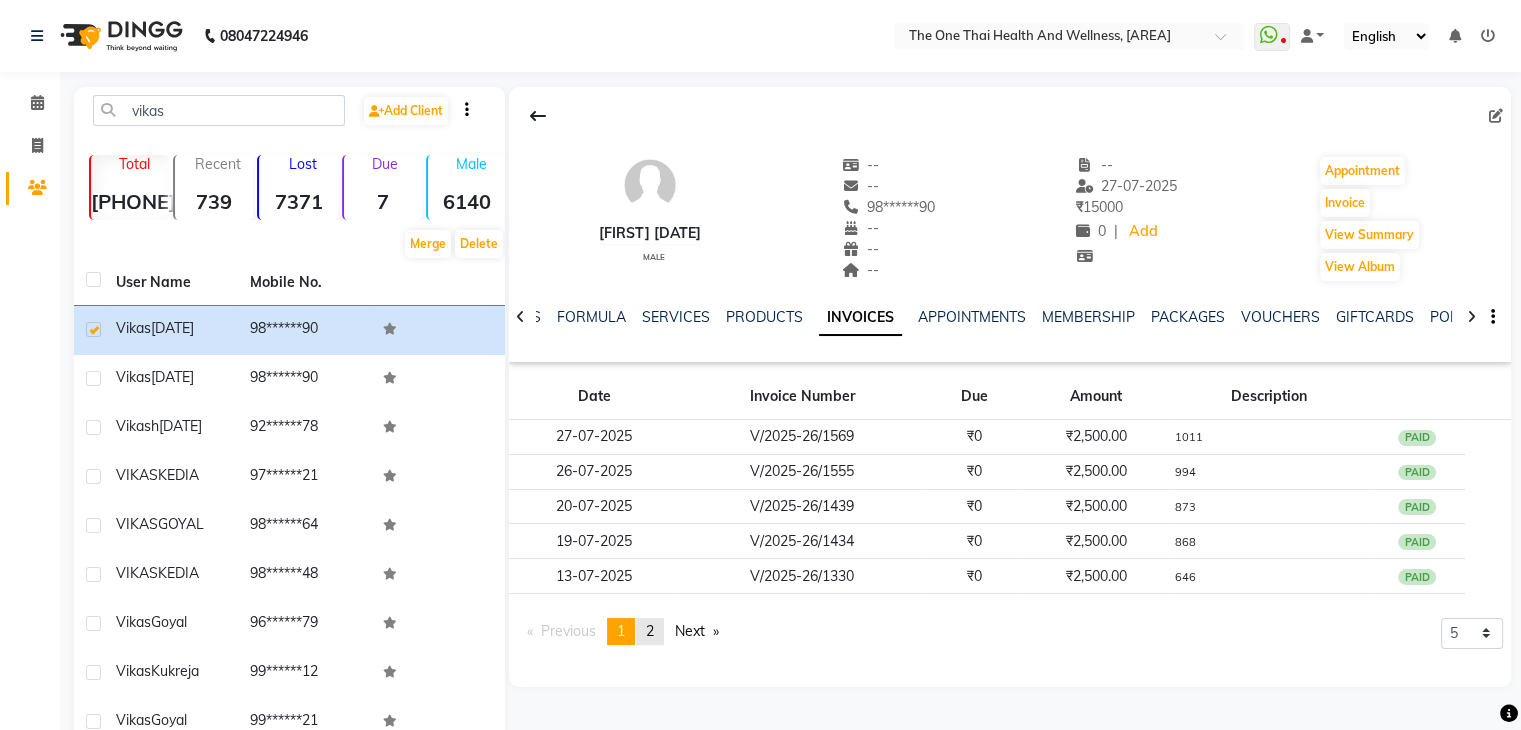 click on "2" 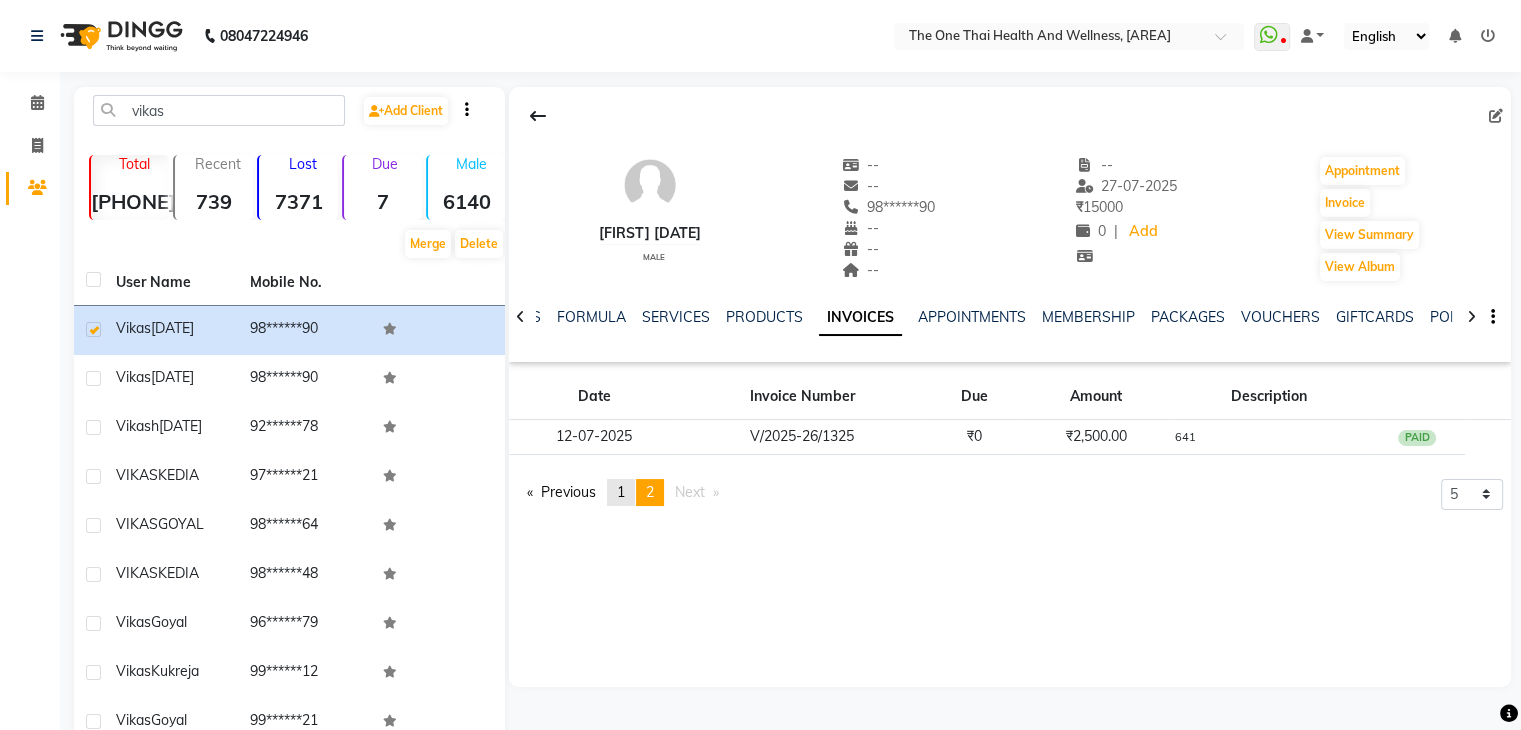 click on "1" 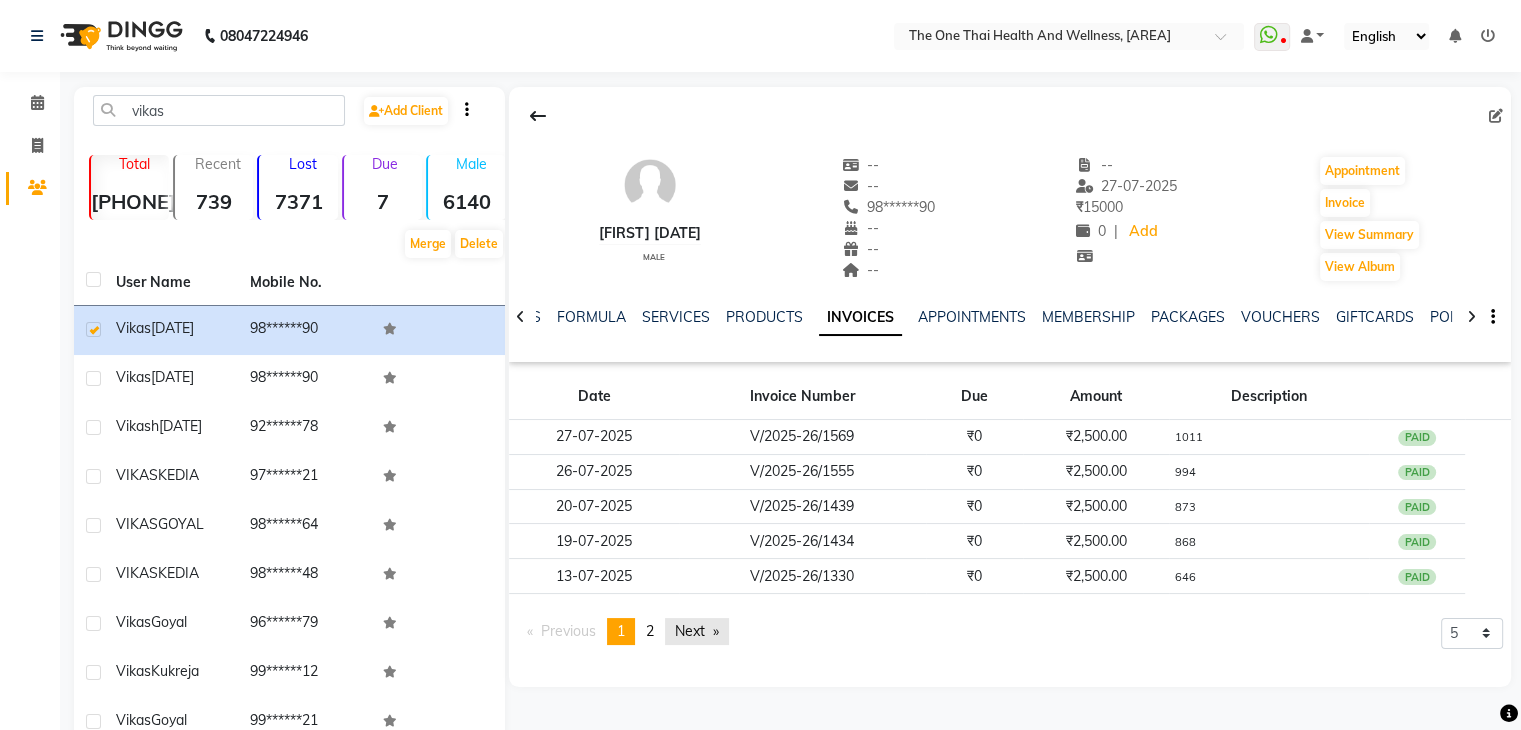 click on "Next  page" 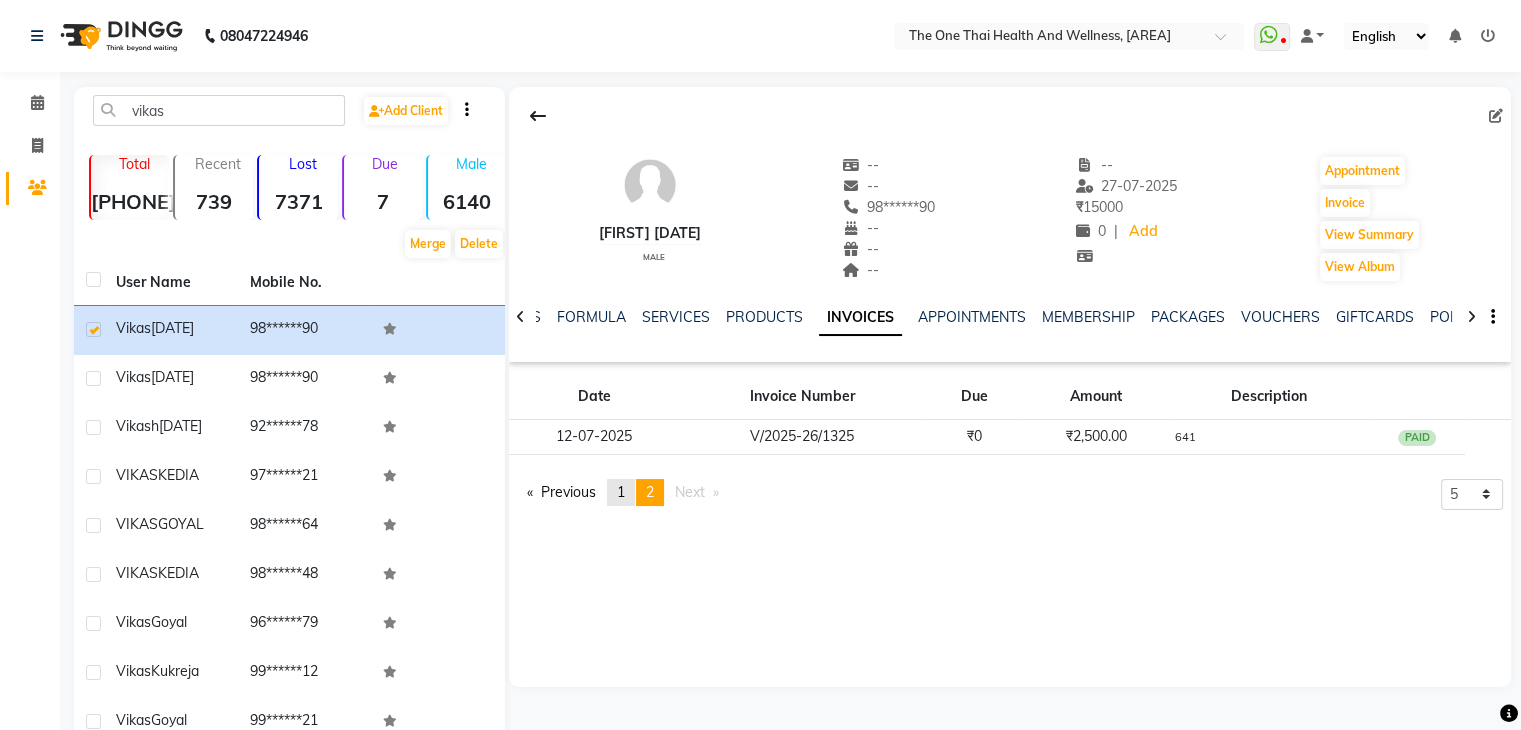click on "1" 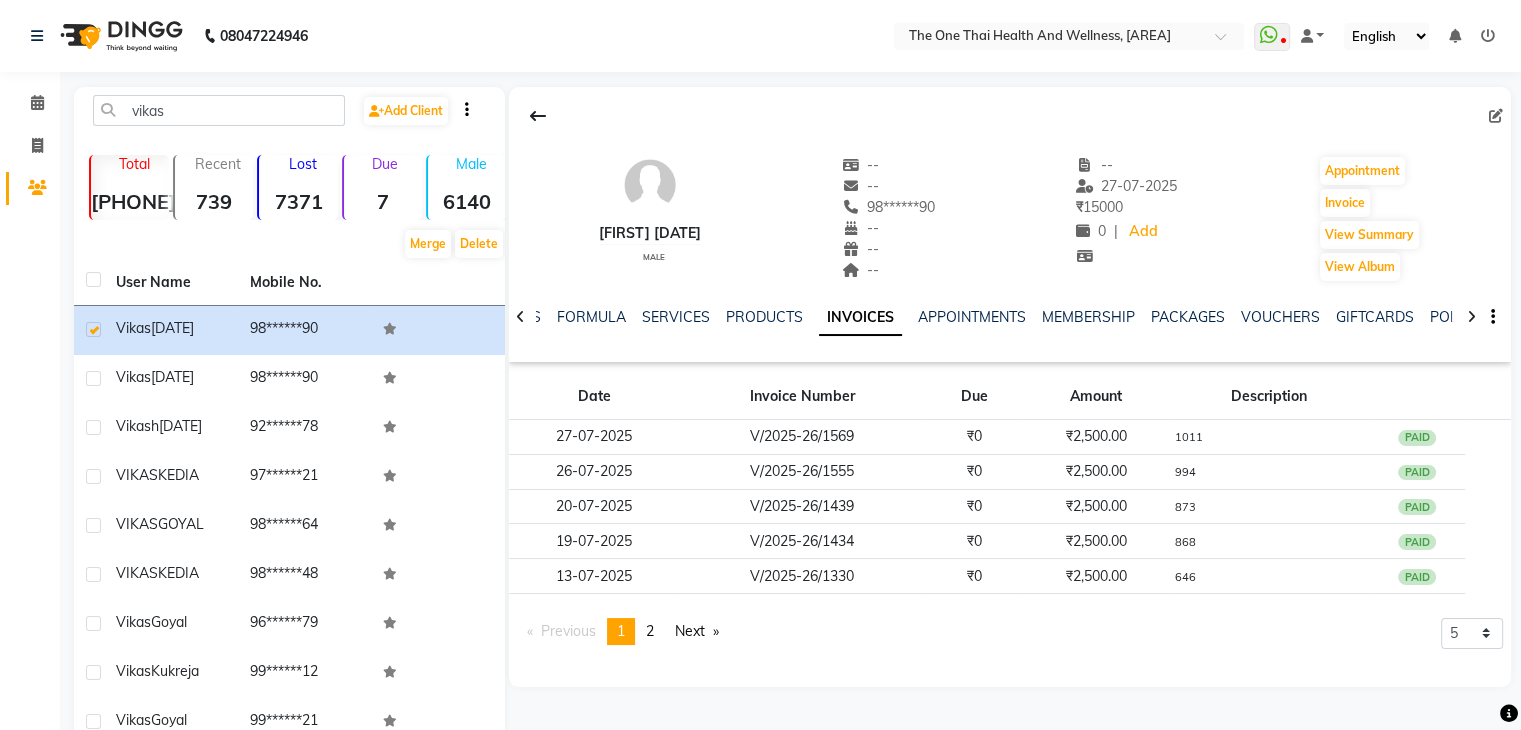click on "FORMULA" 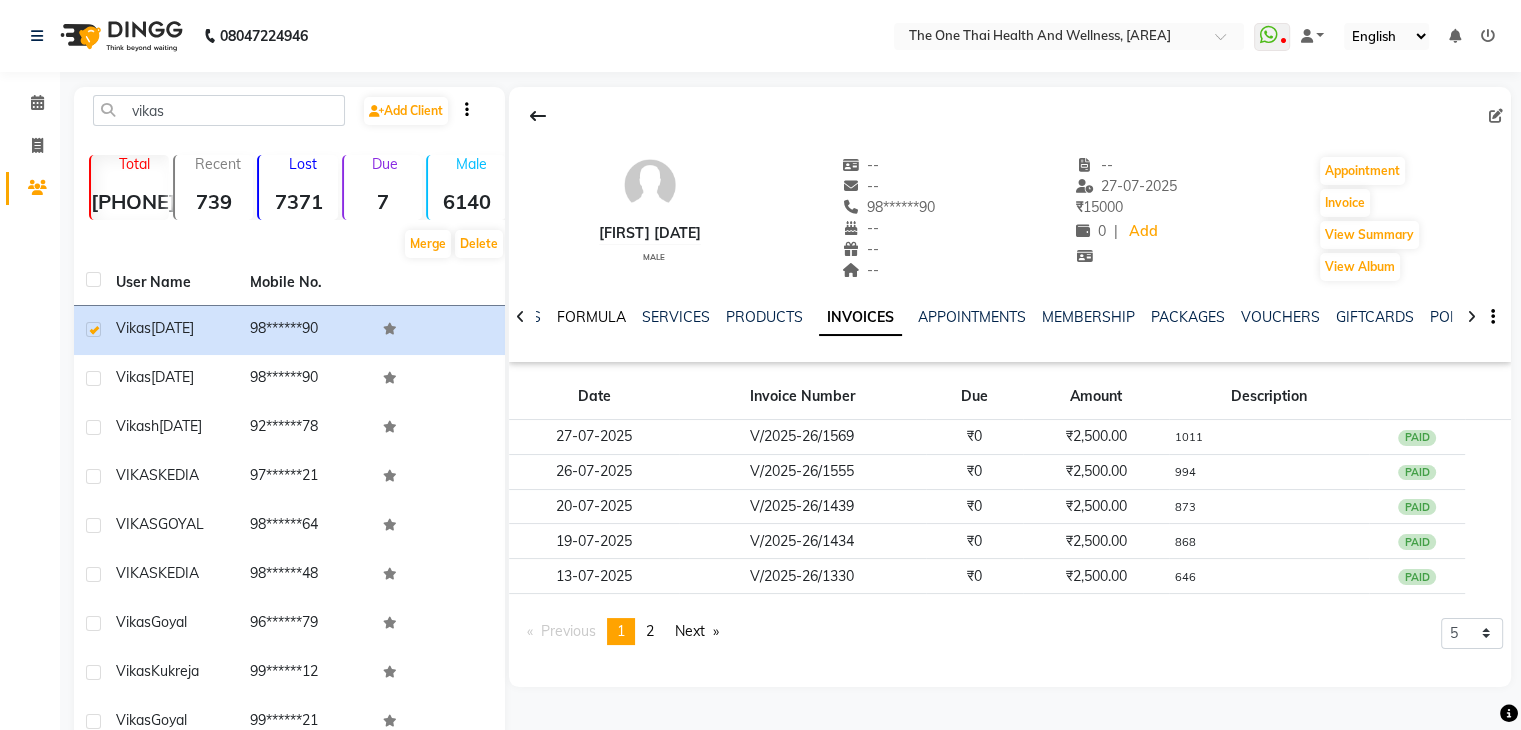 click on "FORMULA" 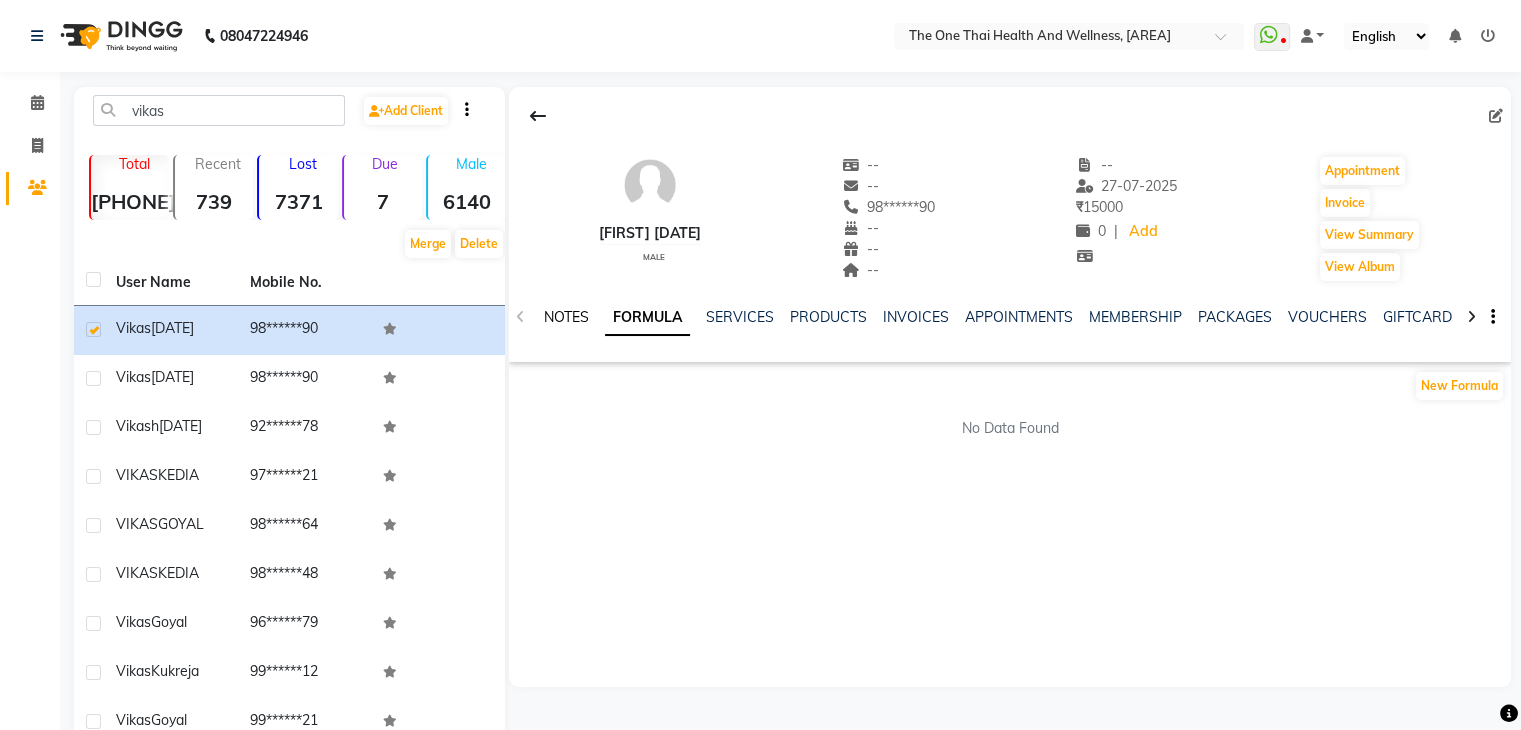 click on "NOTES" 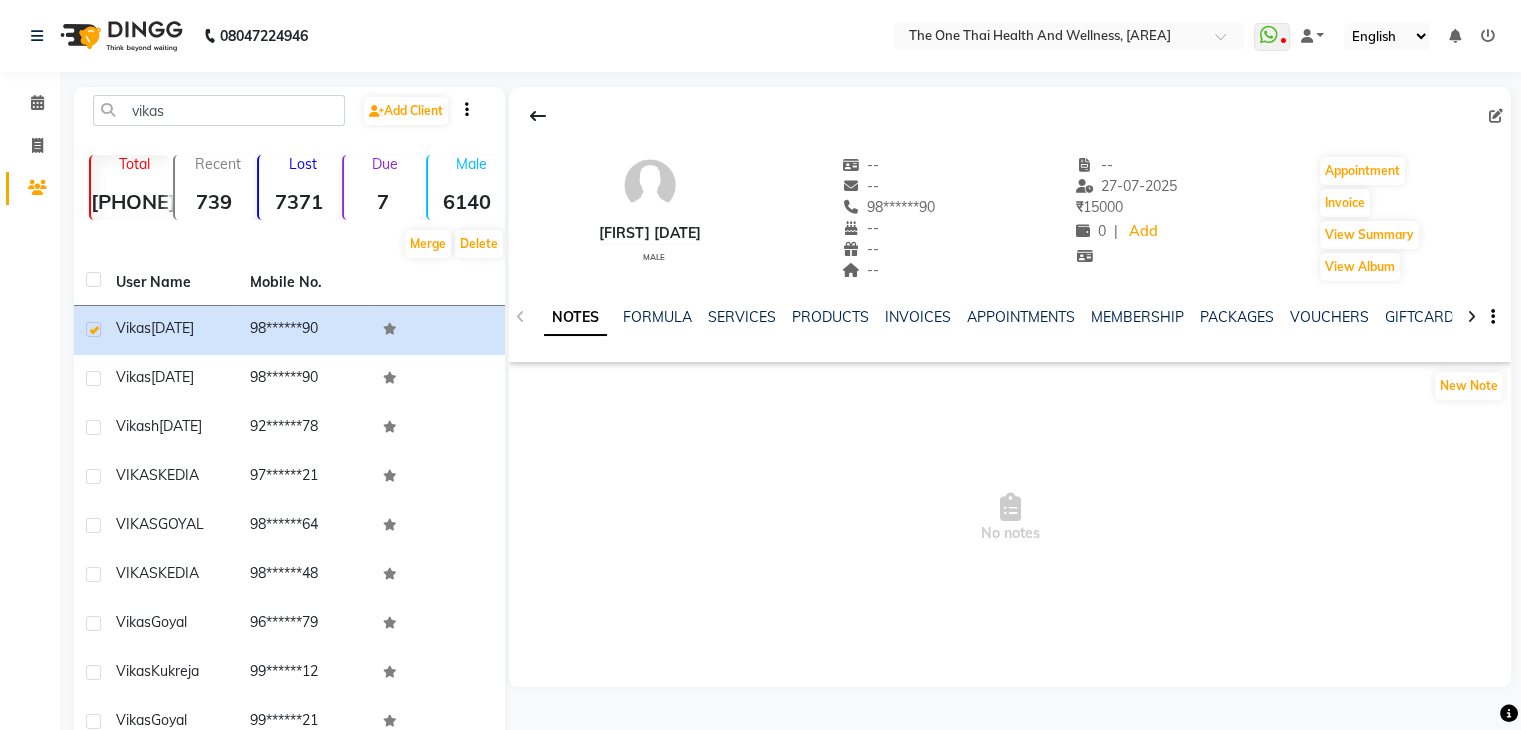 click on "PACKAGES" 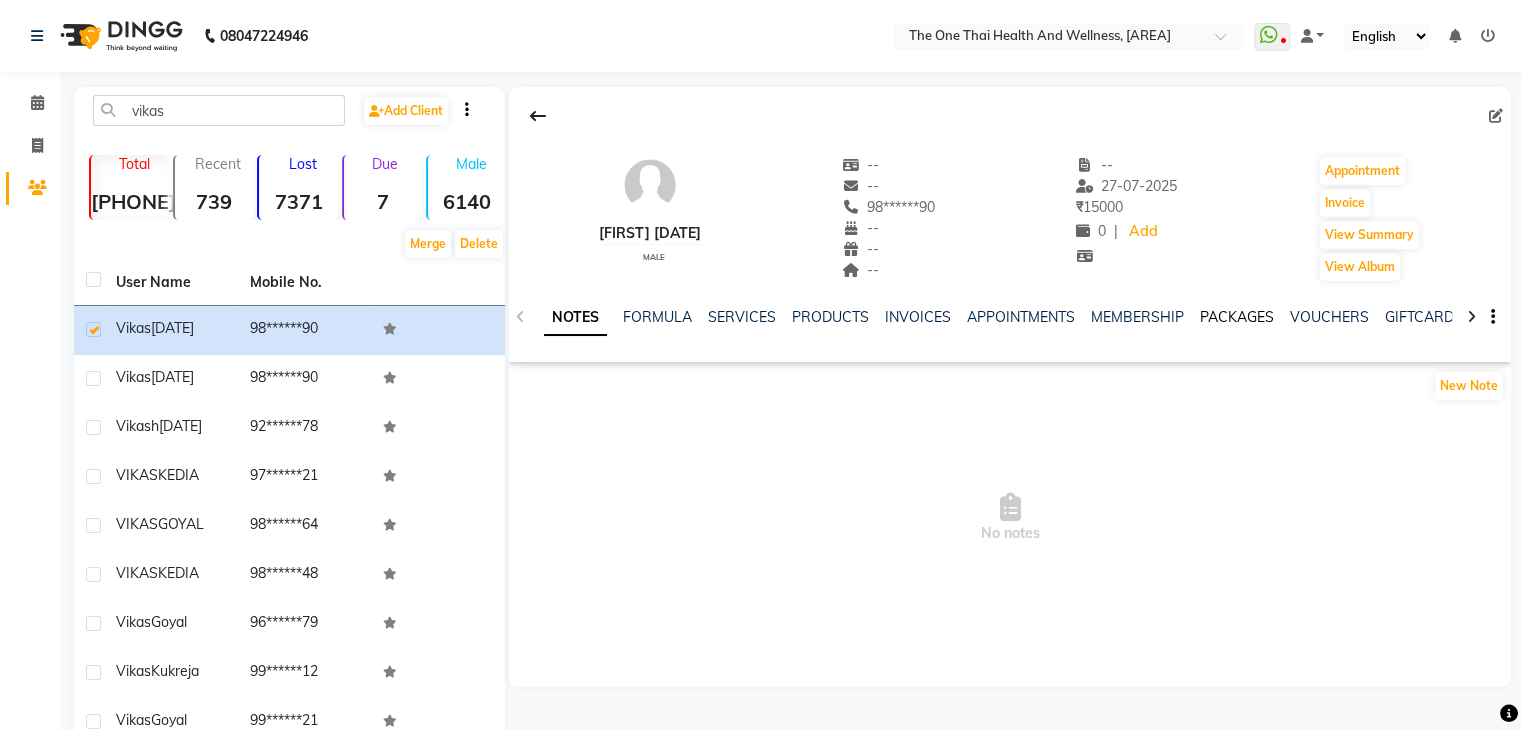 click on "PACKAGES" 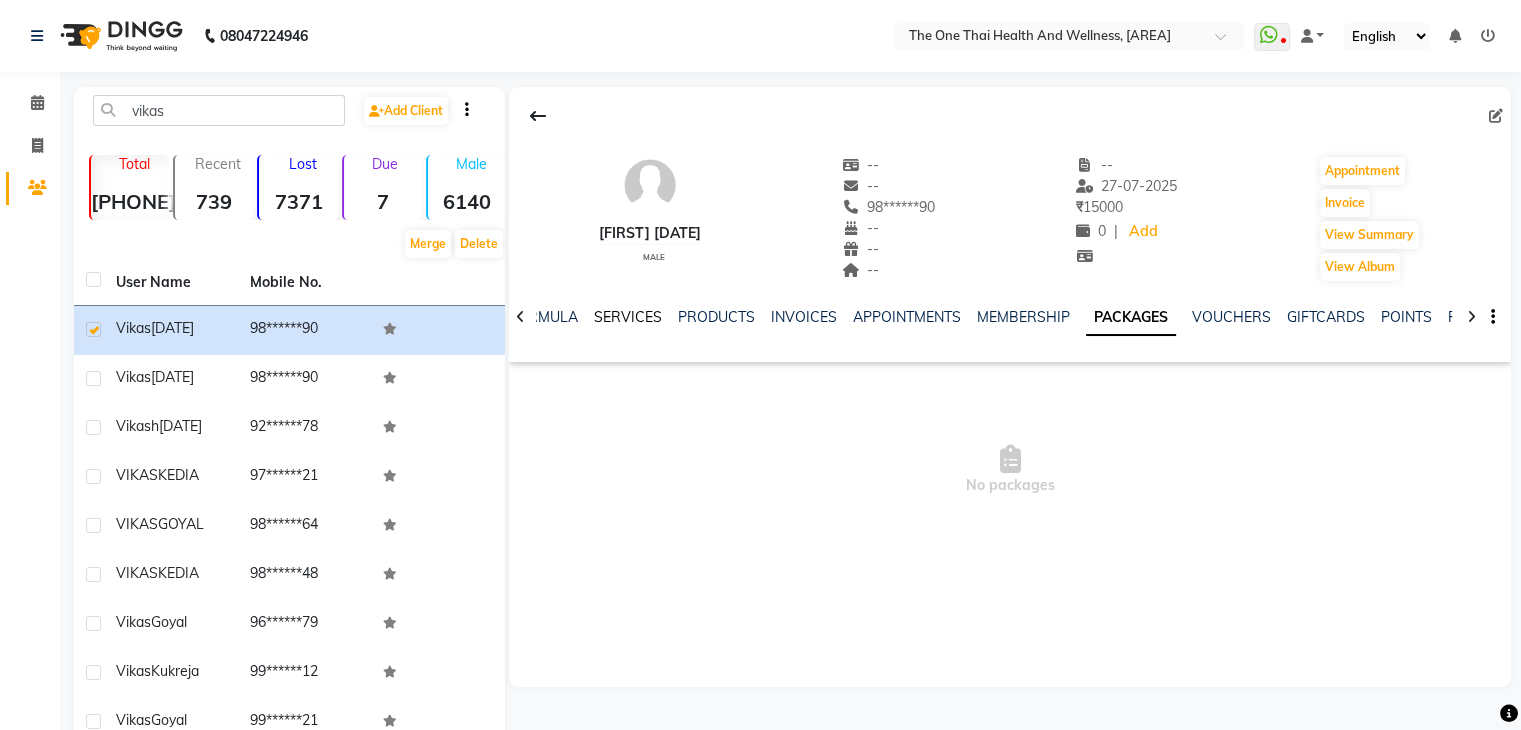 click on "SERVICES" 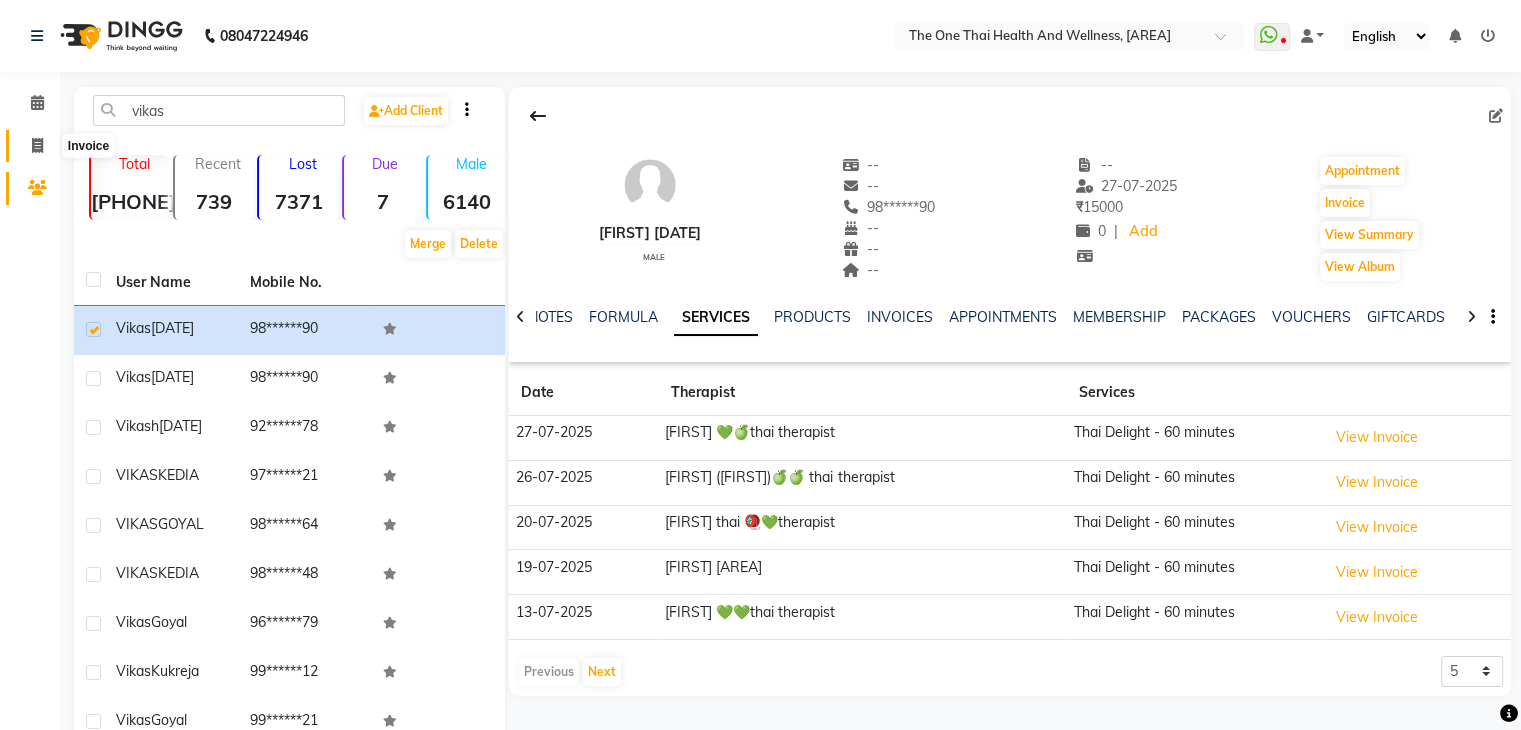 click 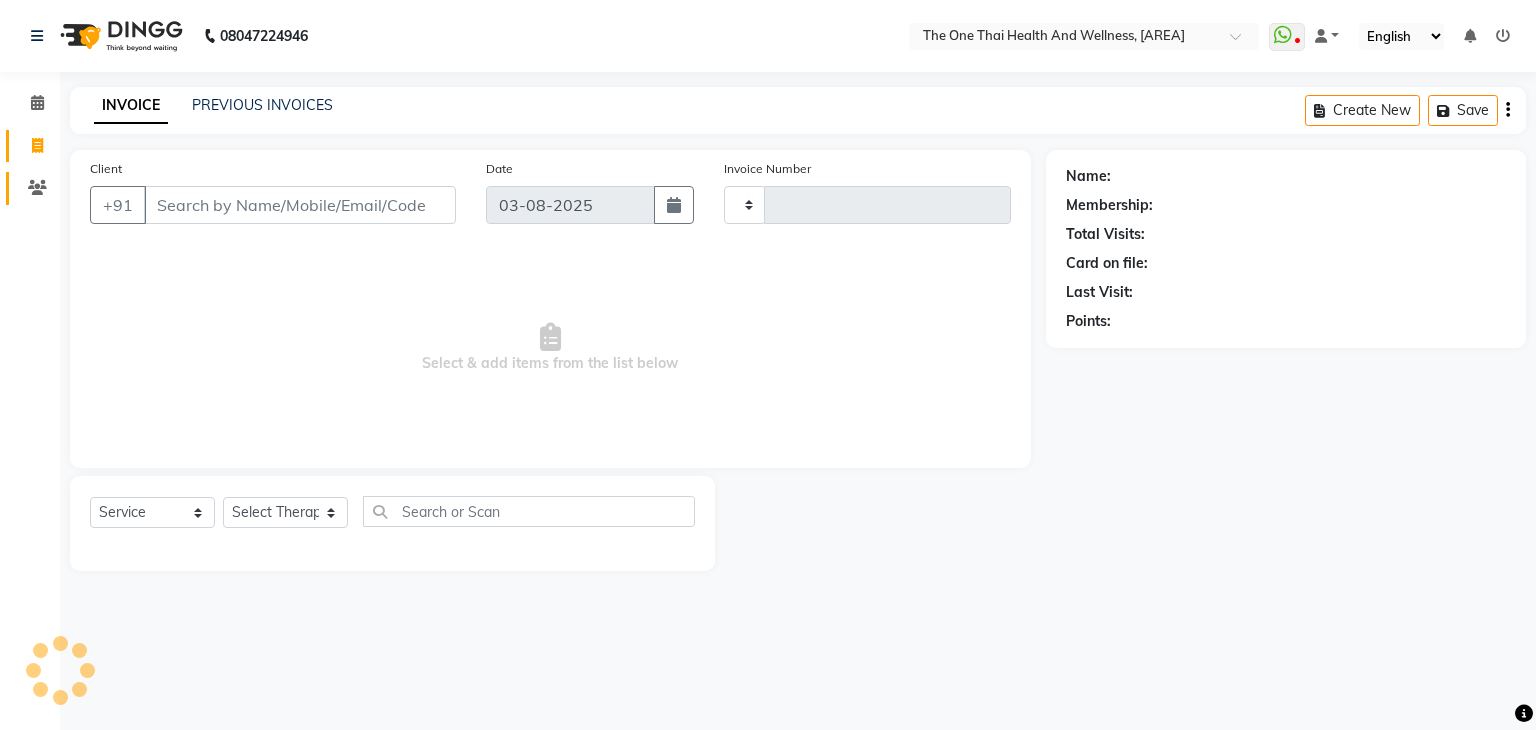 type on "1694" 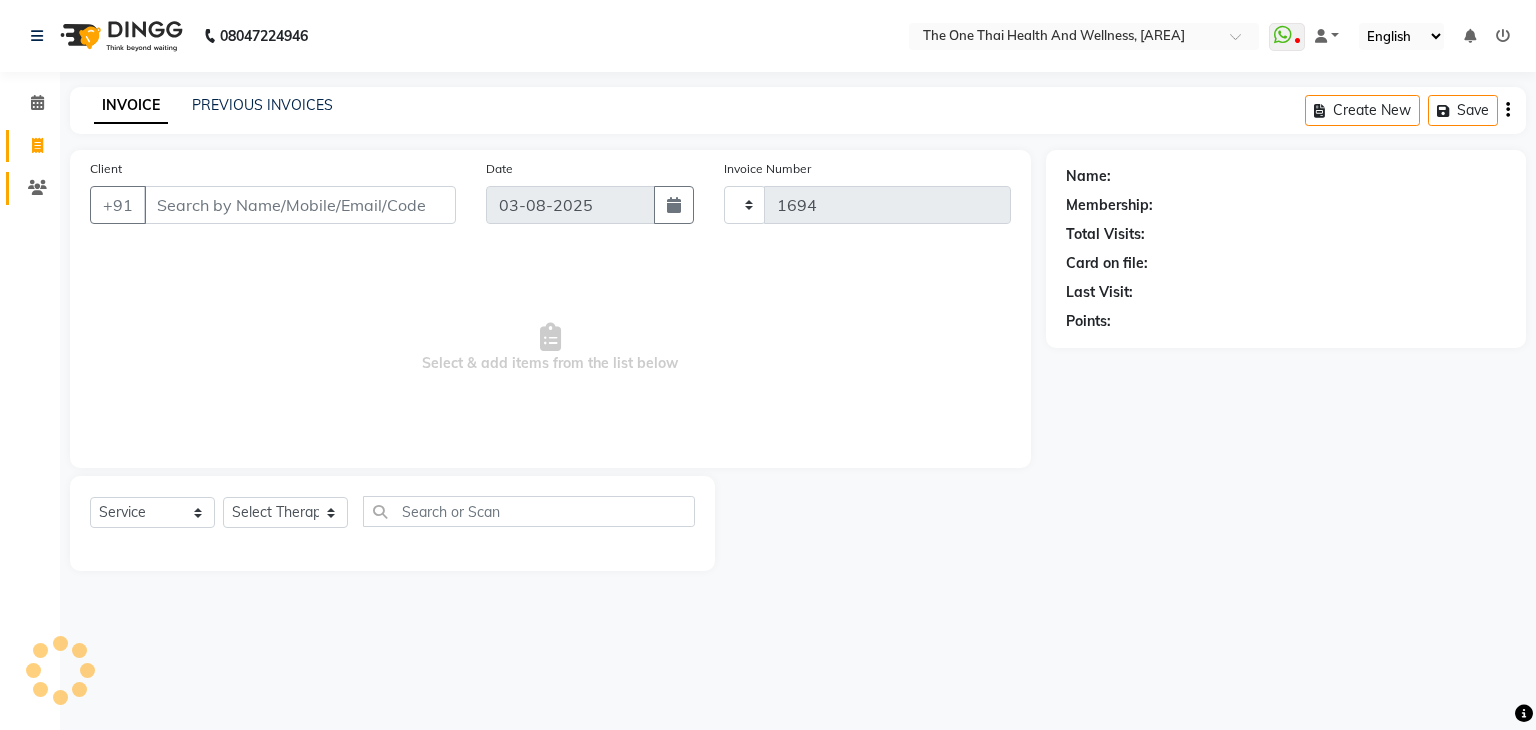 select on "5972" 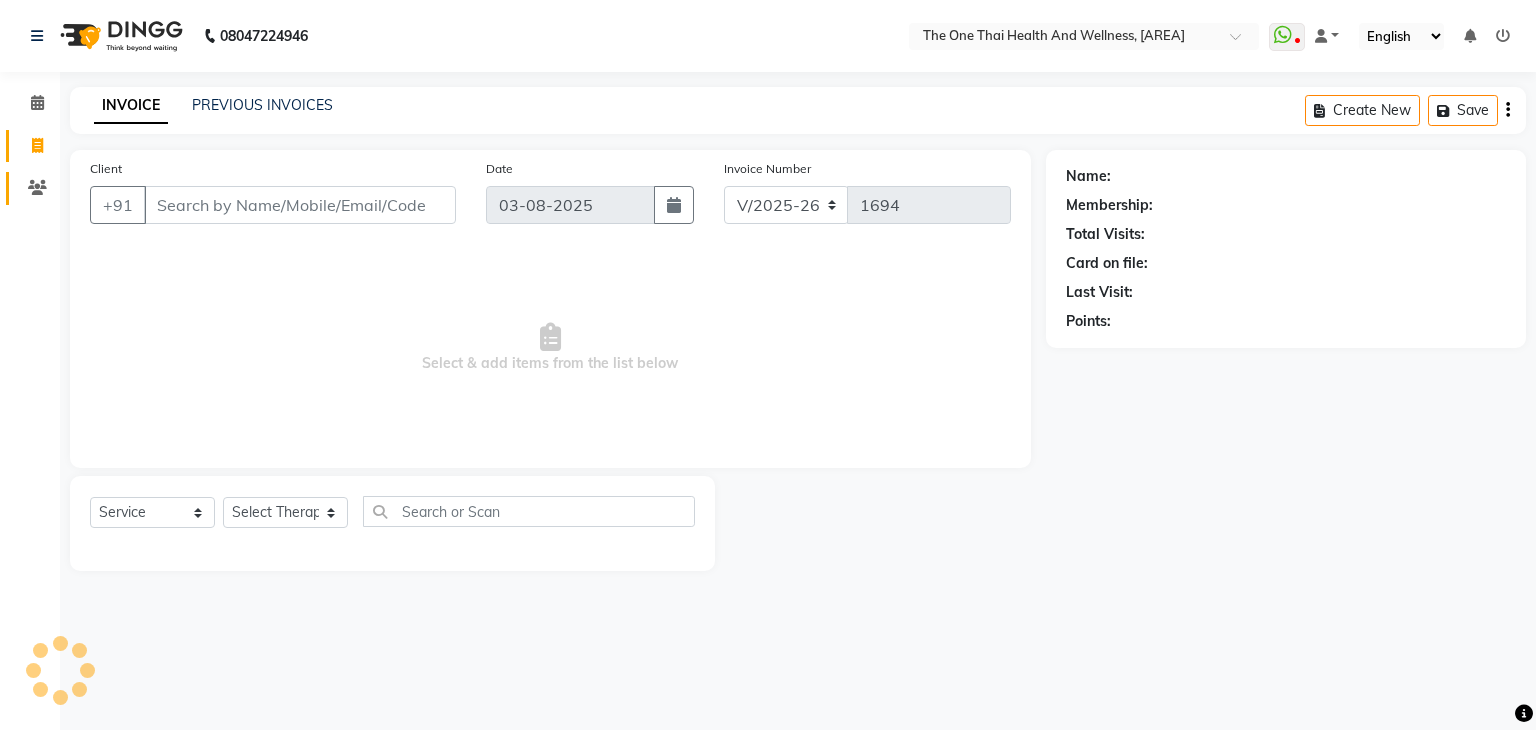 click on "Clients" 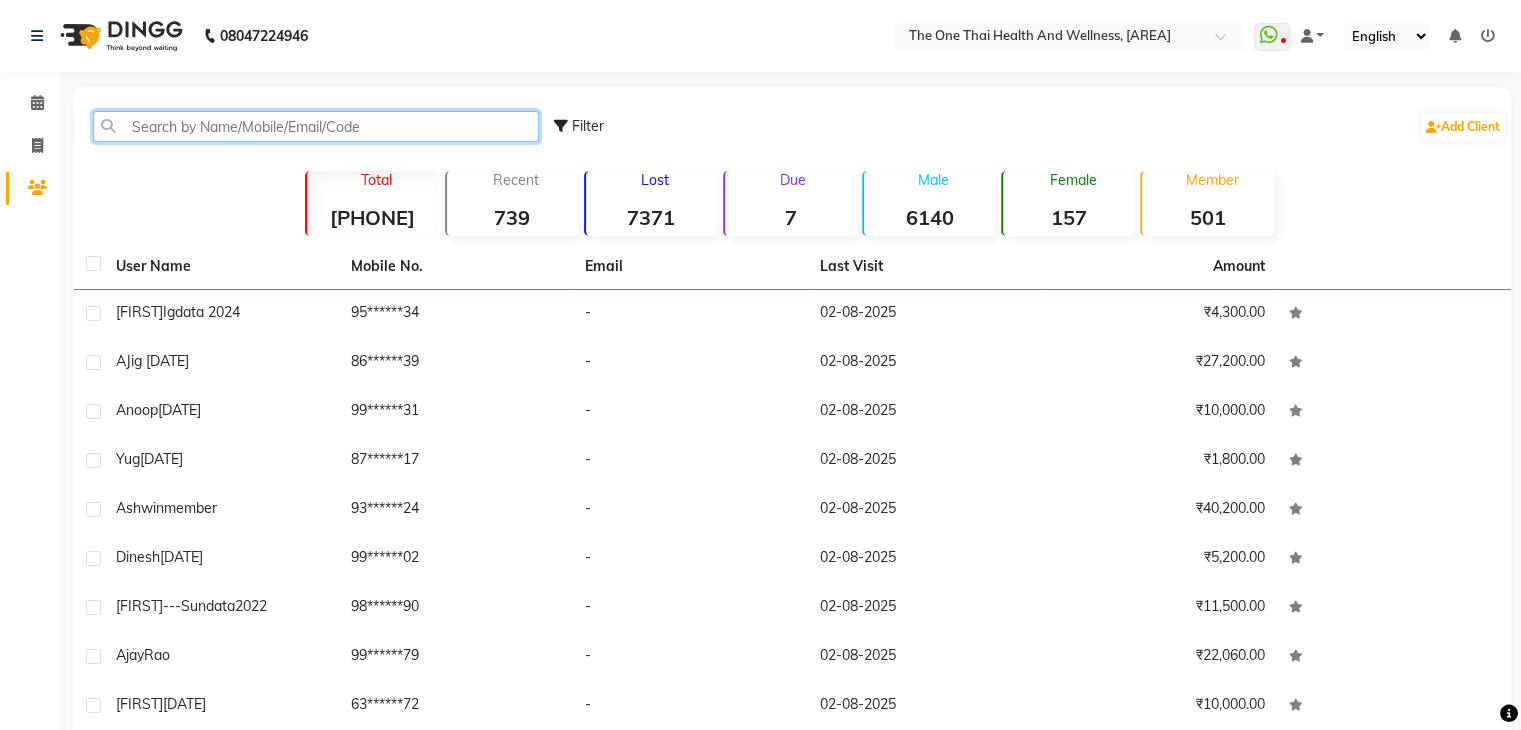 click 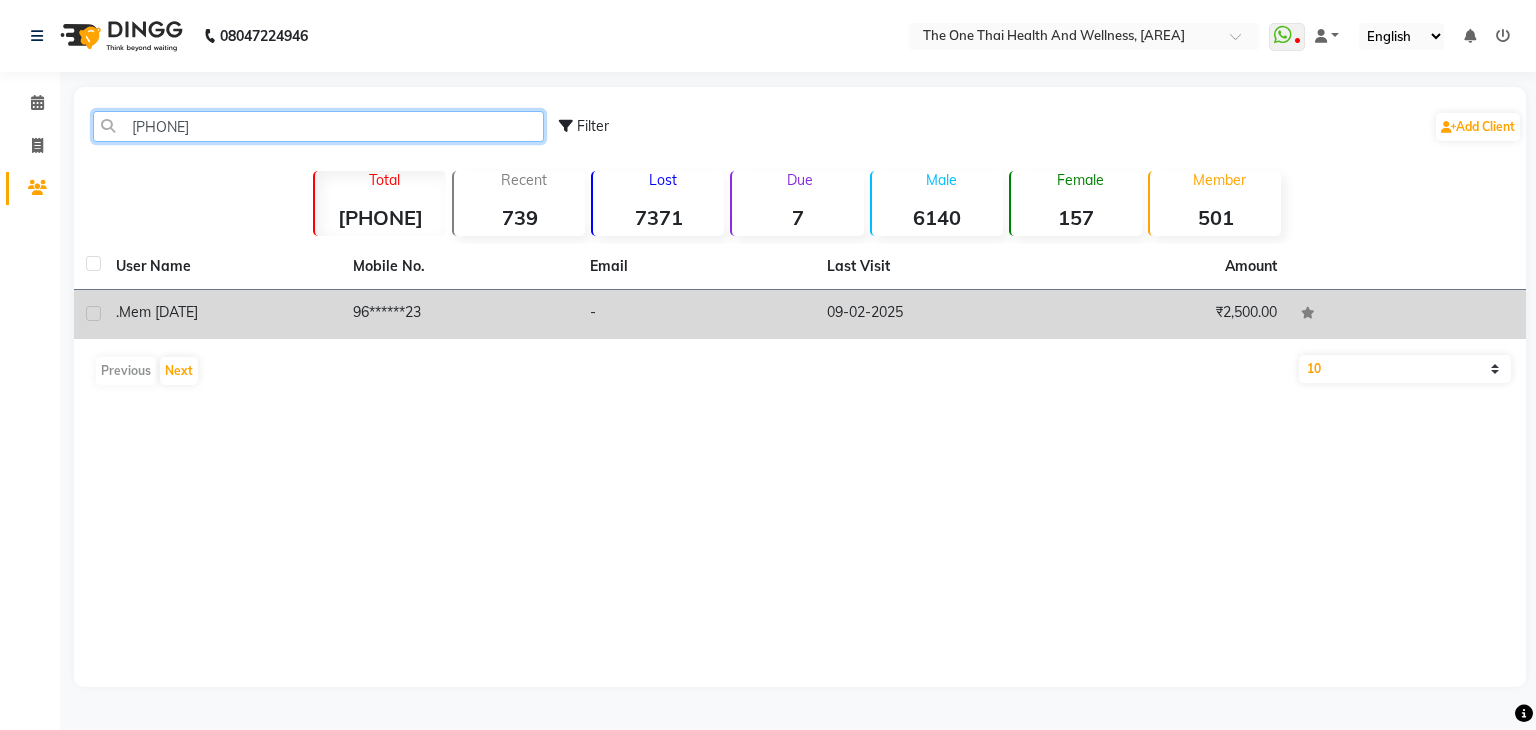 type on "[PHONE]" 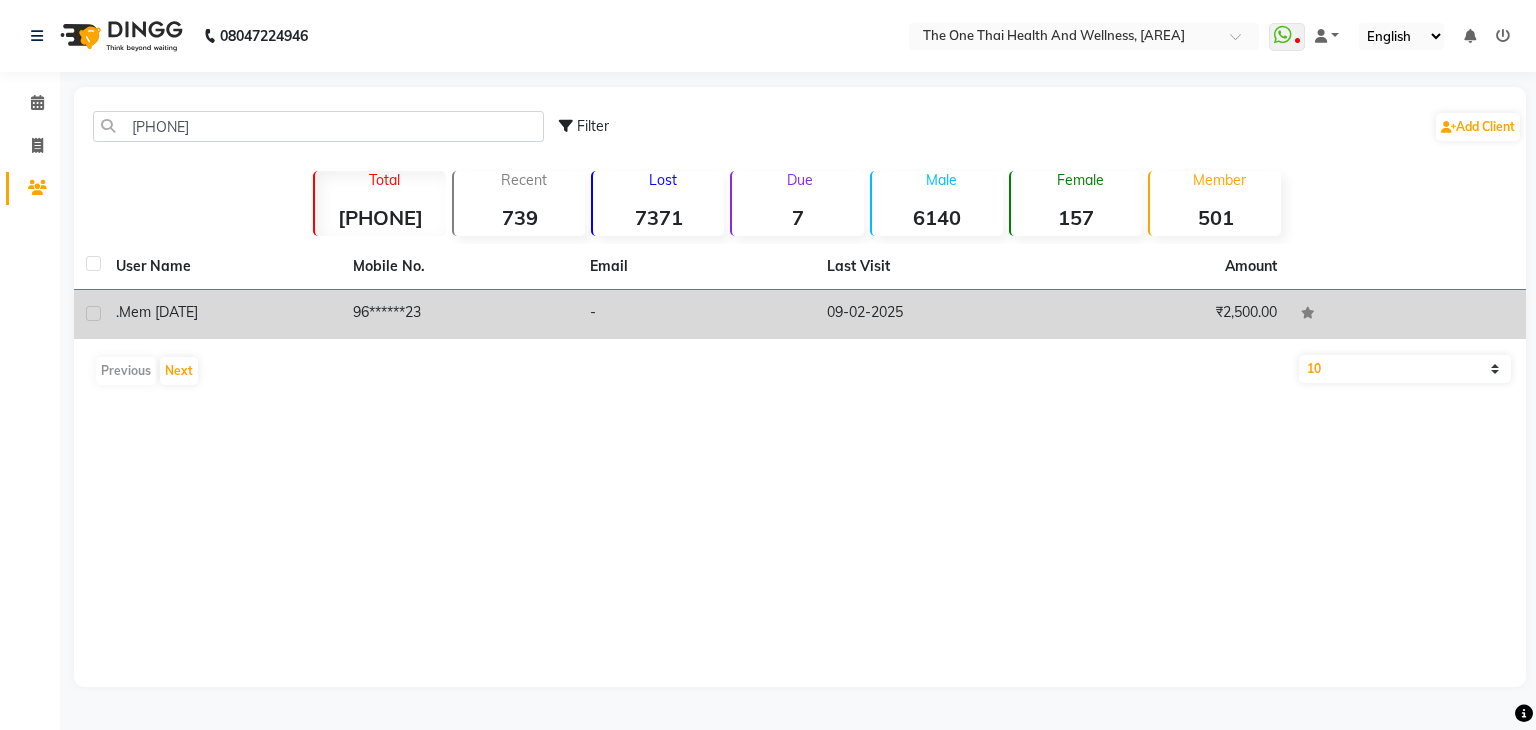 click 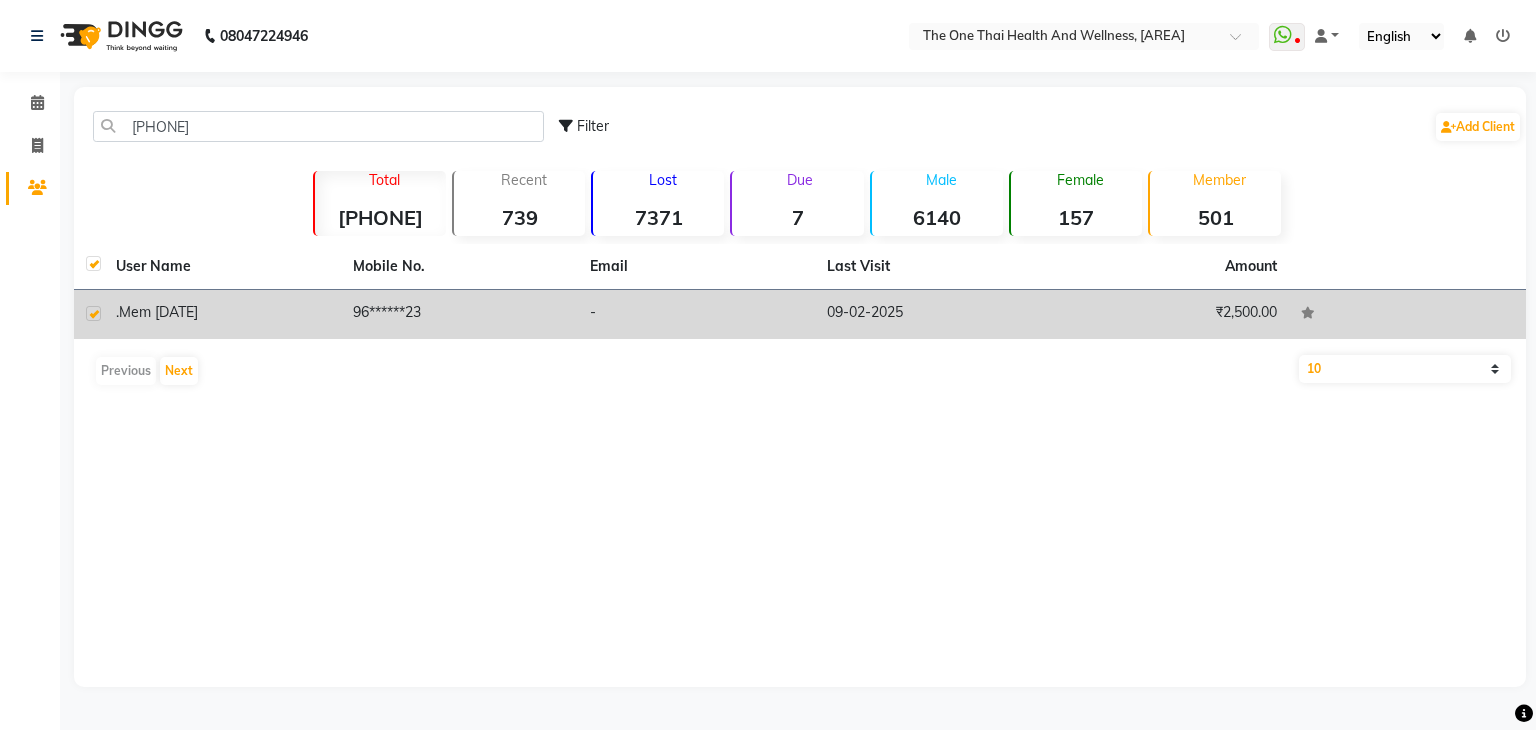 checkbox on "true" 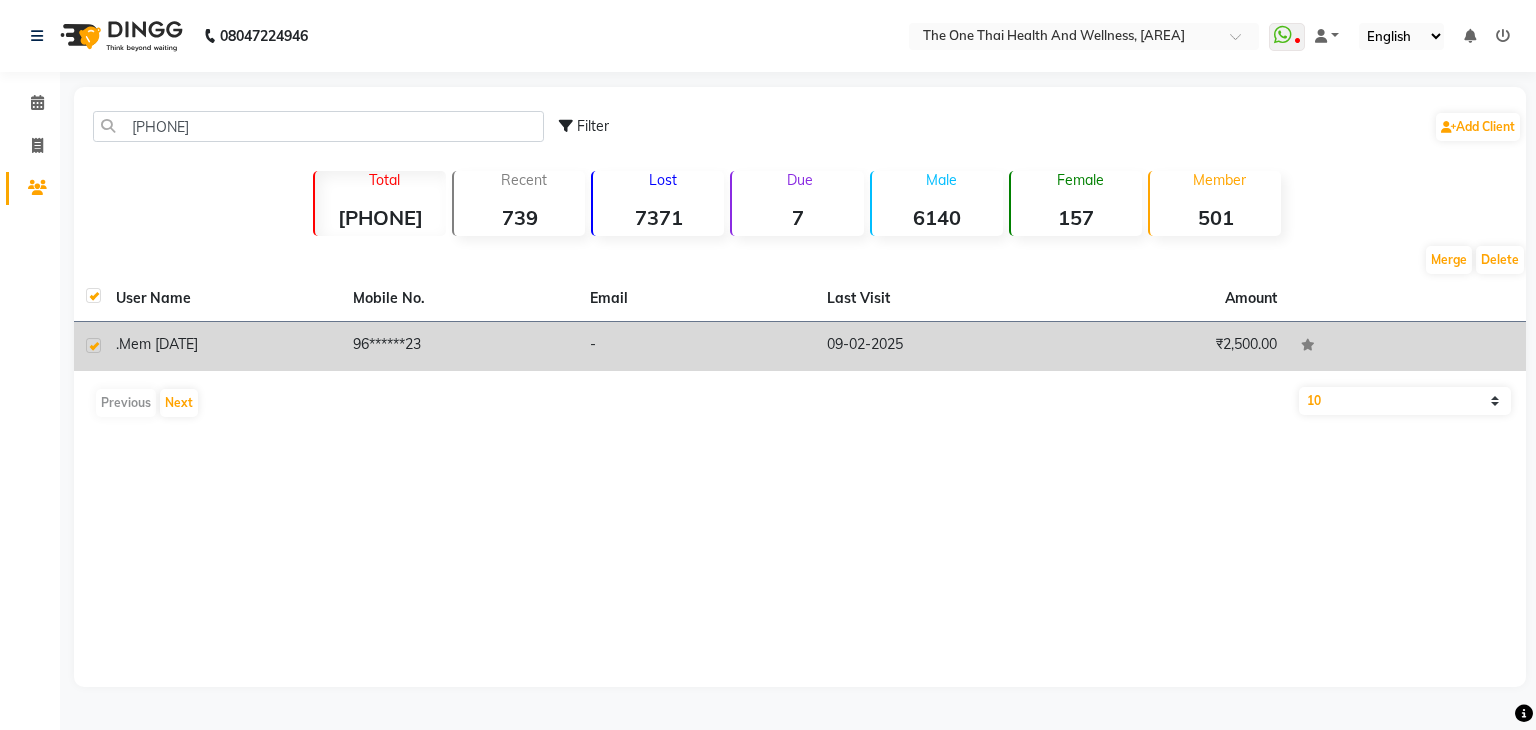 click on "mem [DATE]" 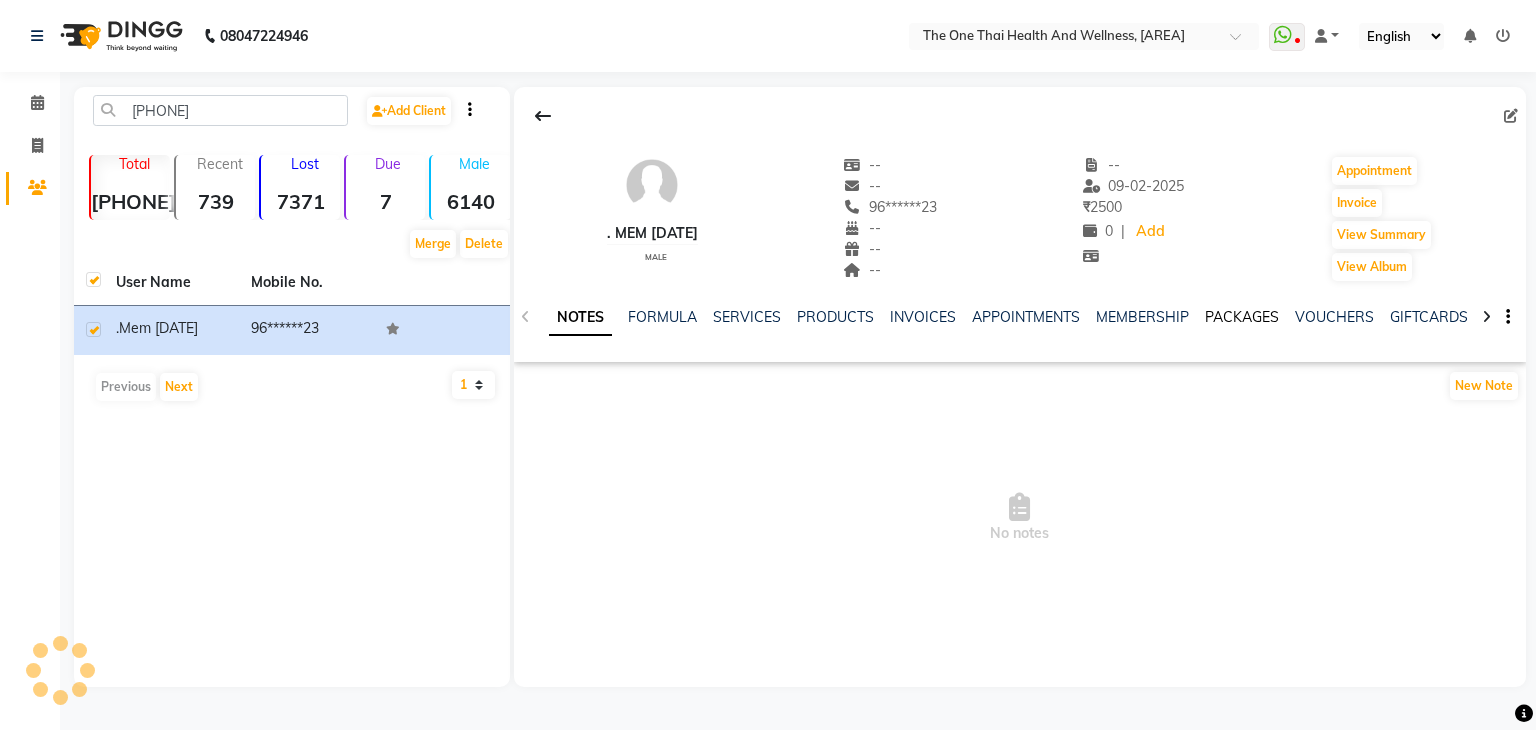 click on "PACKAGES" 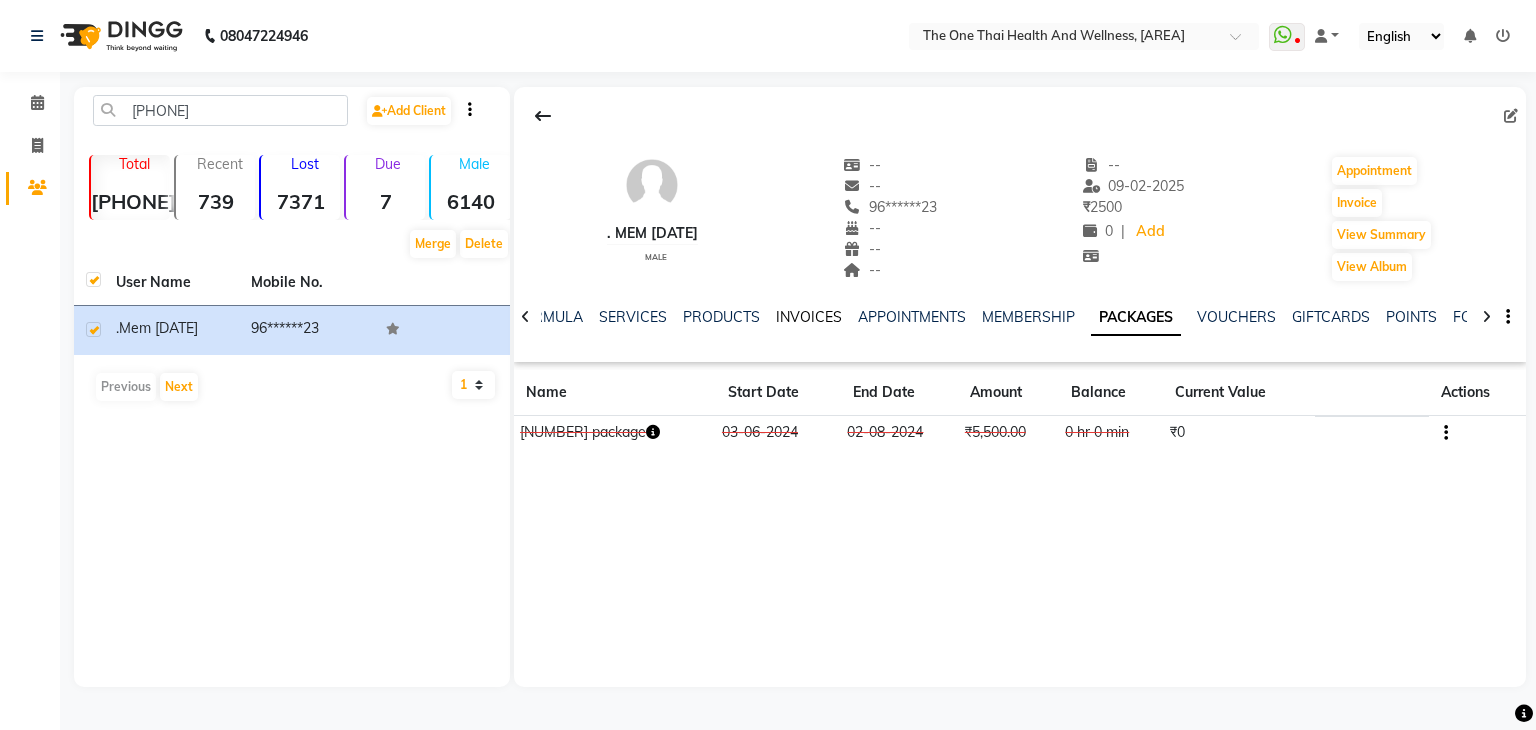 click on "INVOICES" 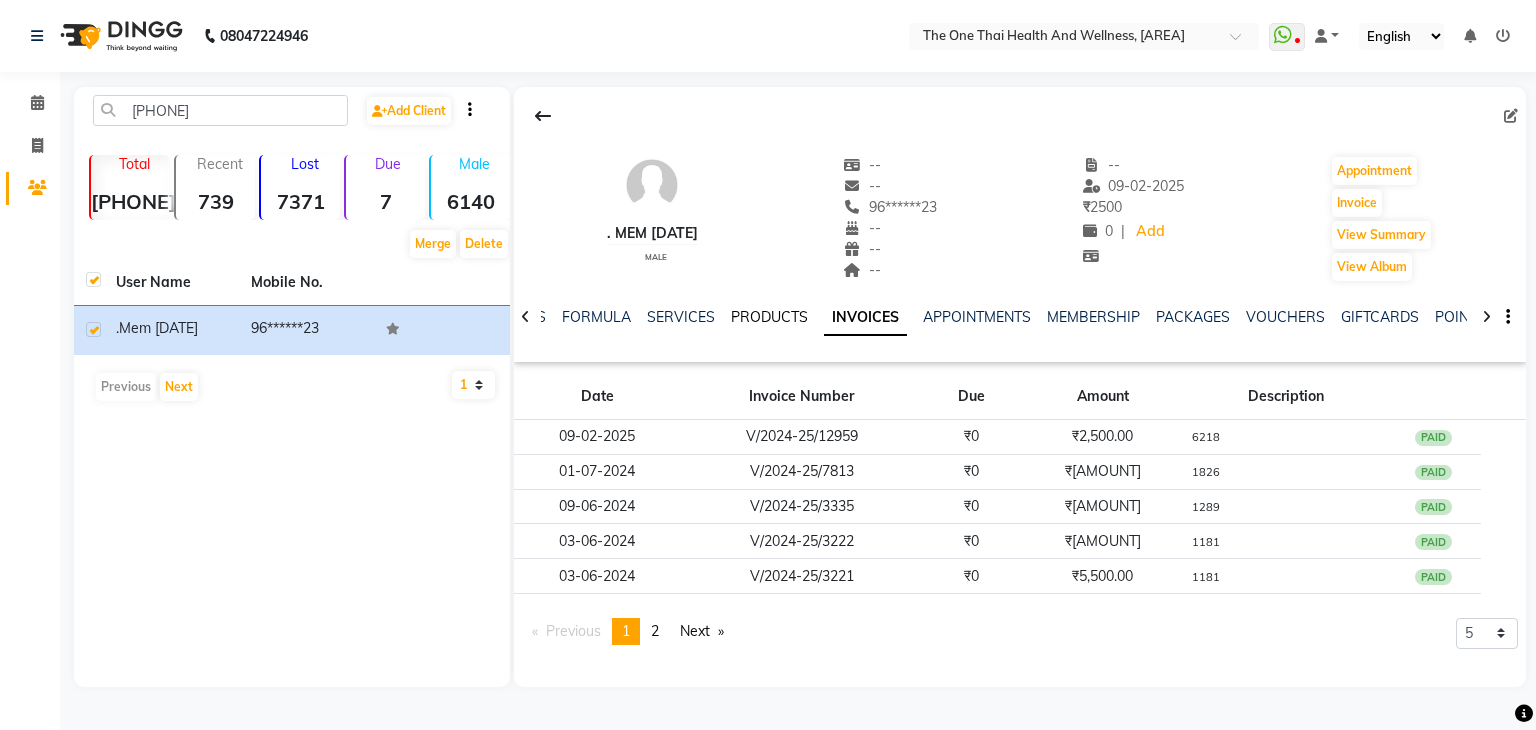 click on "PRODUCTS" 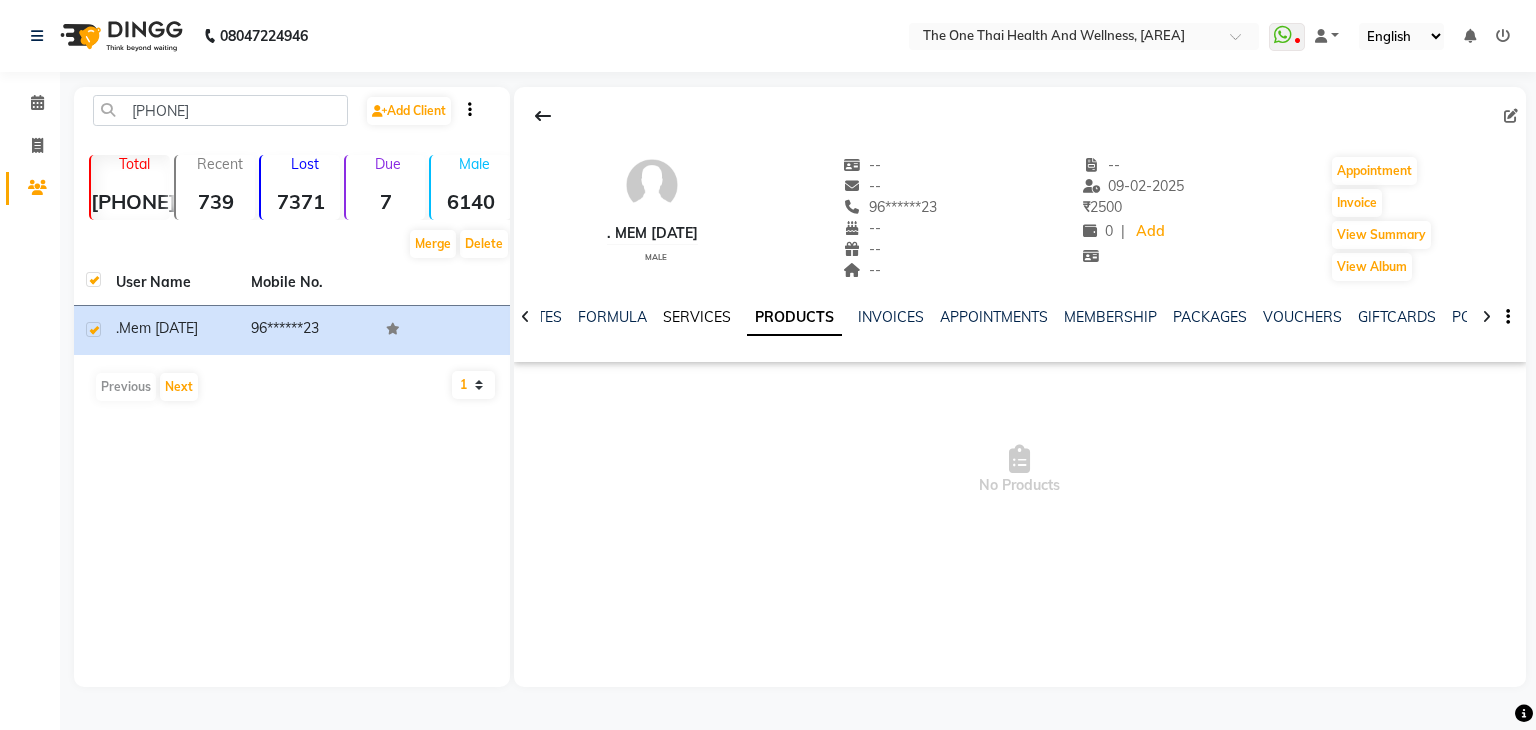 click on "SERVICES" 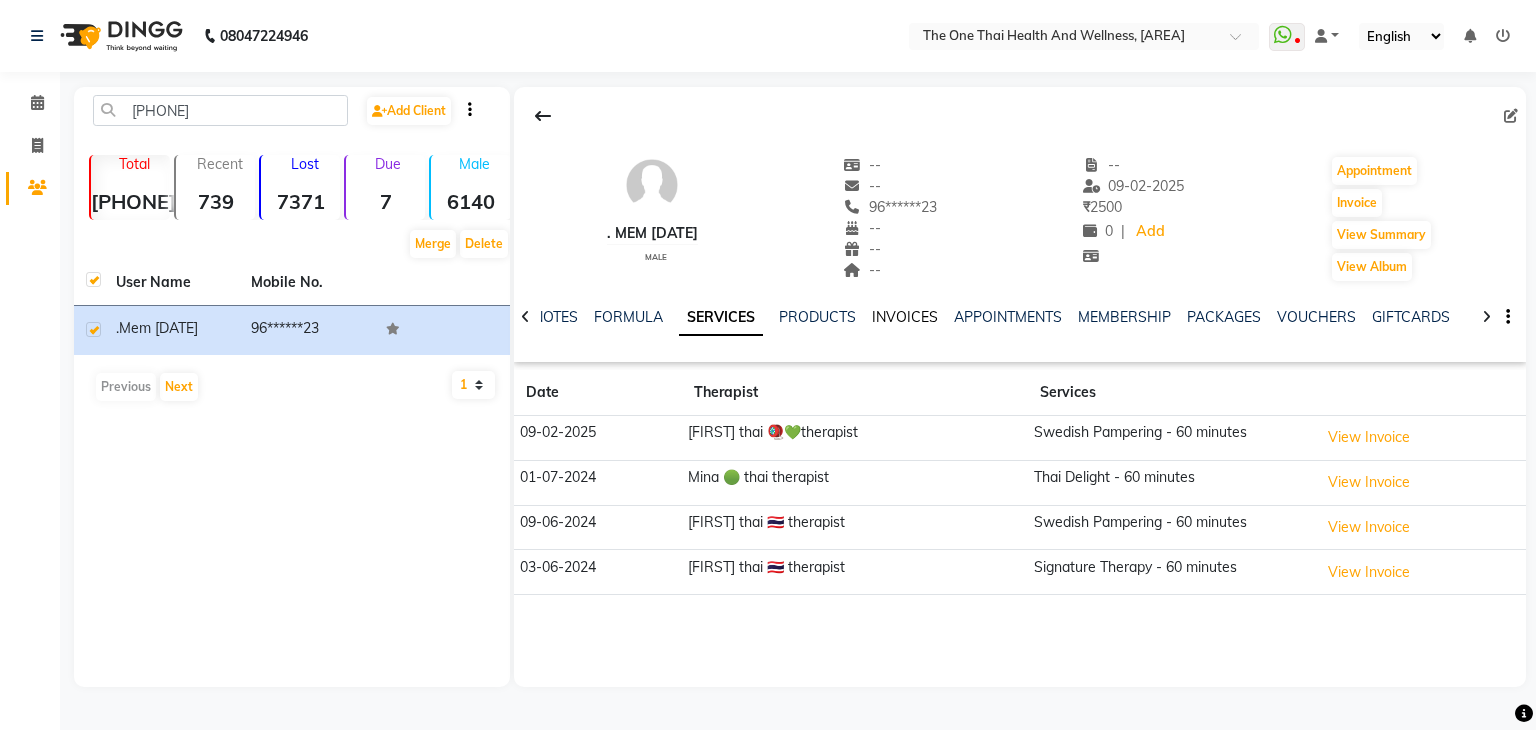 click on "INVOICES" 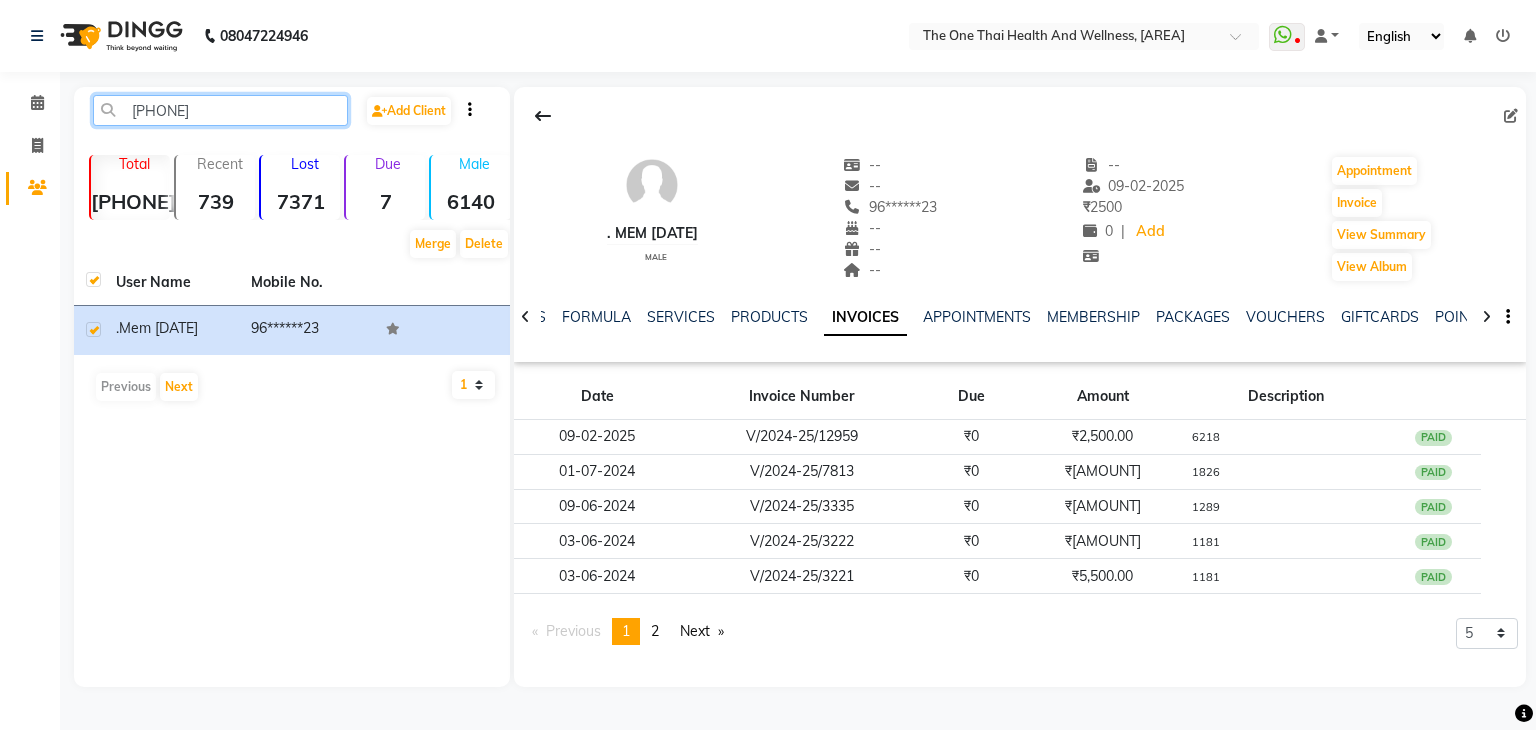 click on "[PHONE]" 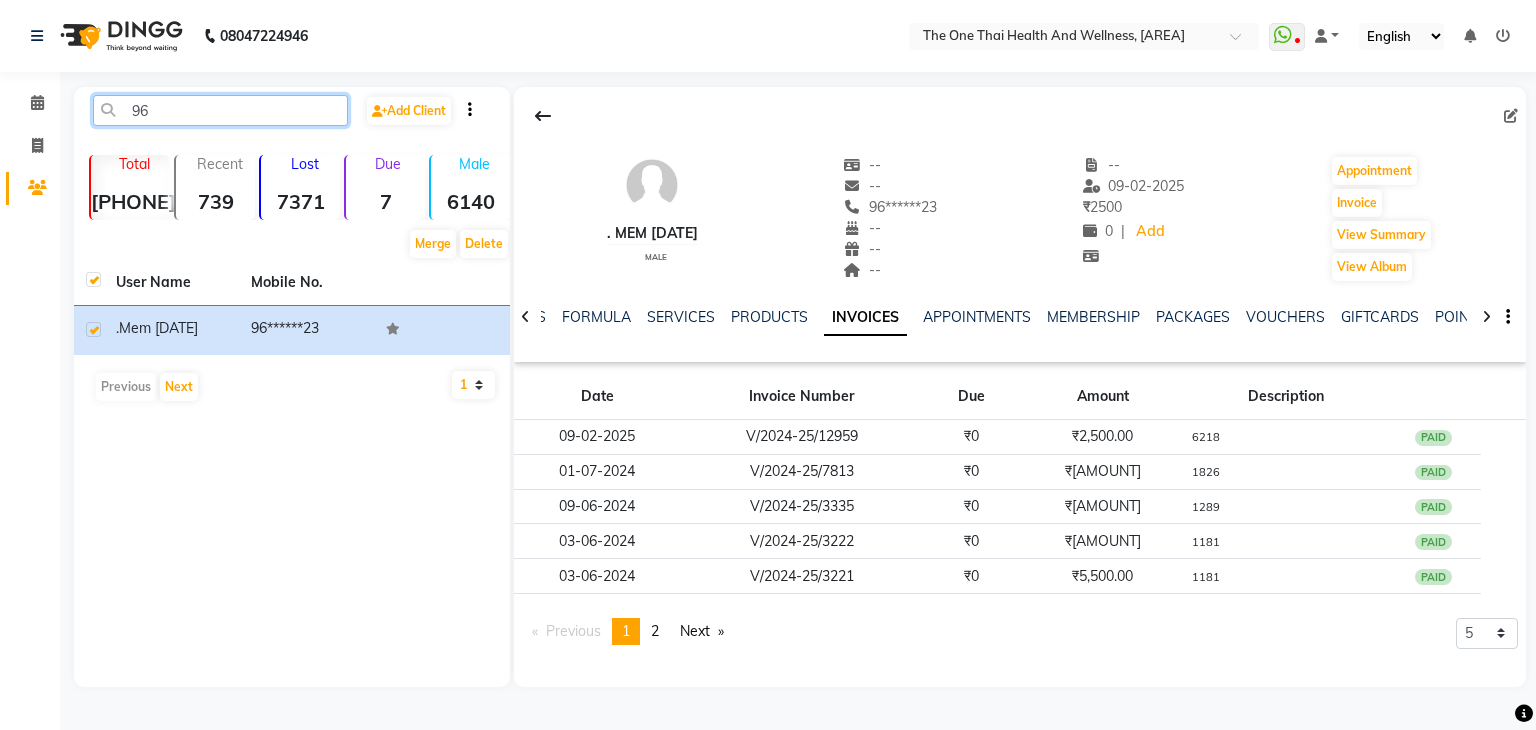 type on "9" 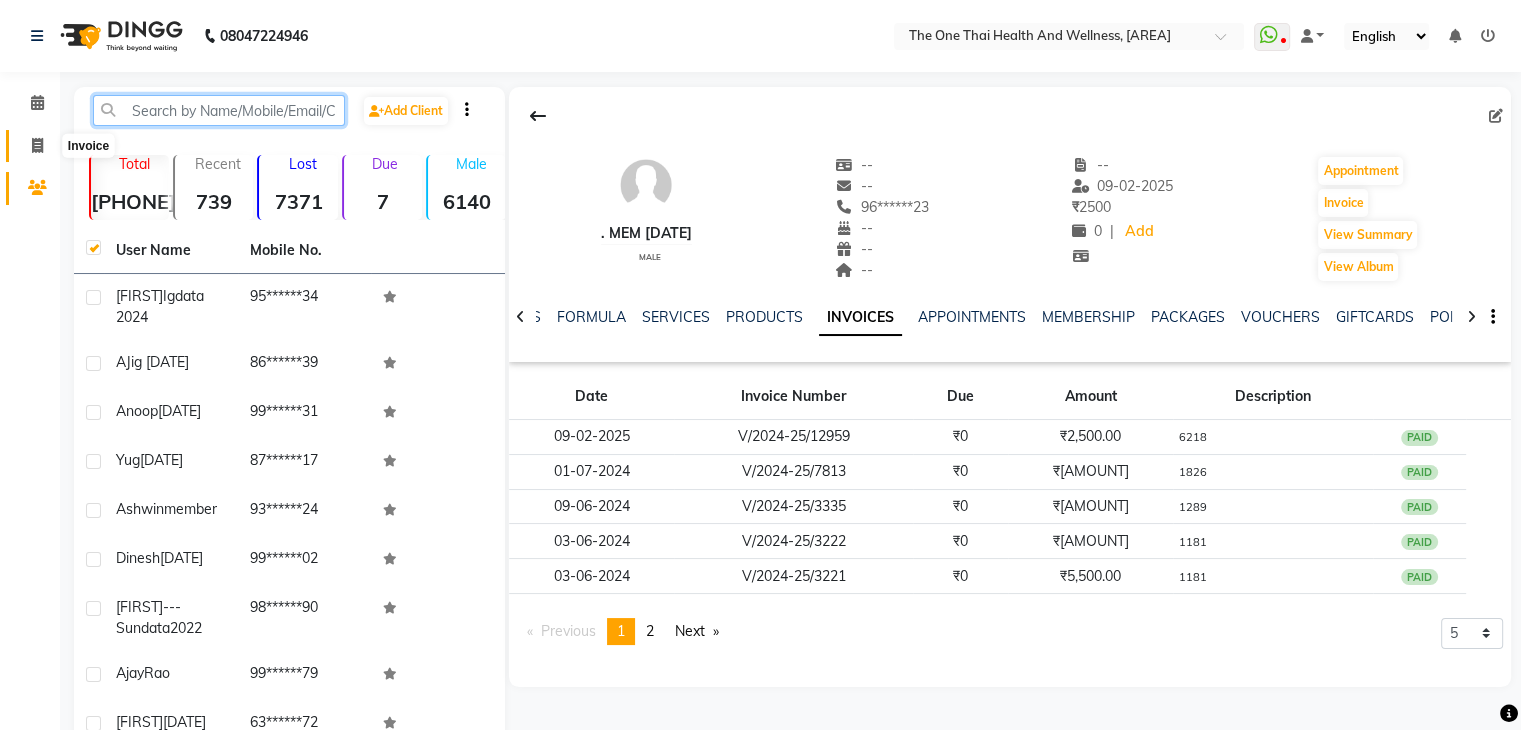 type 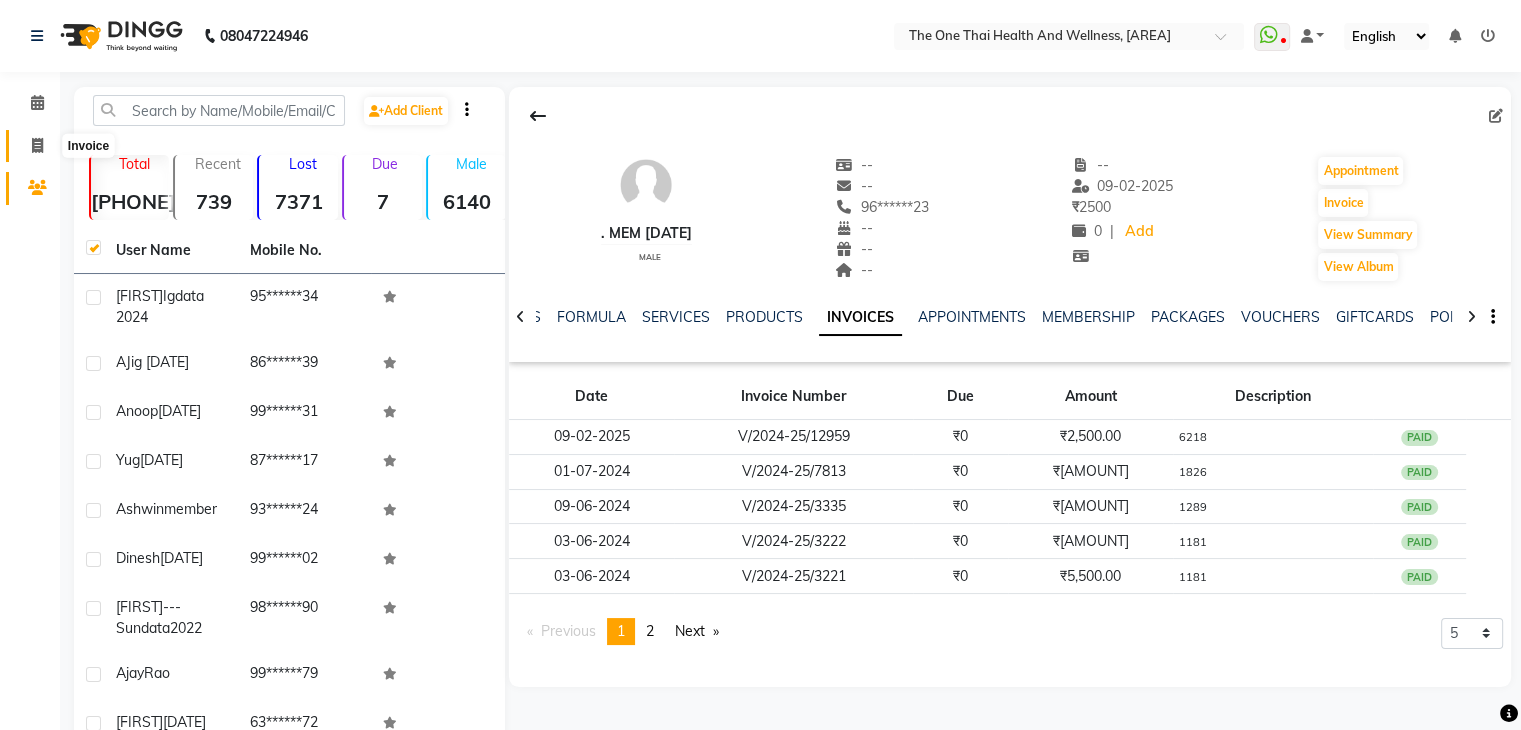 click 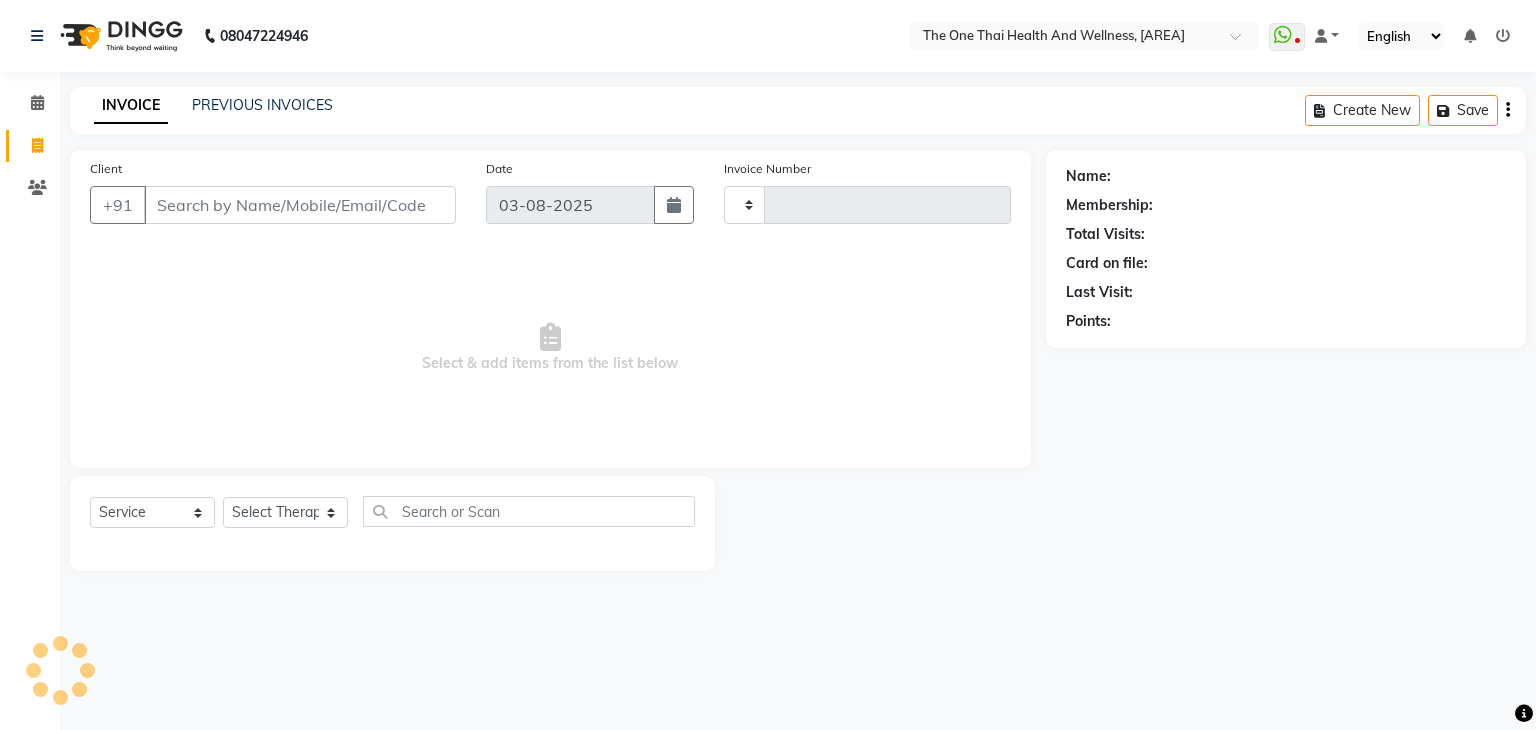 type on "1694" 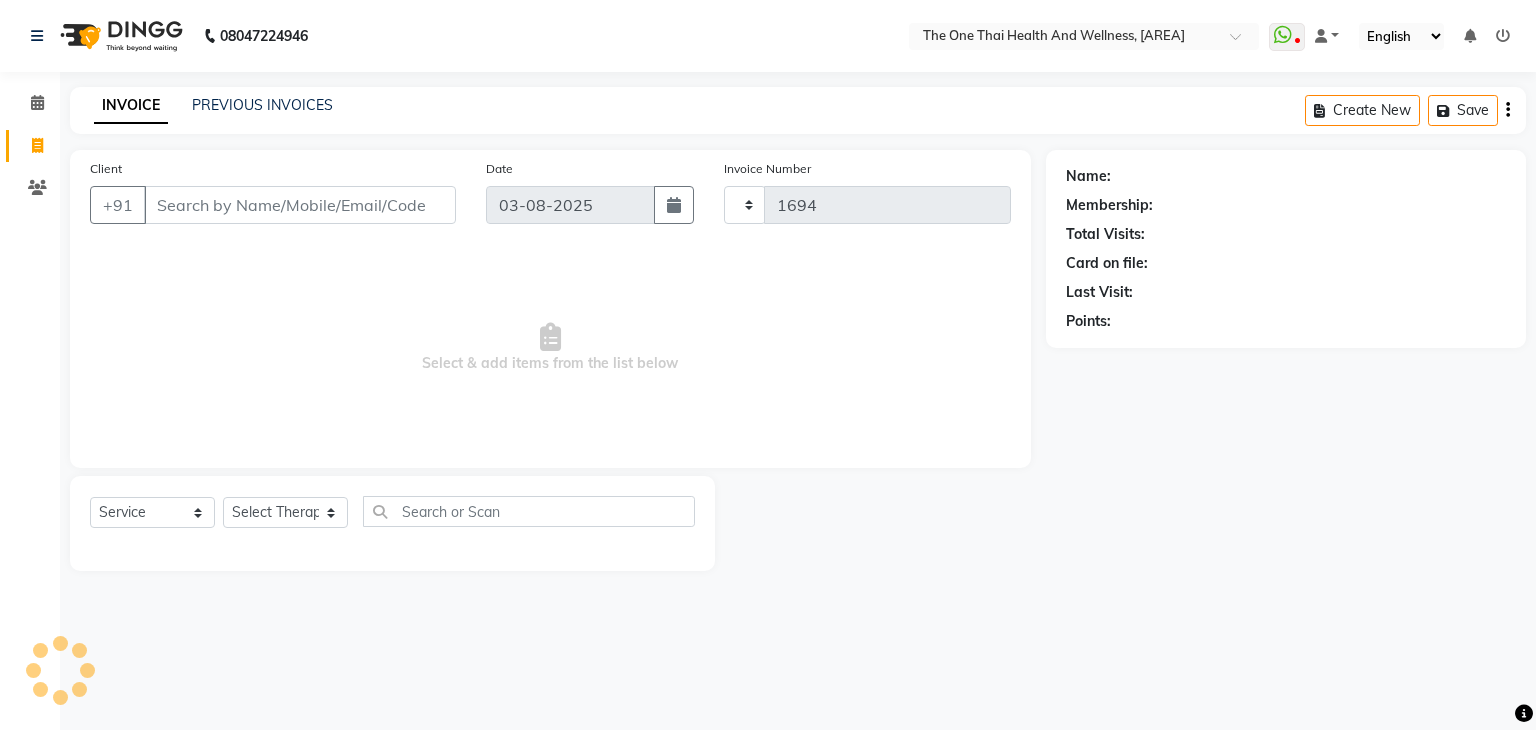 select on "5972" 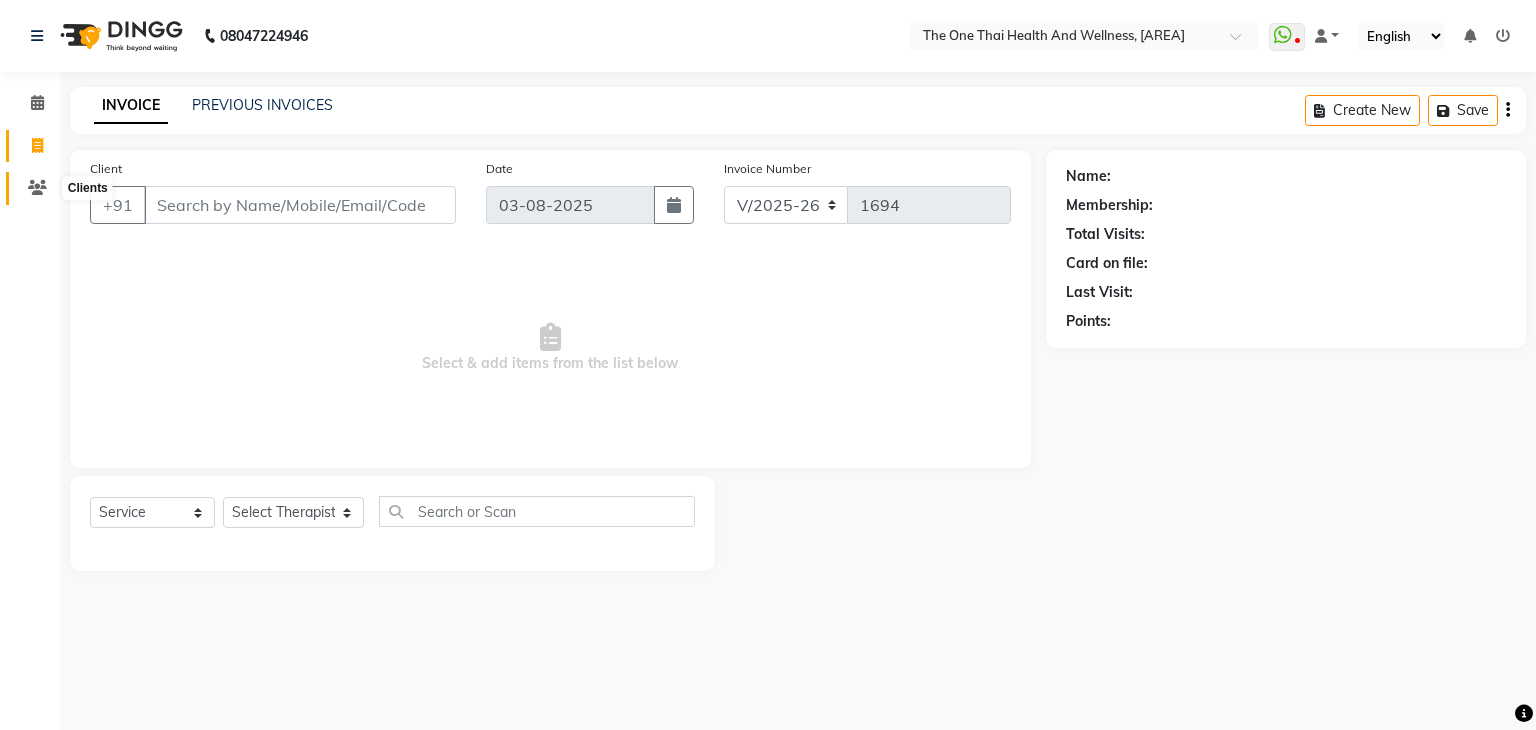 click 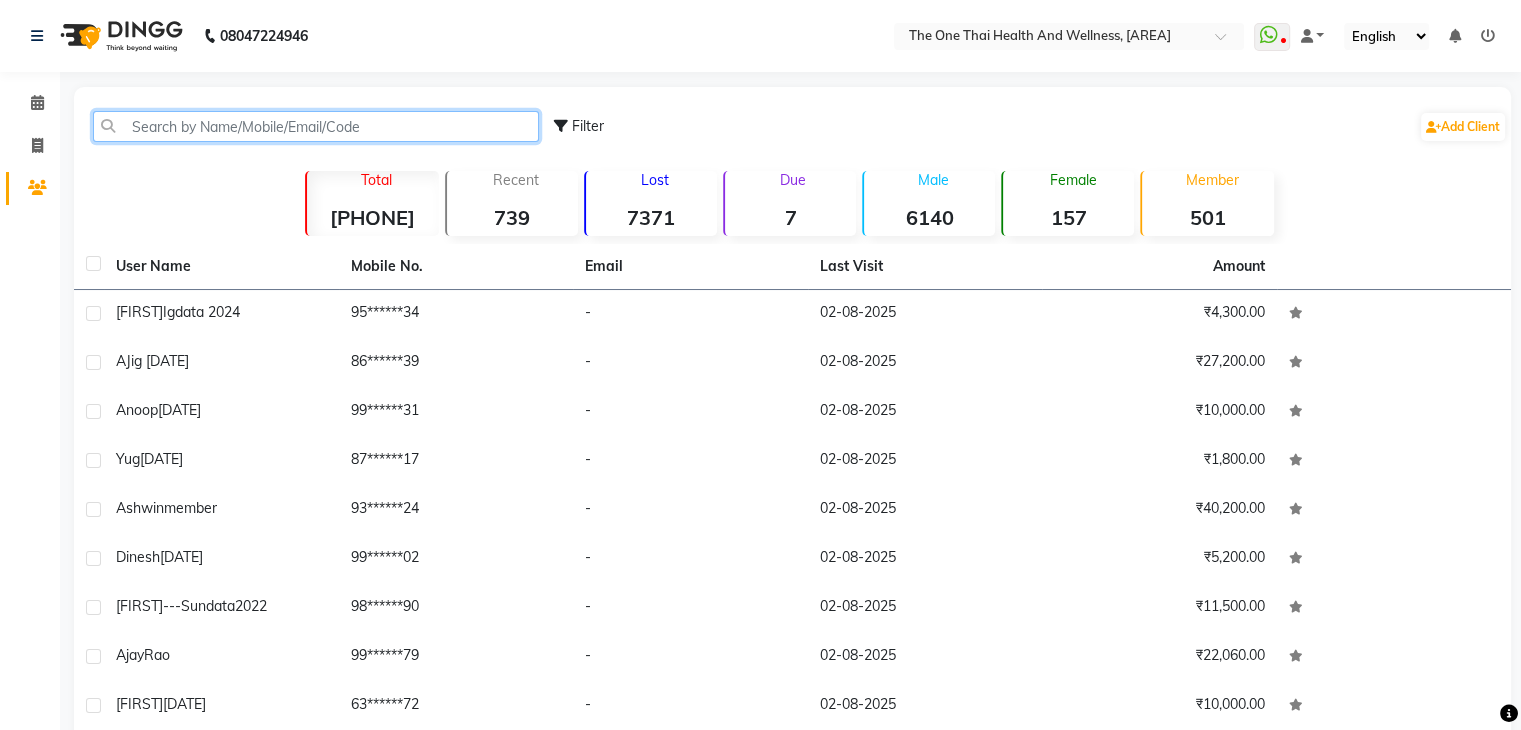 click 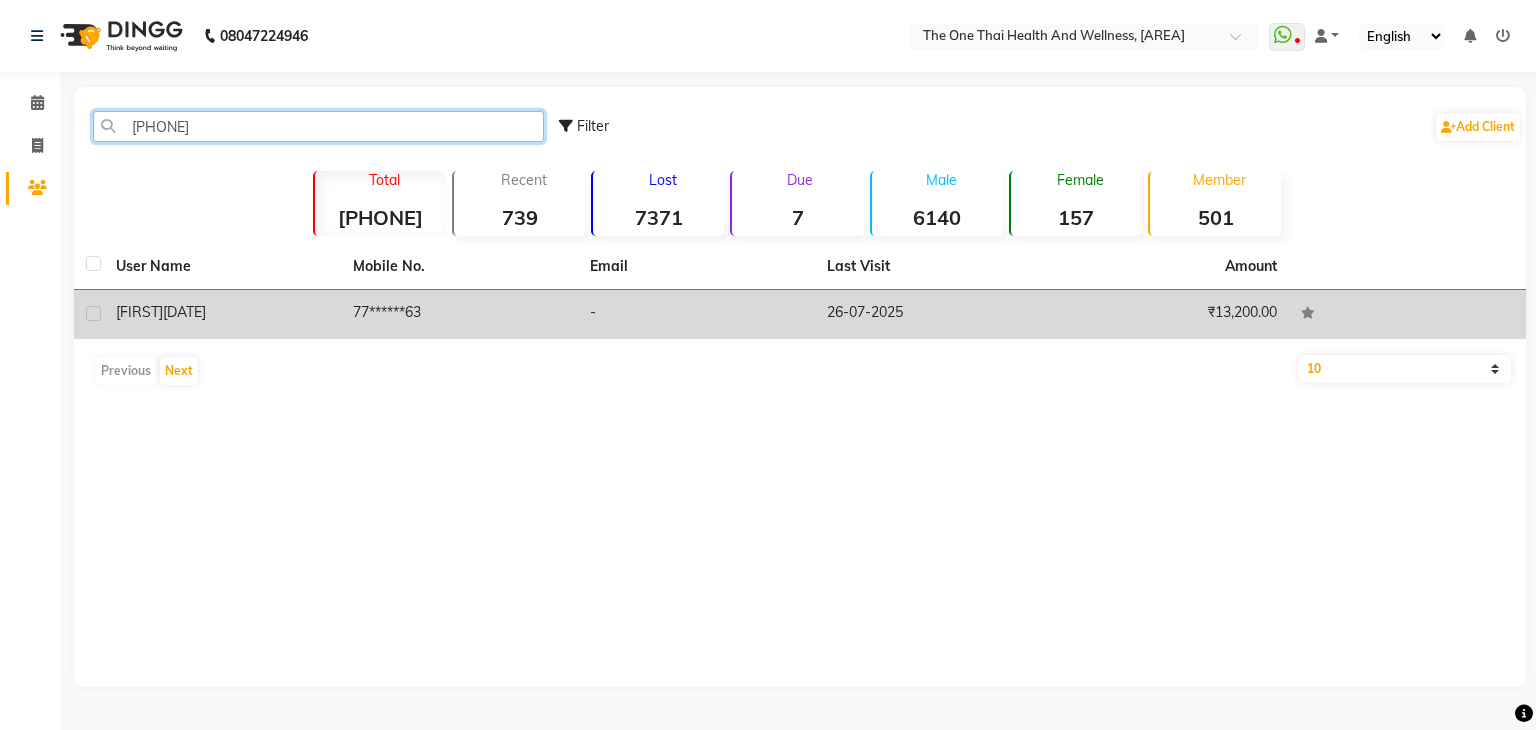 type on "[PHONE]" 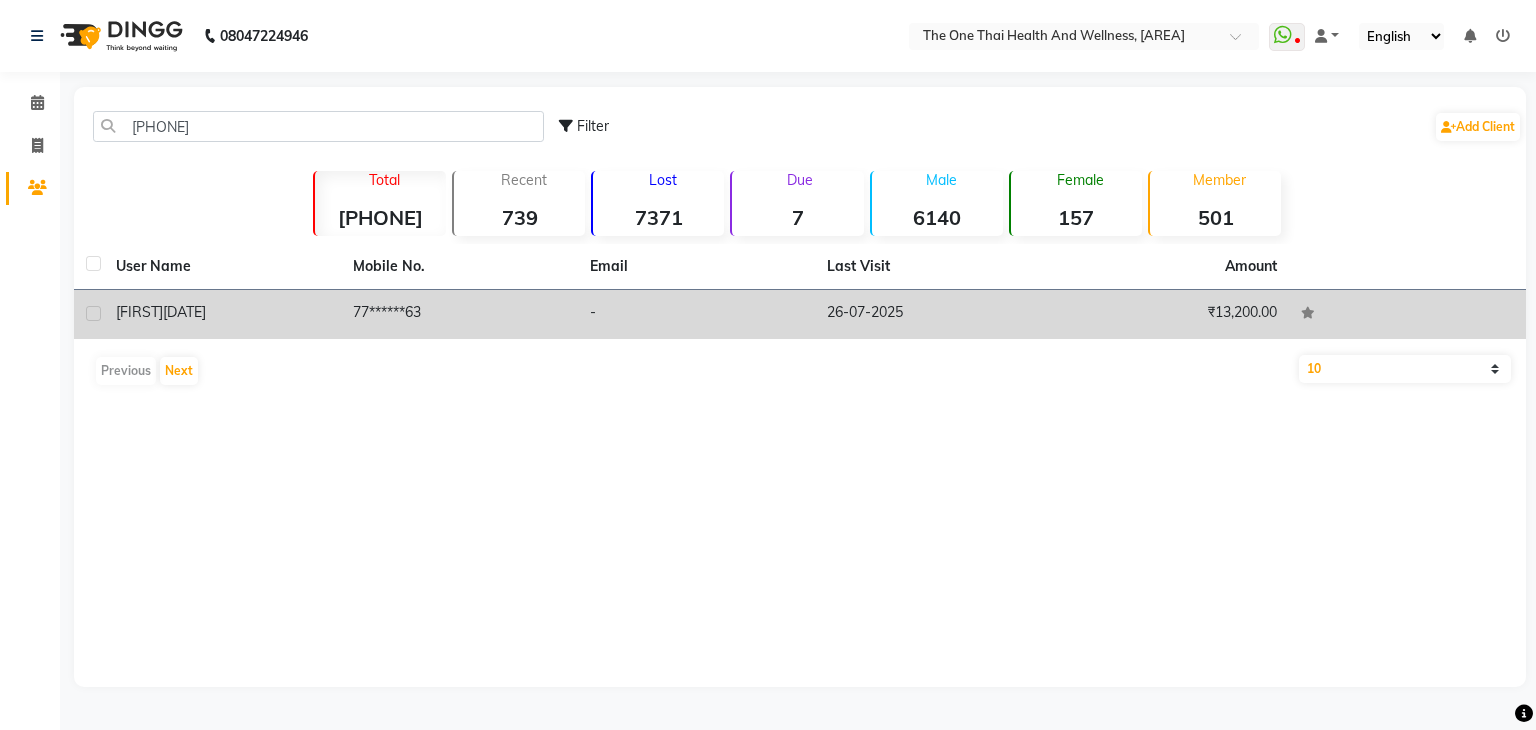 click 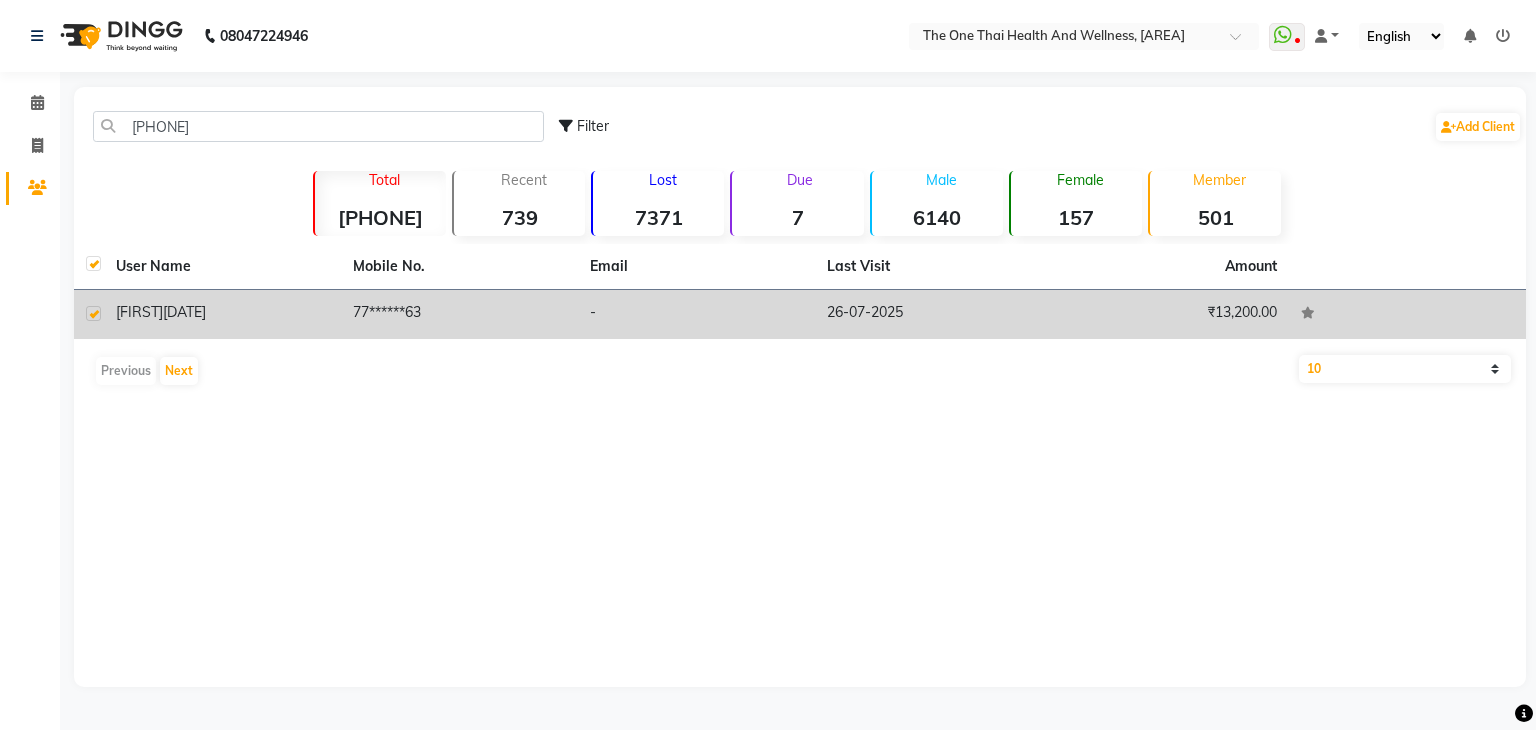 checkbox on "true" 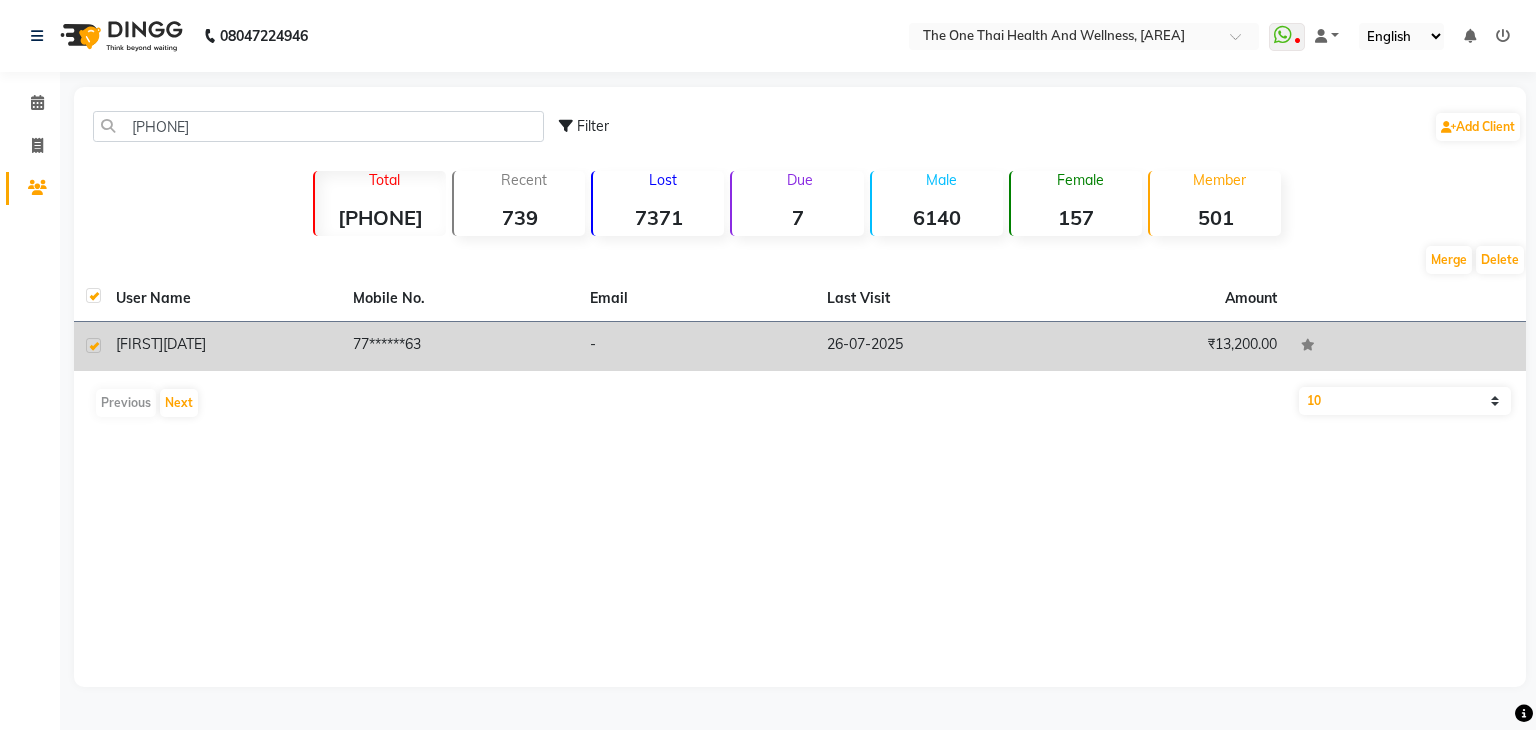click on "[DATE]" 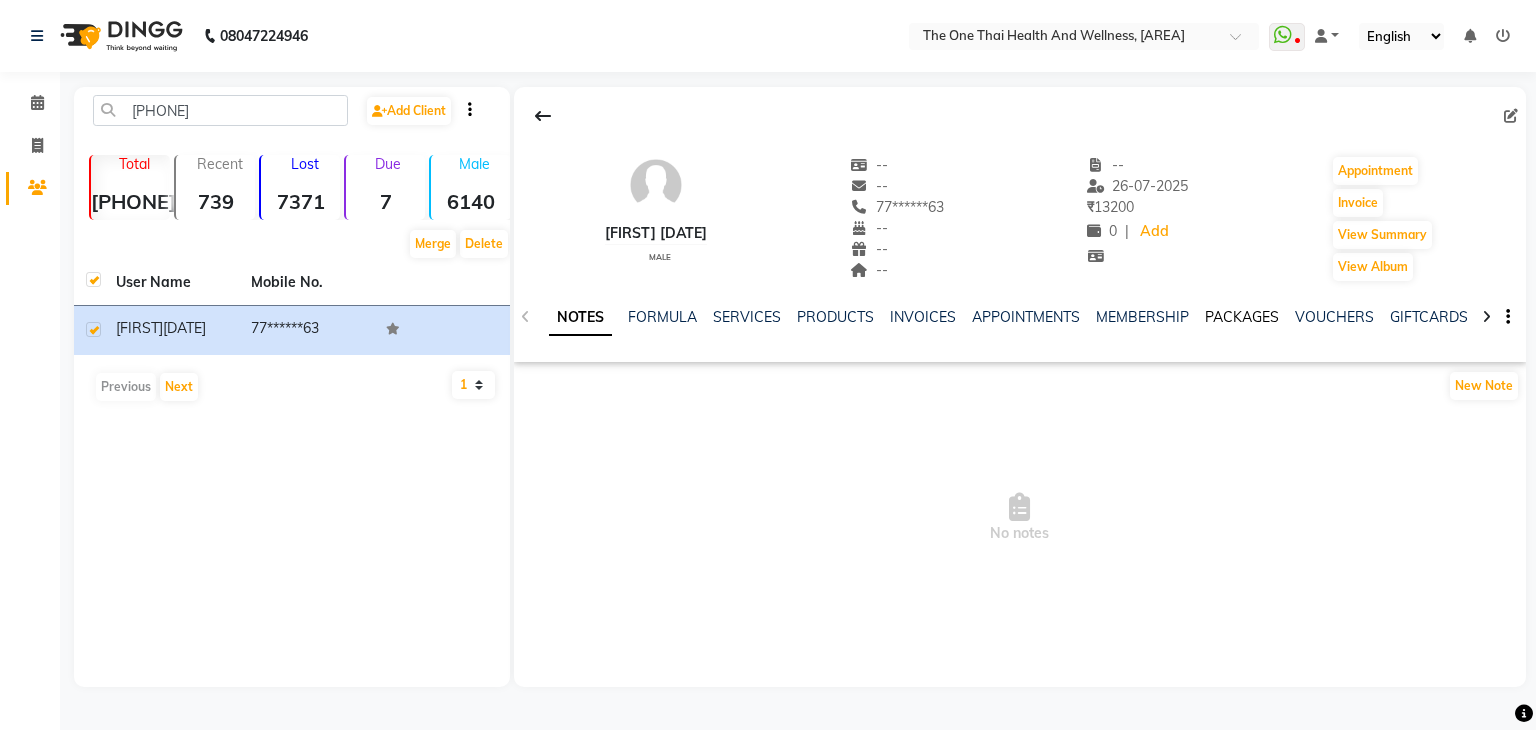 click on "PACKAGES" 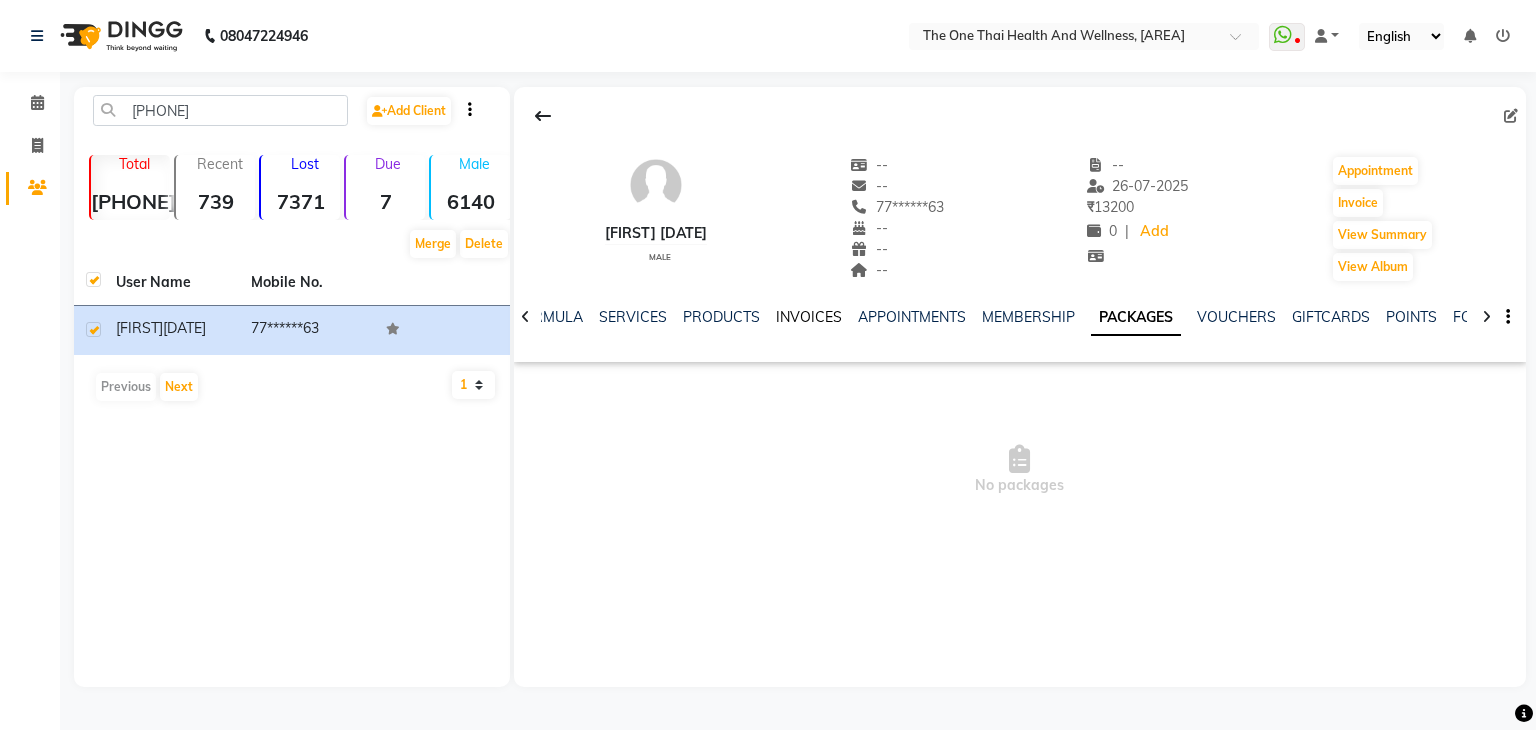 click on "INVOICES" 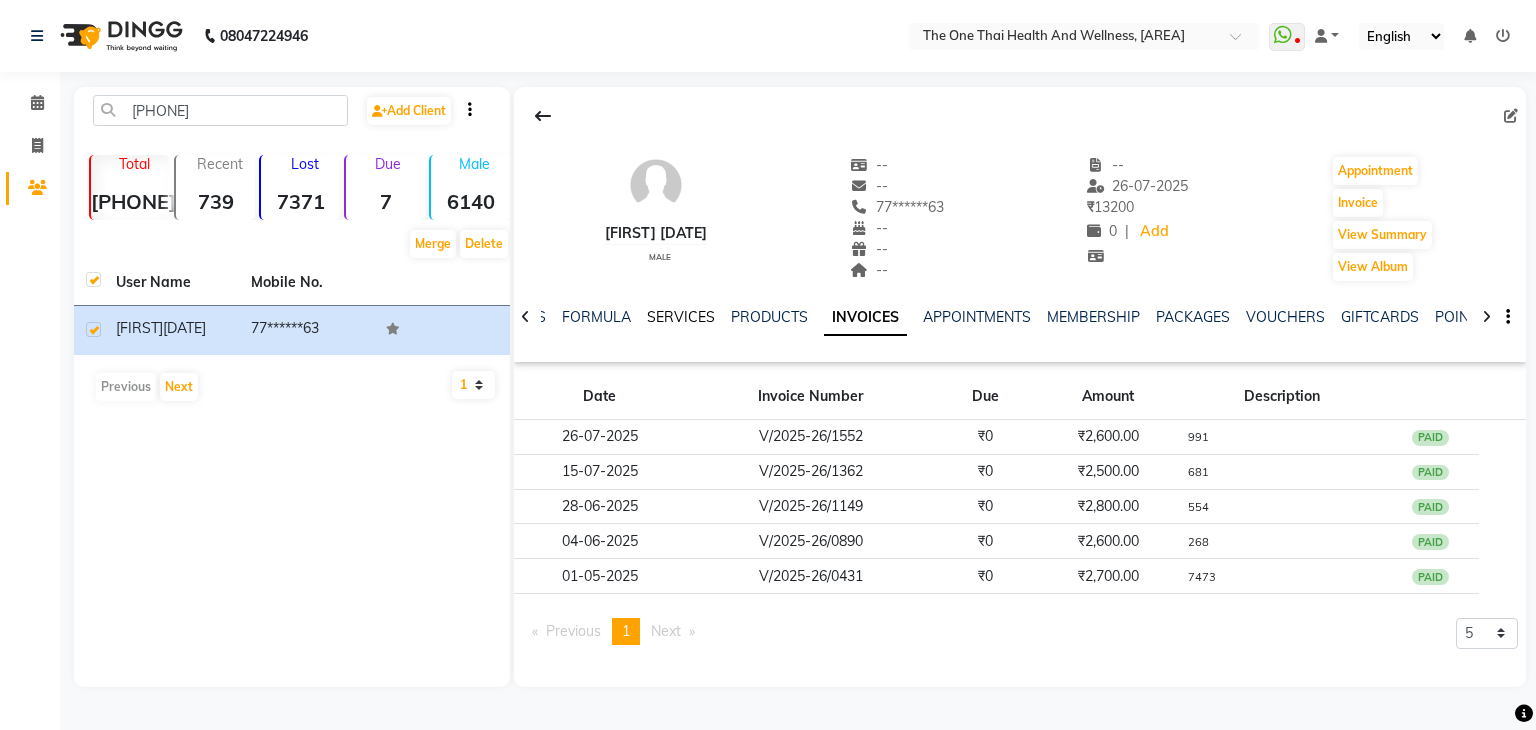 click on "SERVICES" 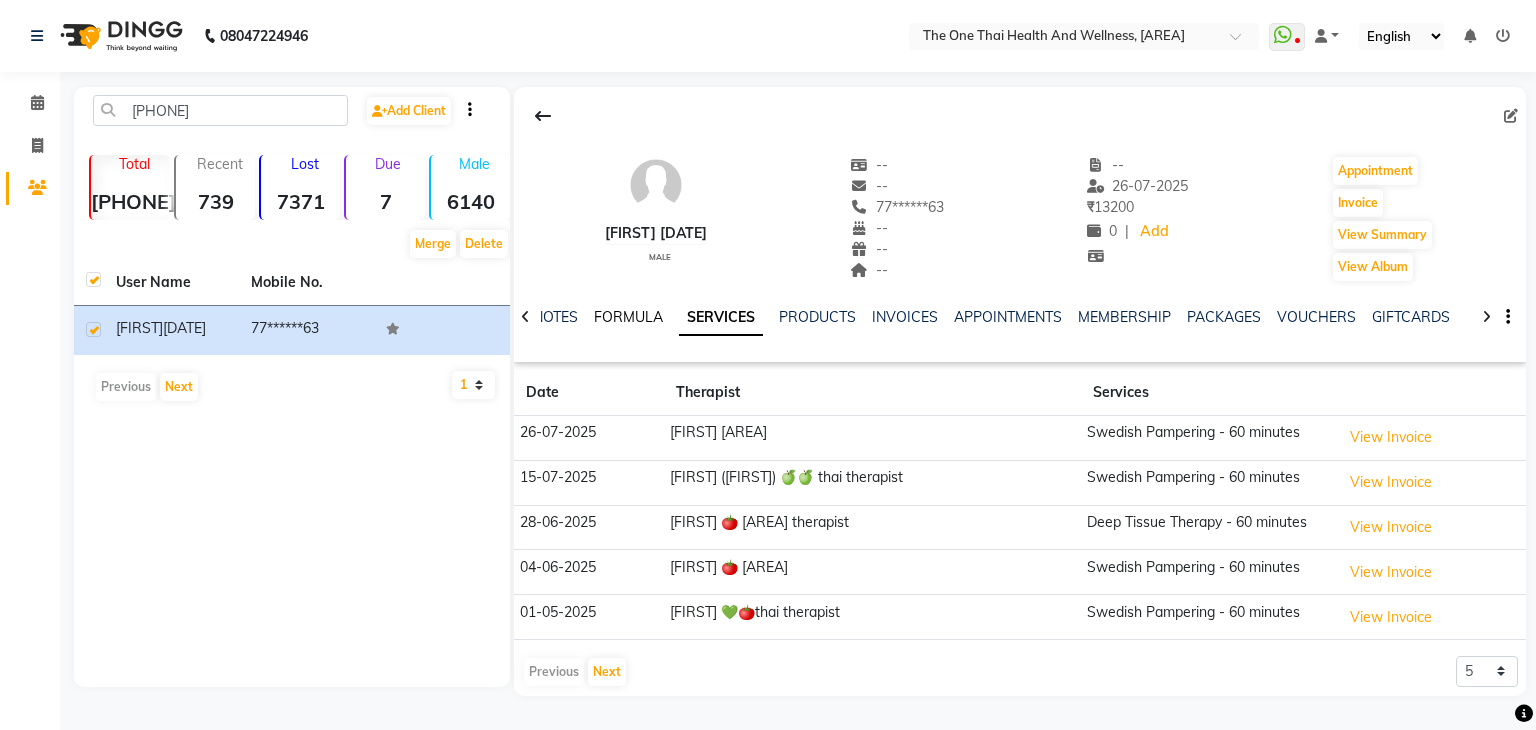 click on "FORMULA" 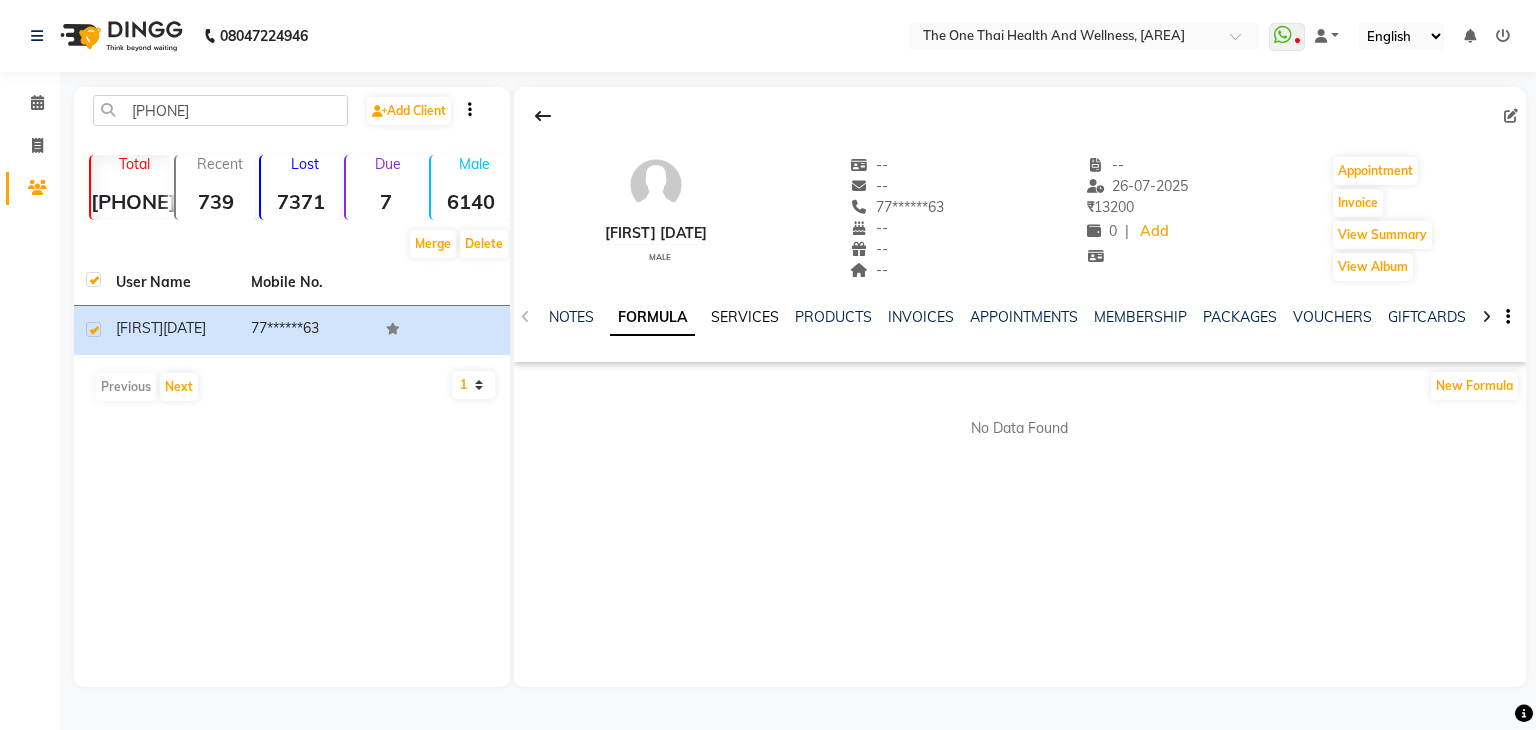 click on "SERVICES" 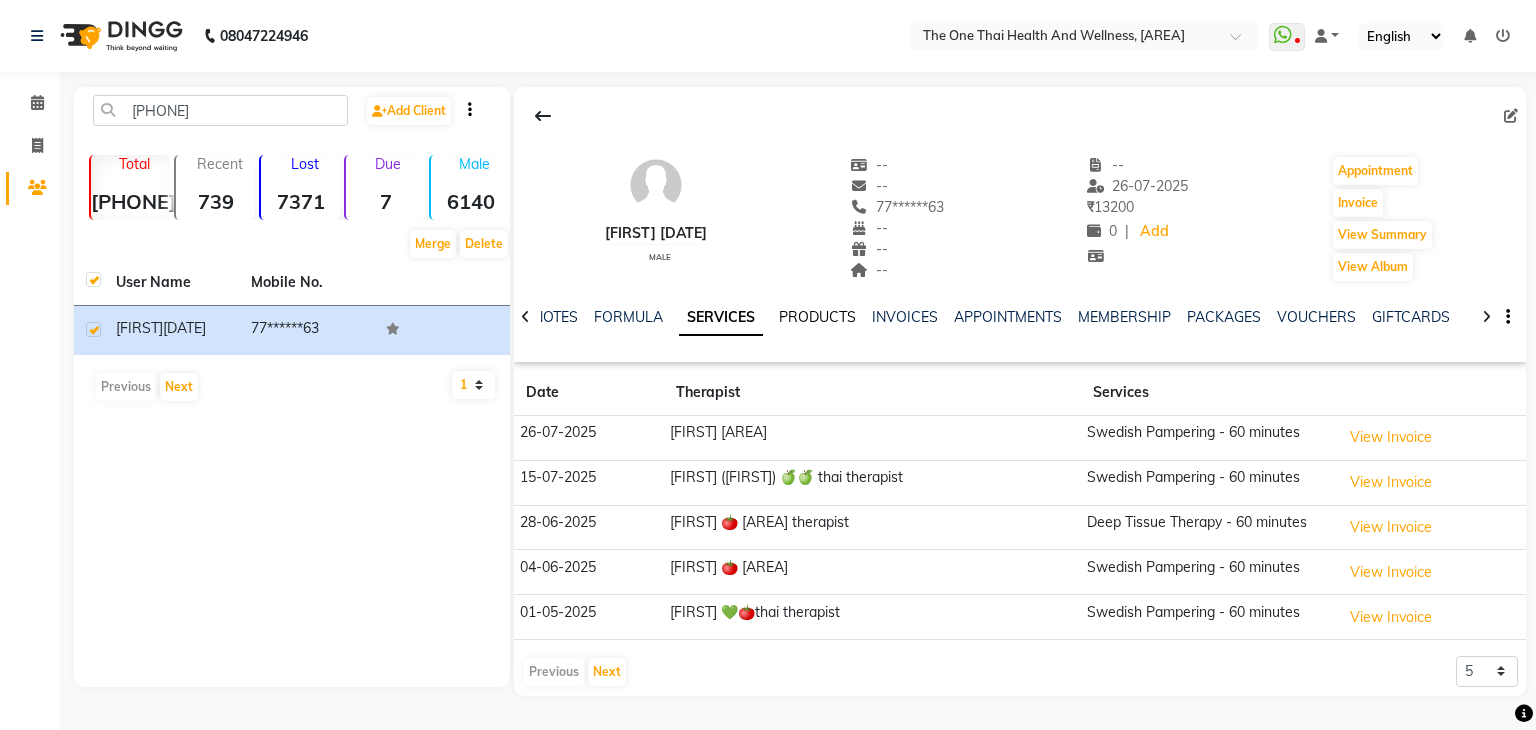 click on "PRODUCTS" 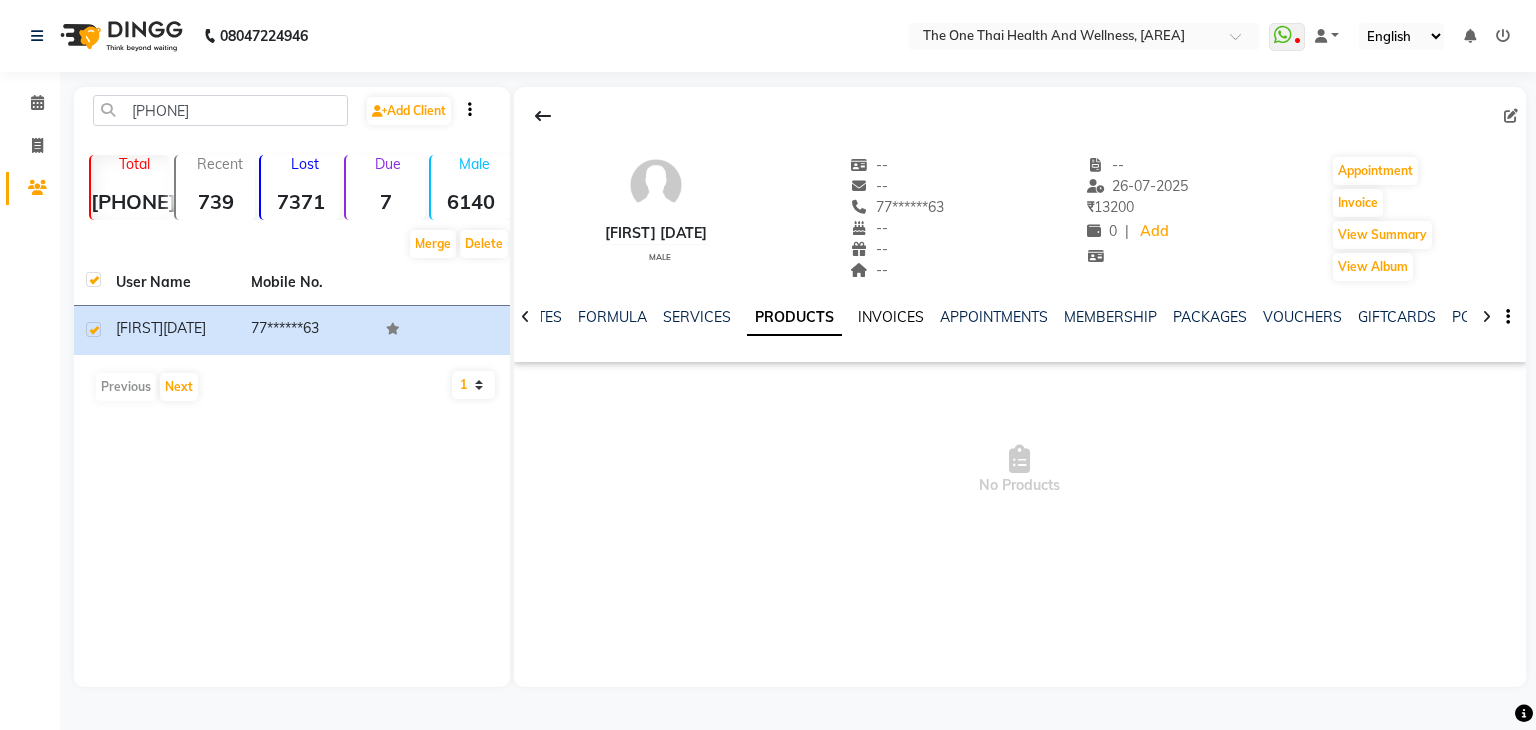 click on "INVOICES" 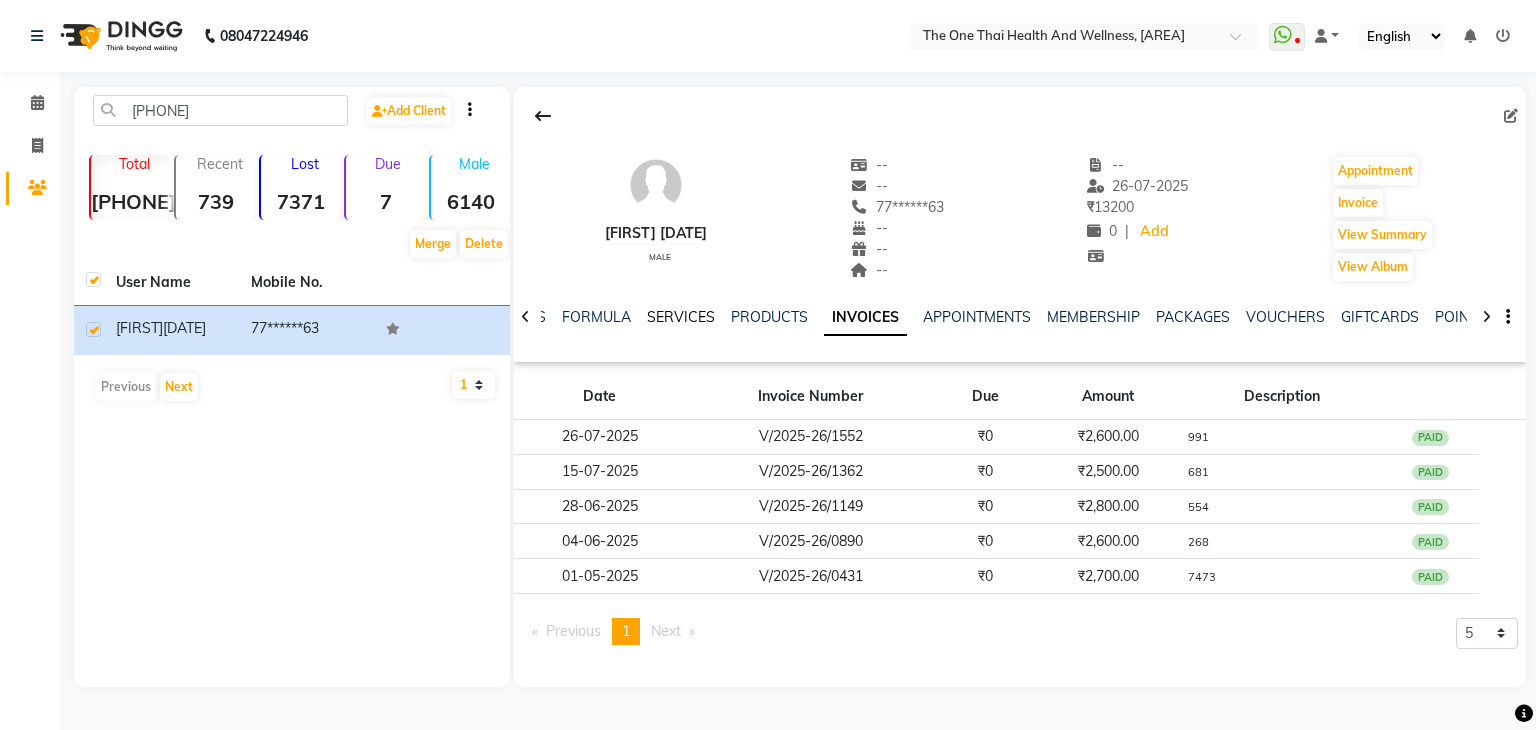 click on "SERVICES" 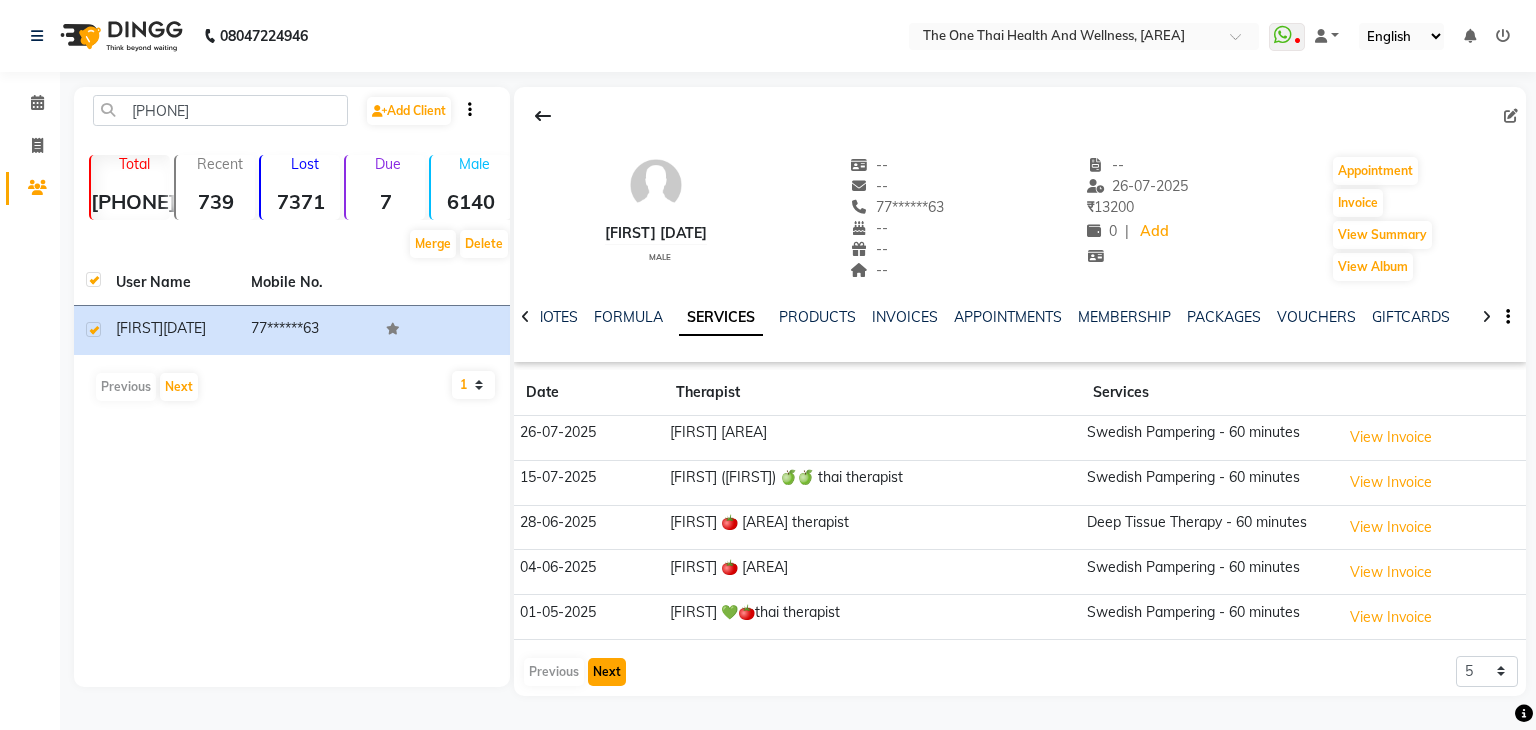 click on "Next" 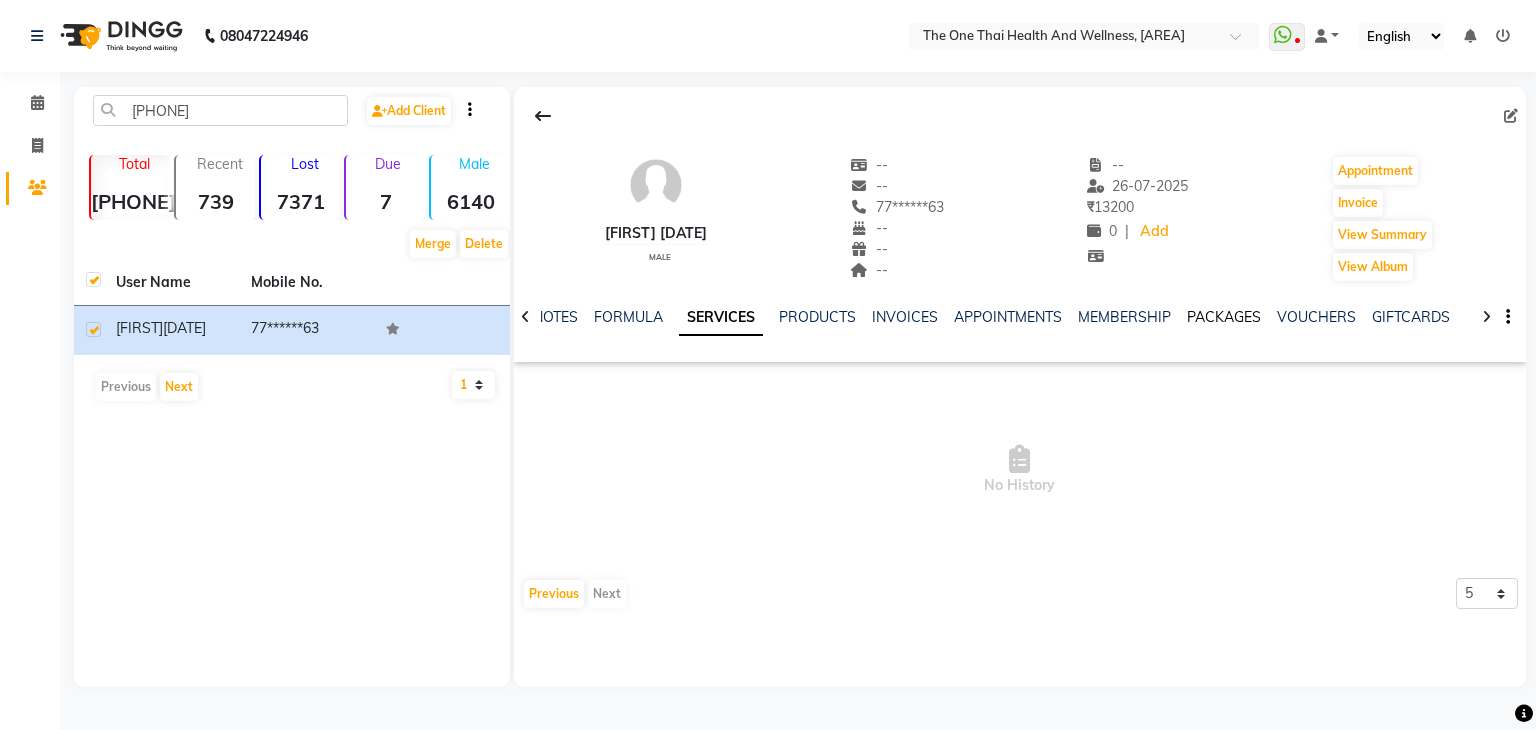 click on "PACKAGES" 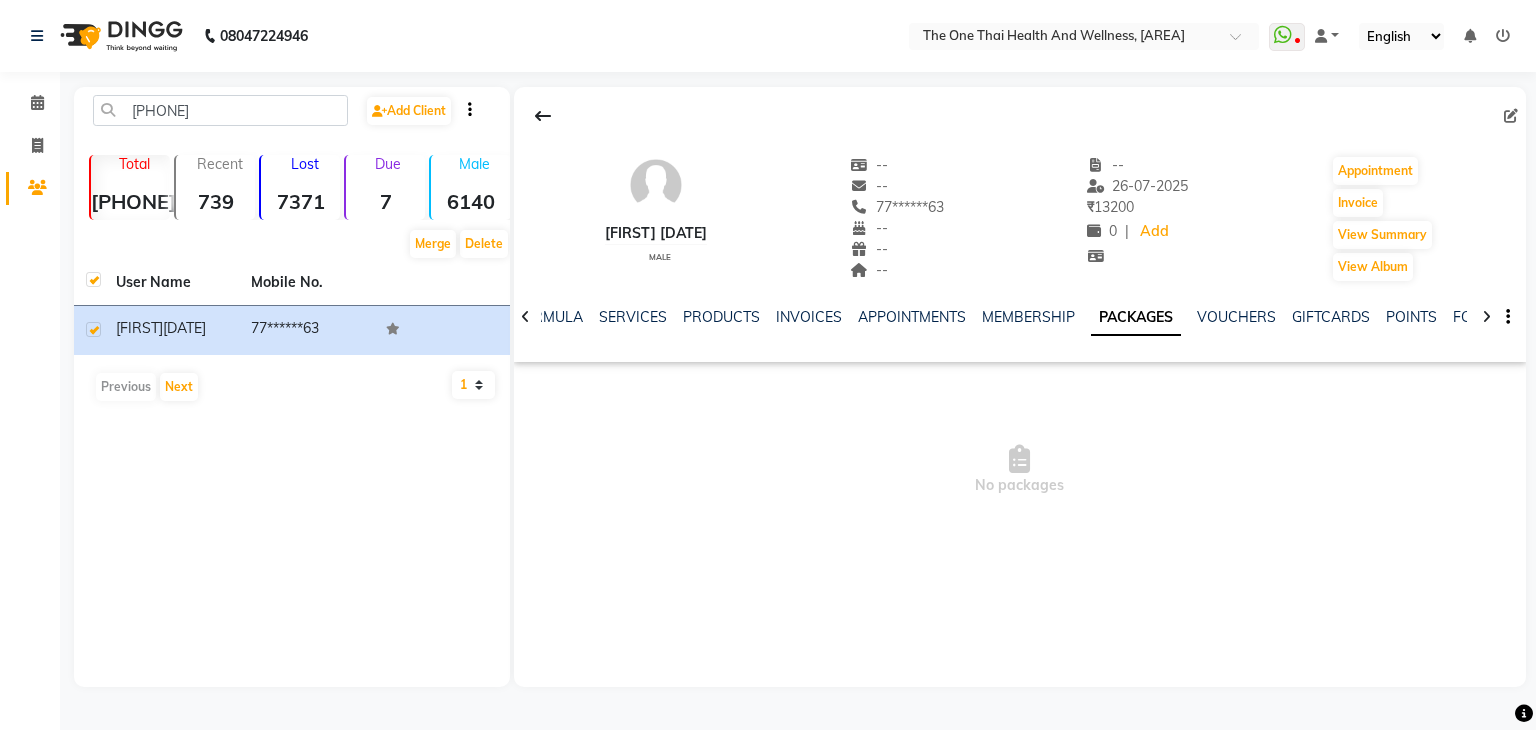 click on "NOTES FORMULA SERVICES PRODUCTS INVOICES APPOINTMENTS MEMBERSHIP PACKAGES VOUCHERS GIFTCARDS POINTS FORMS FAMILY CARDS WALLET" 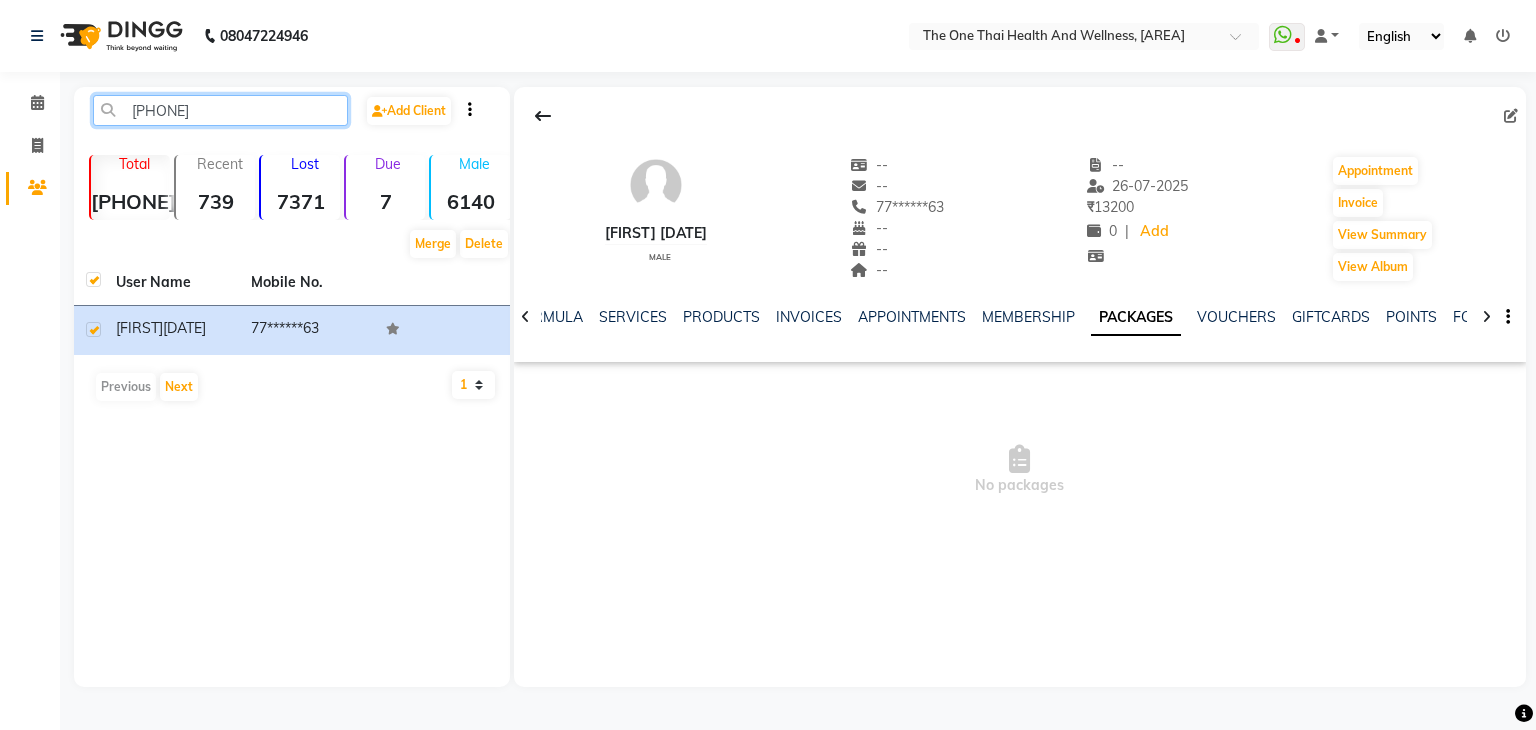 drag, startPoint x: 1292, startPoint y: 528, endPoint x: 242, endPoint y: 113, distance: 1129.0372 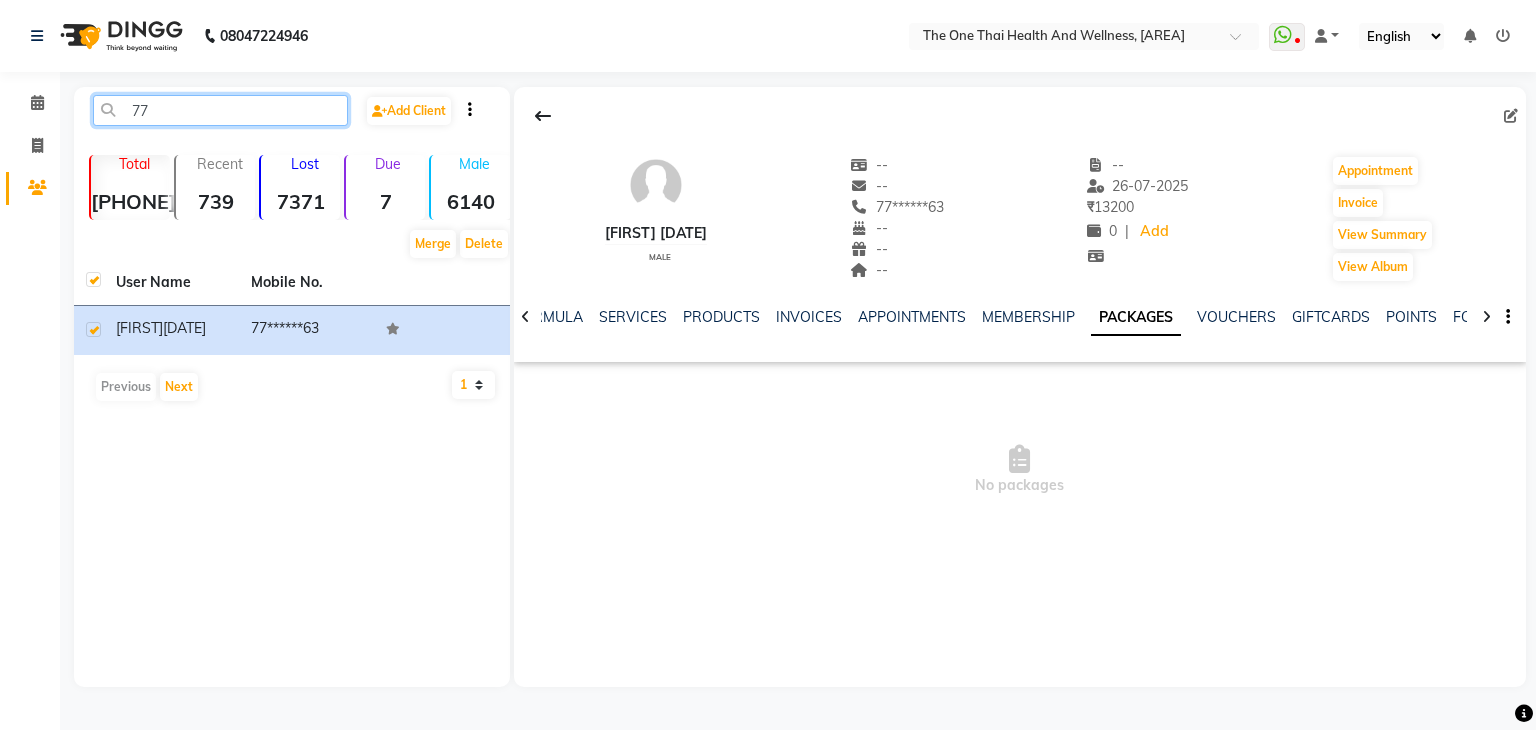 type on "7" 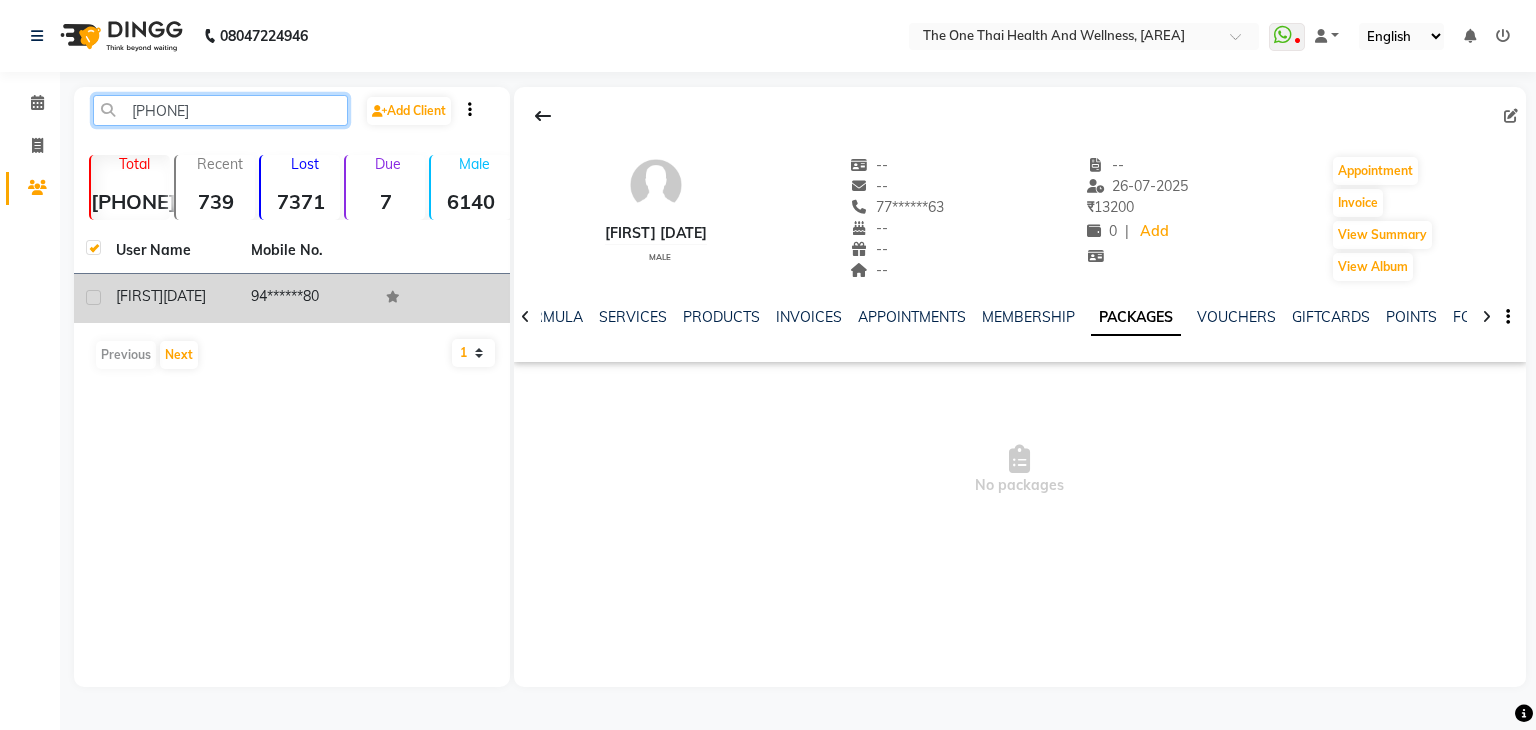 type on "[PHONE]" 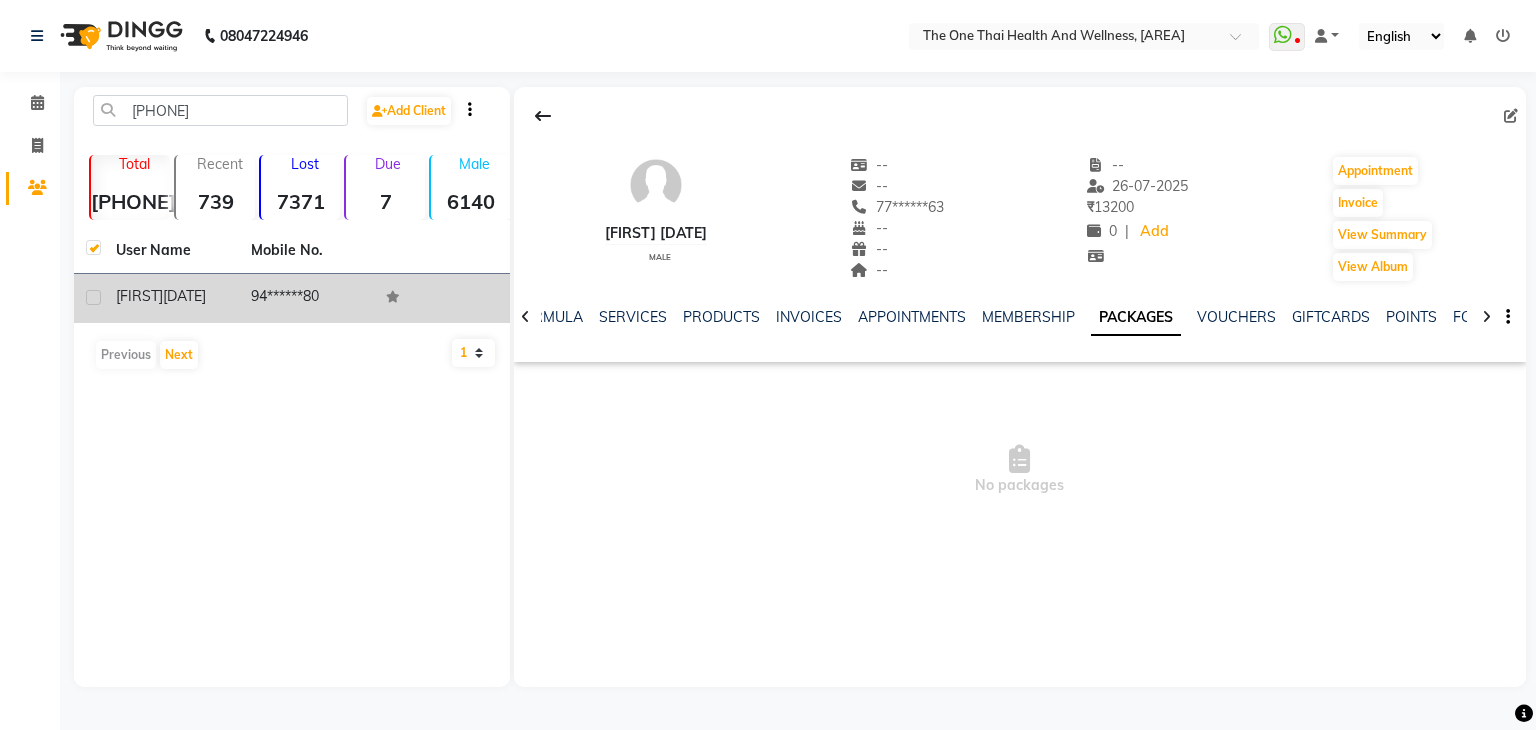click 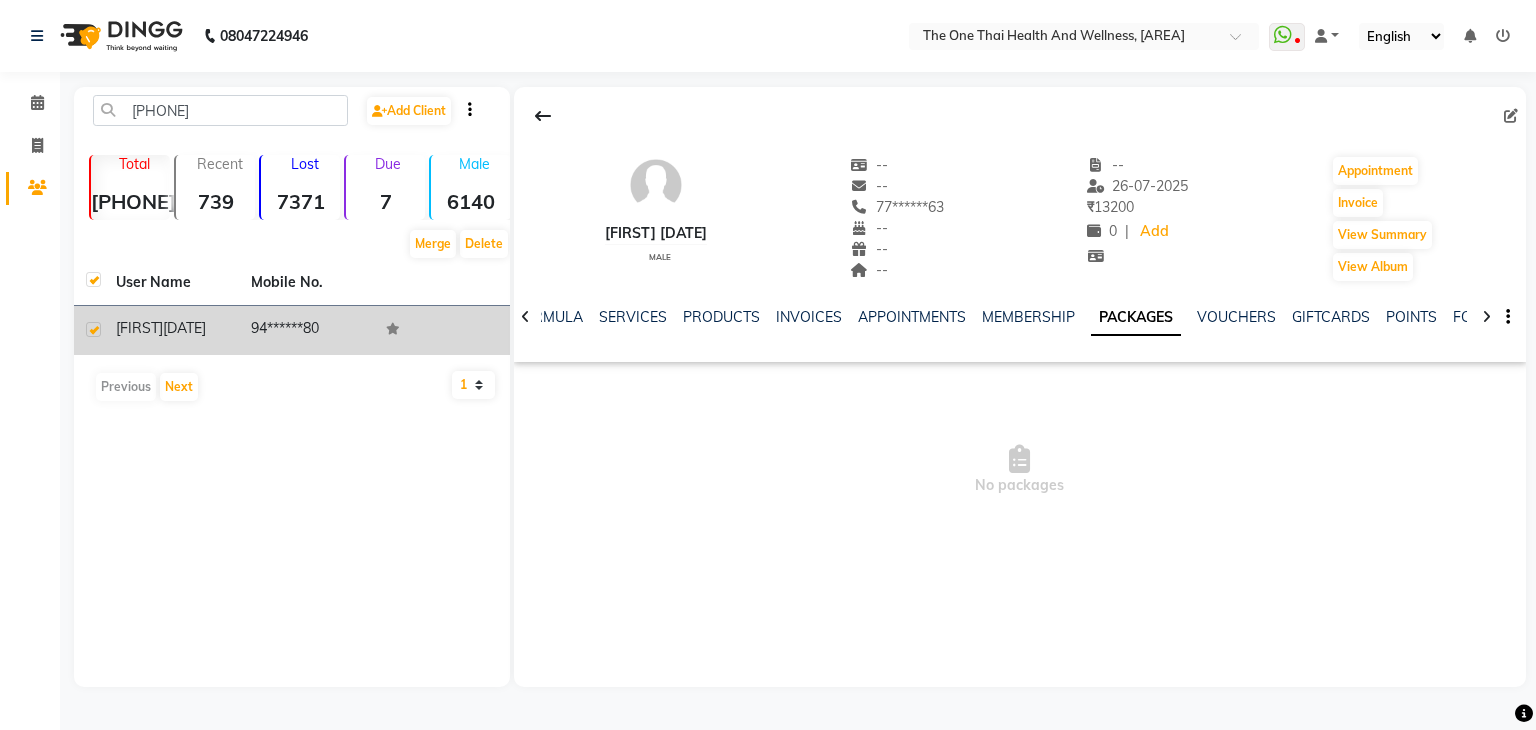 click on "[FIRST]" 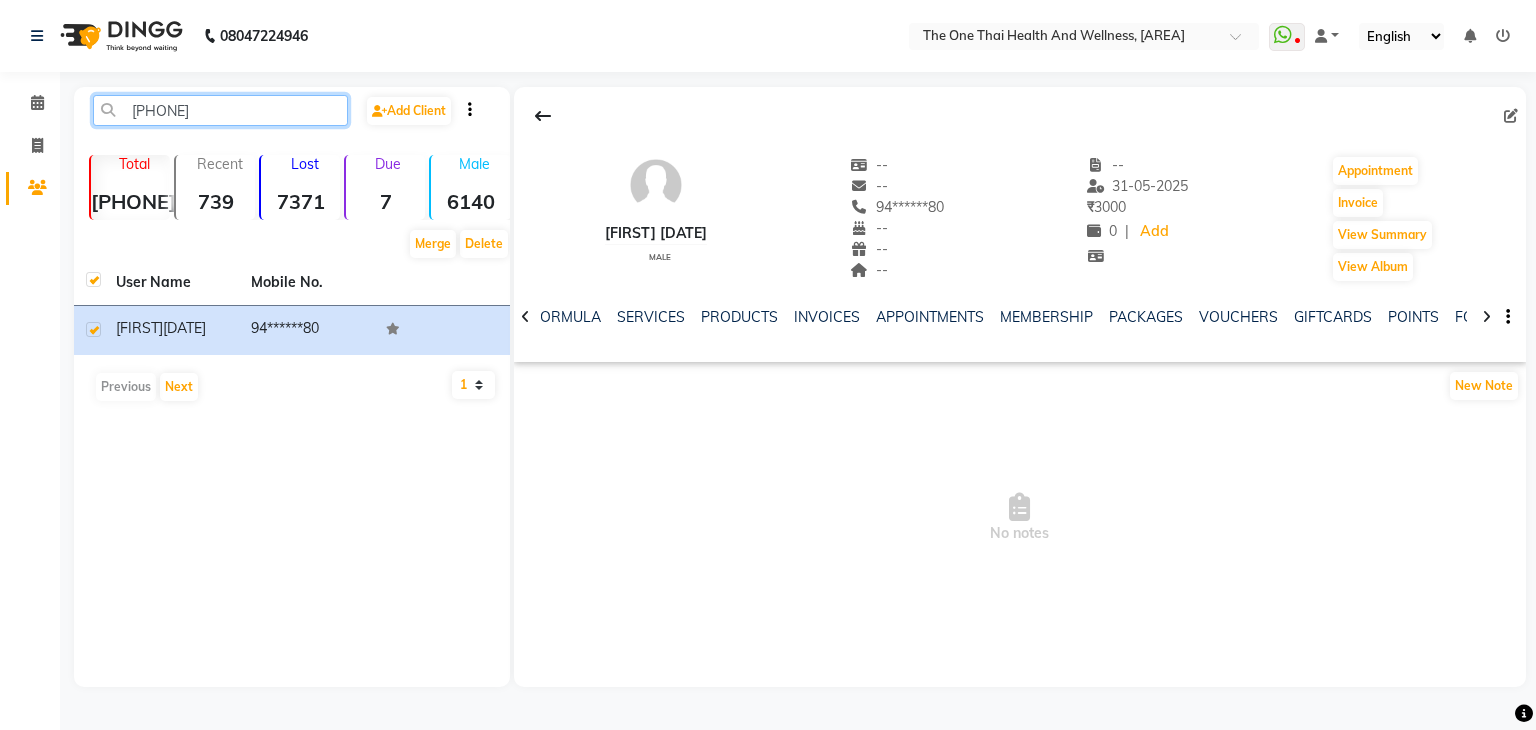 click on "[PHONE]" 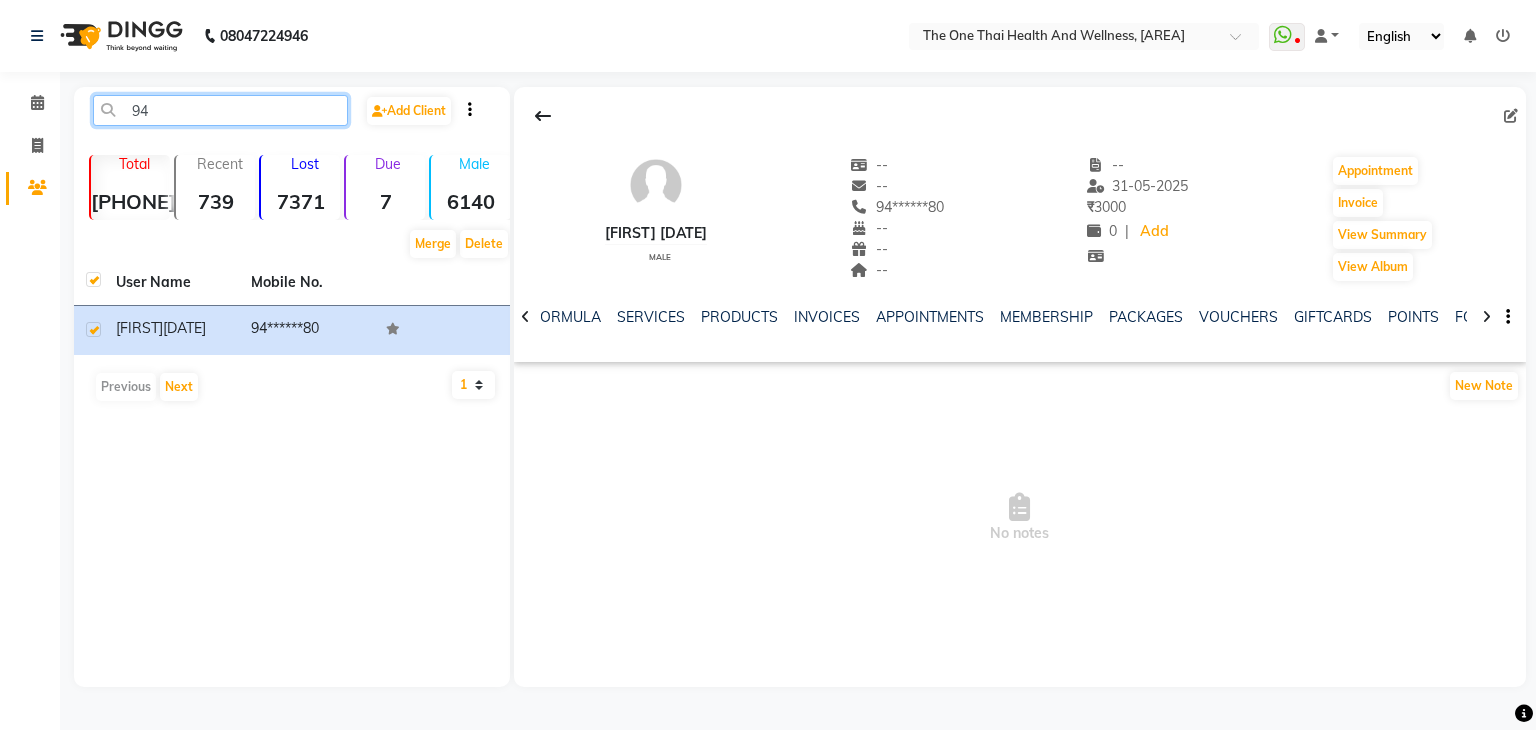type on "9" 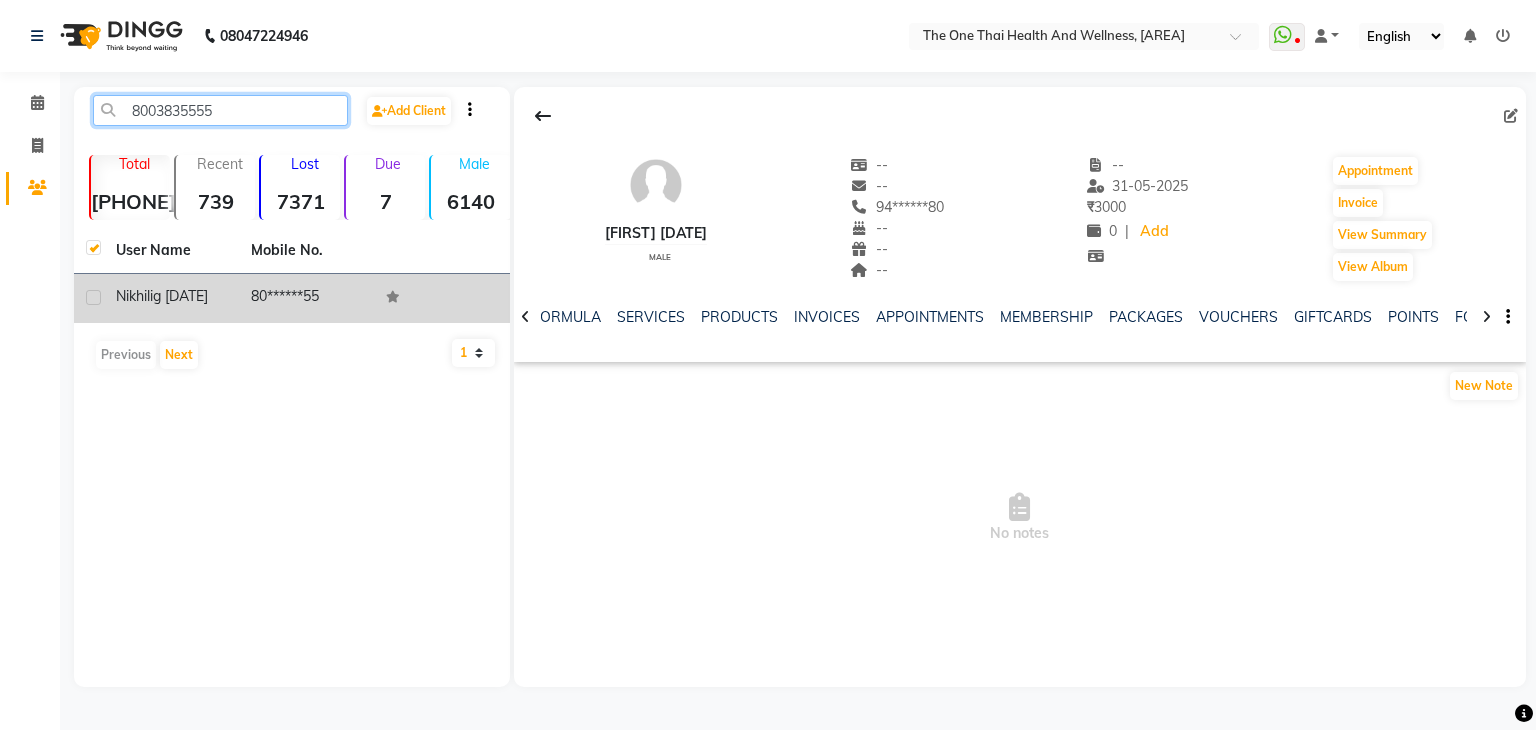type on "8003835555" 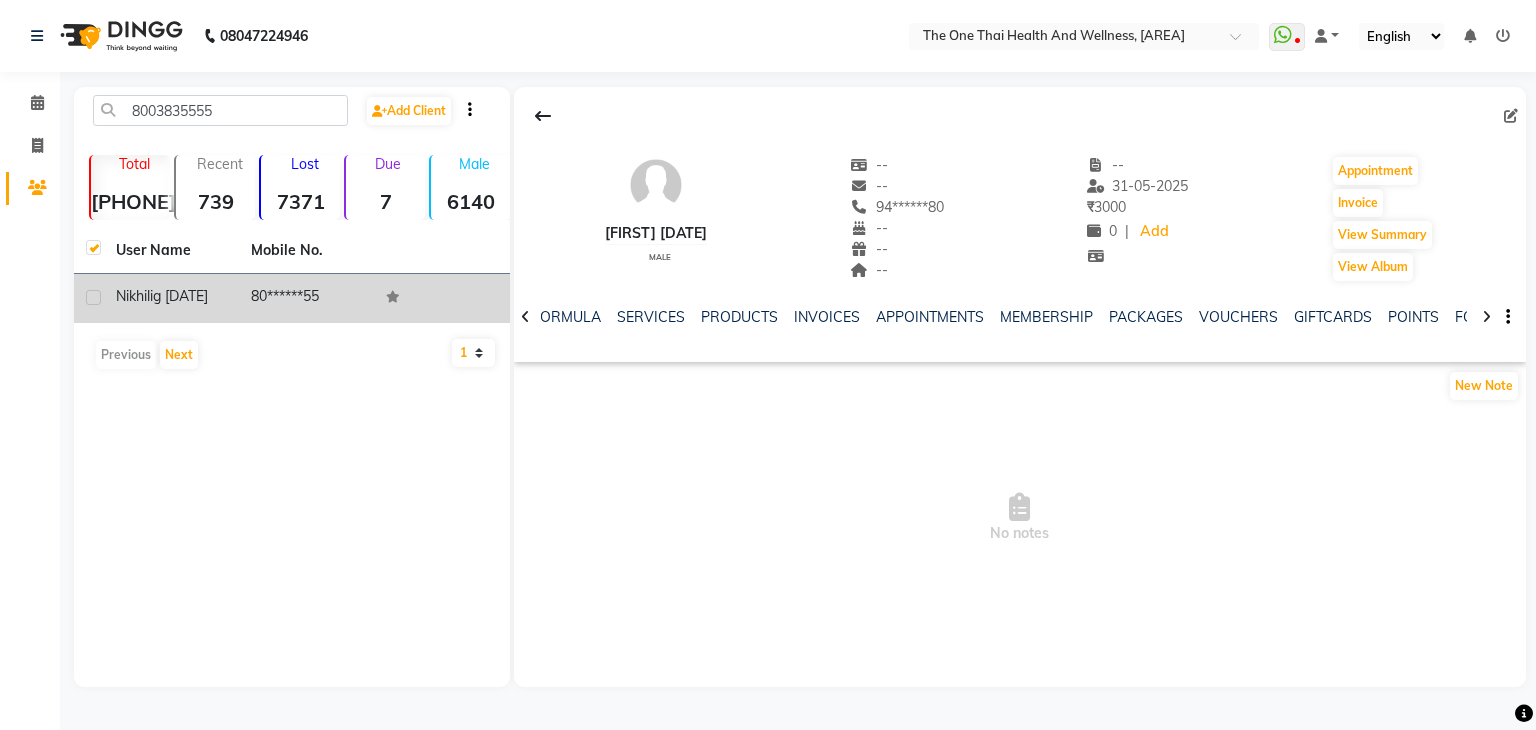 click 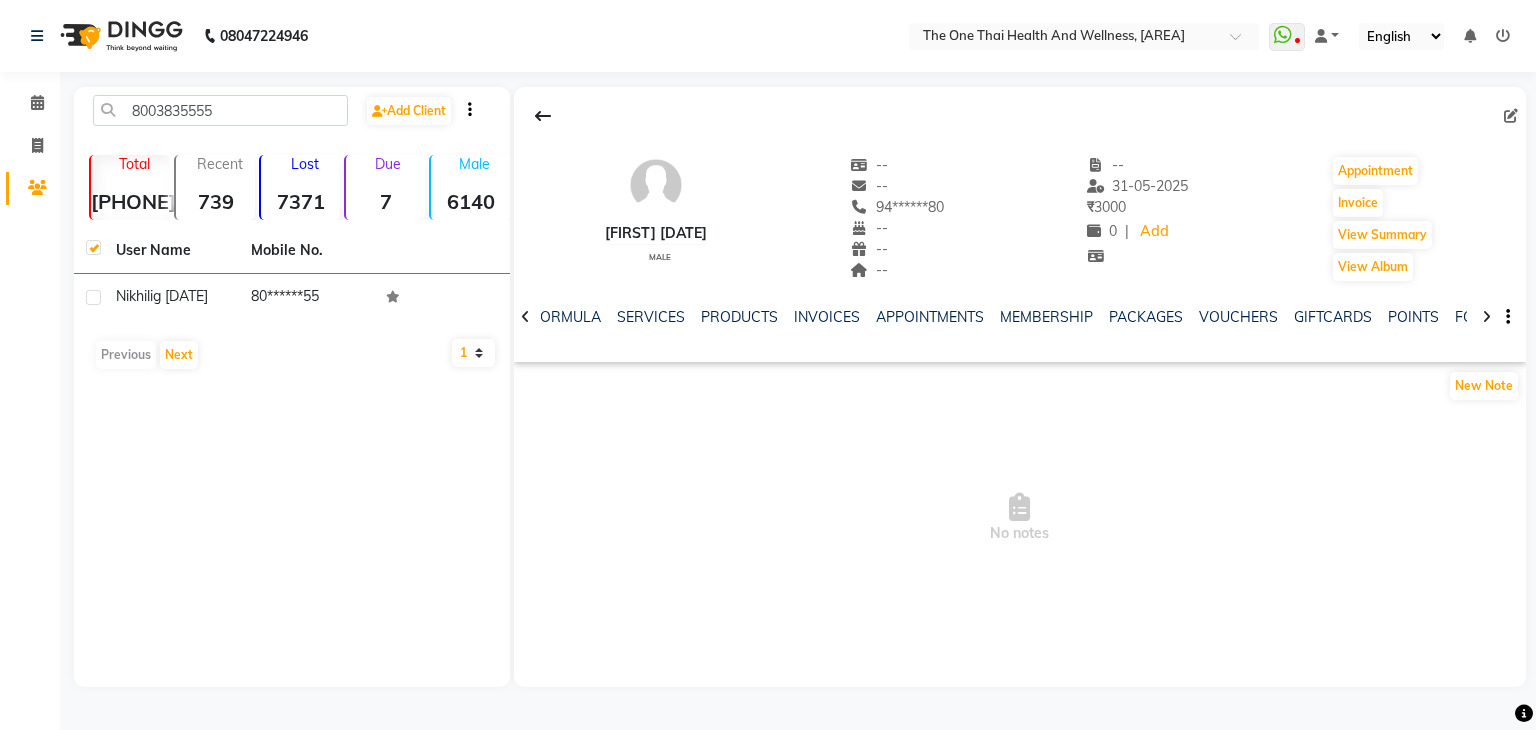 click 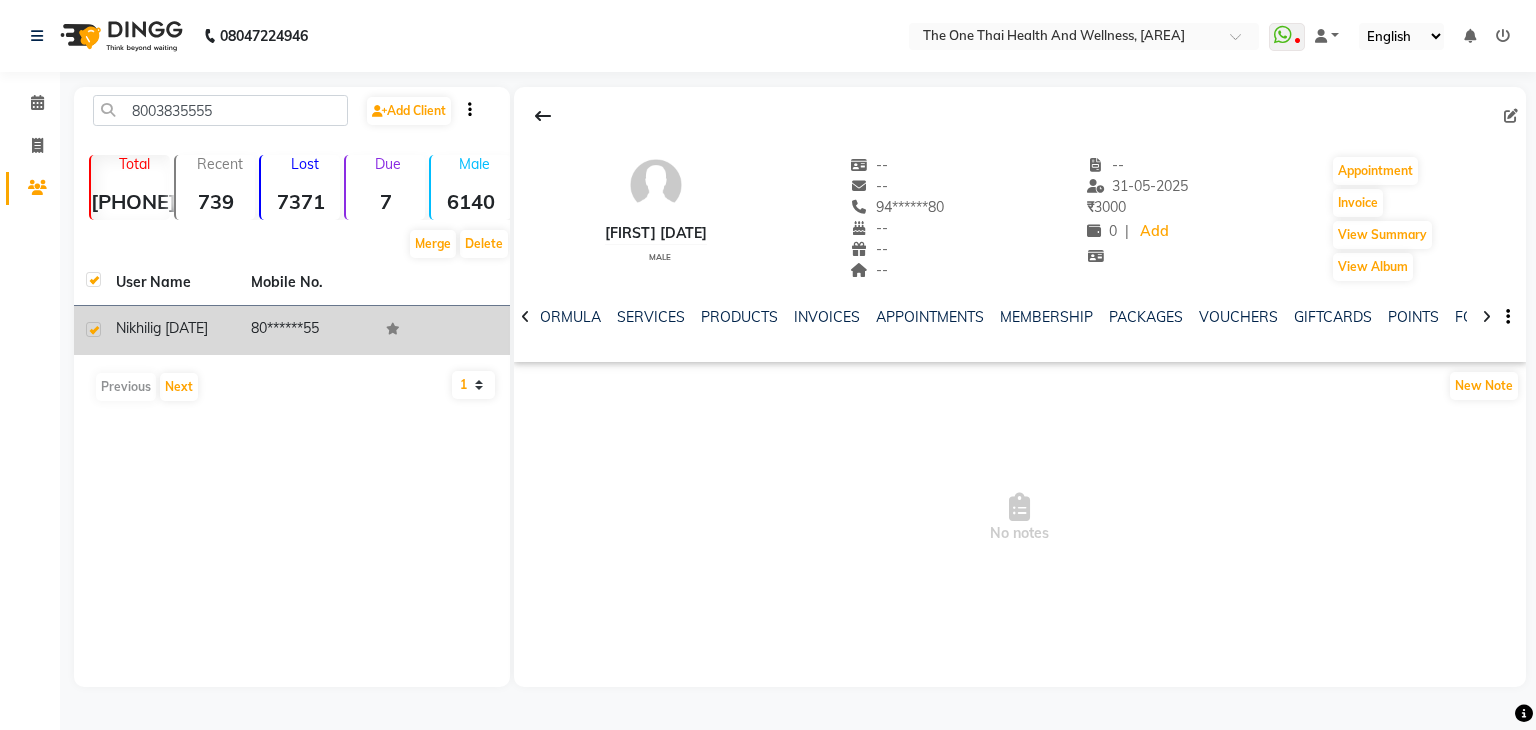 click on "nikhil" 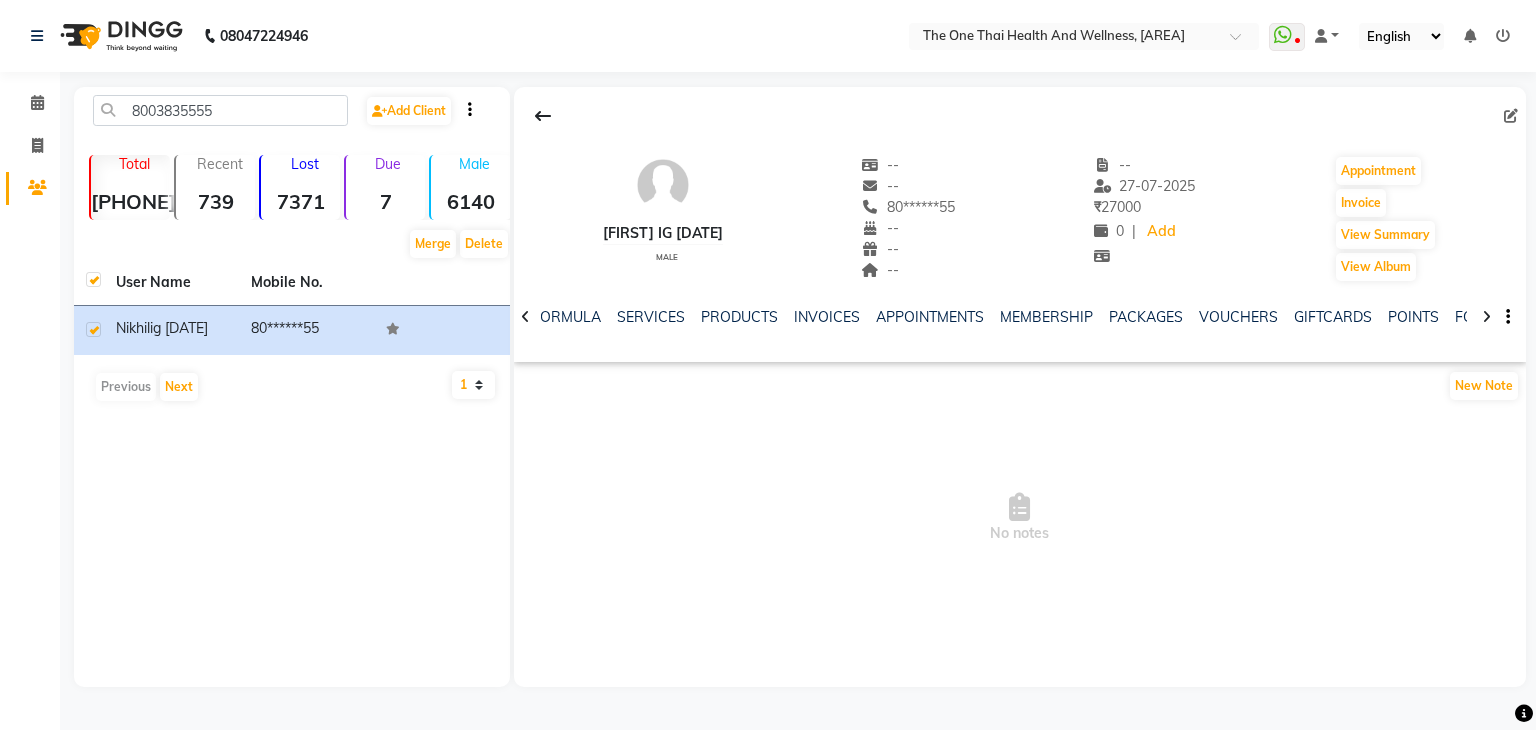 click on "PACKAGES" 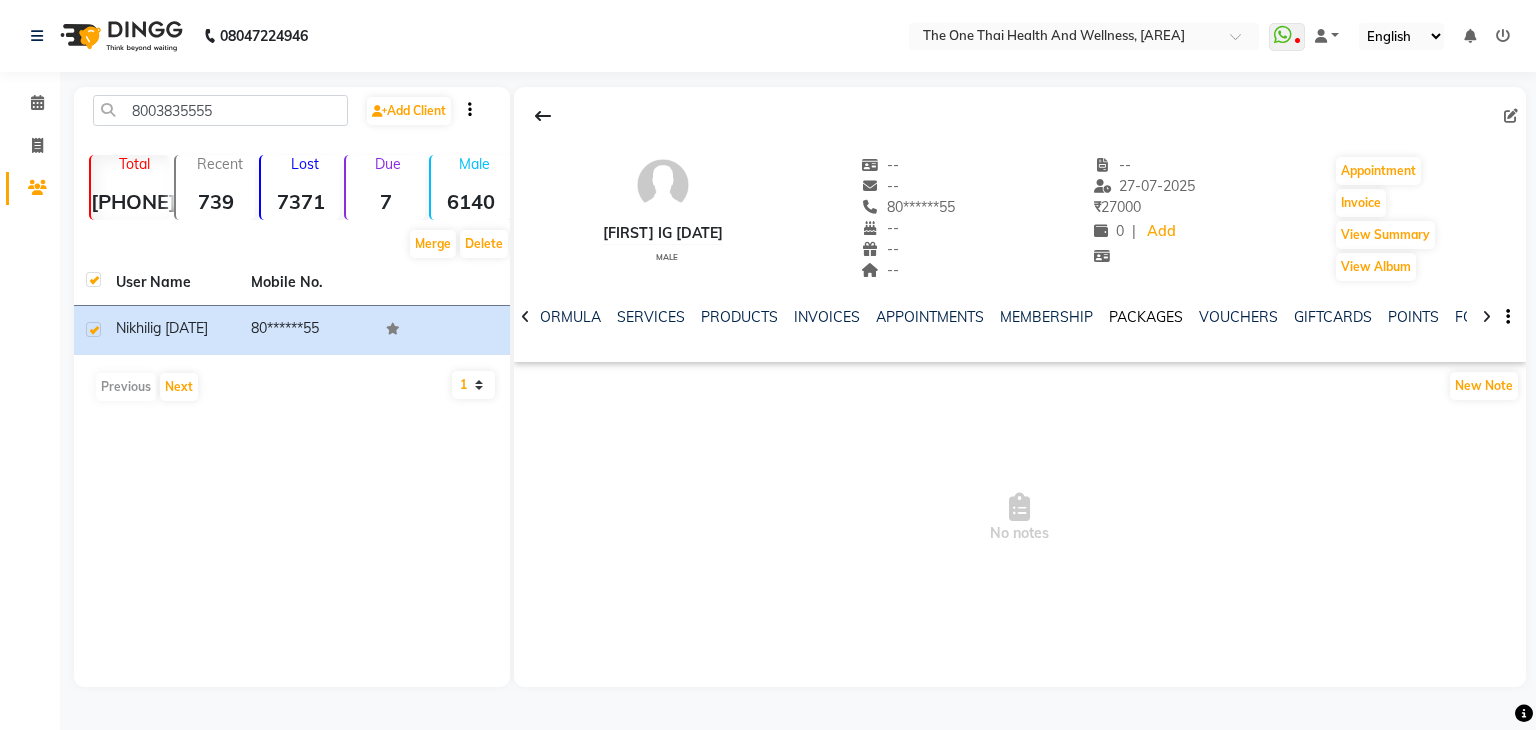 click on "PACKAGES" 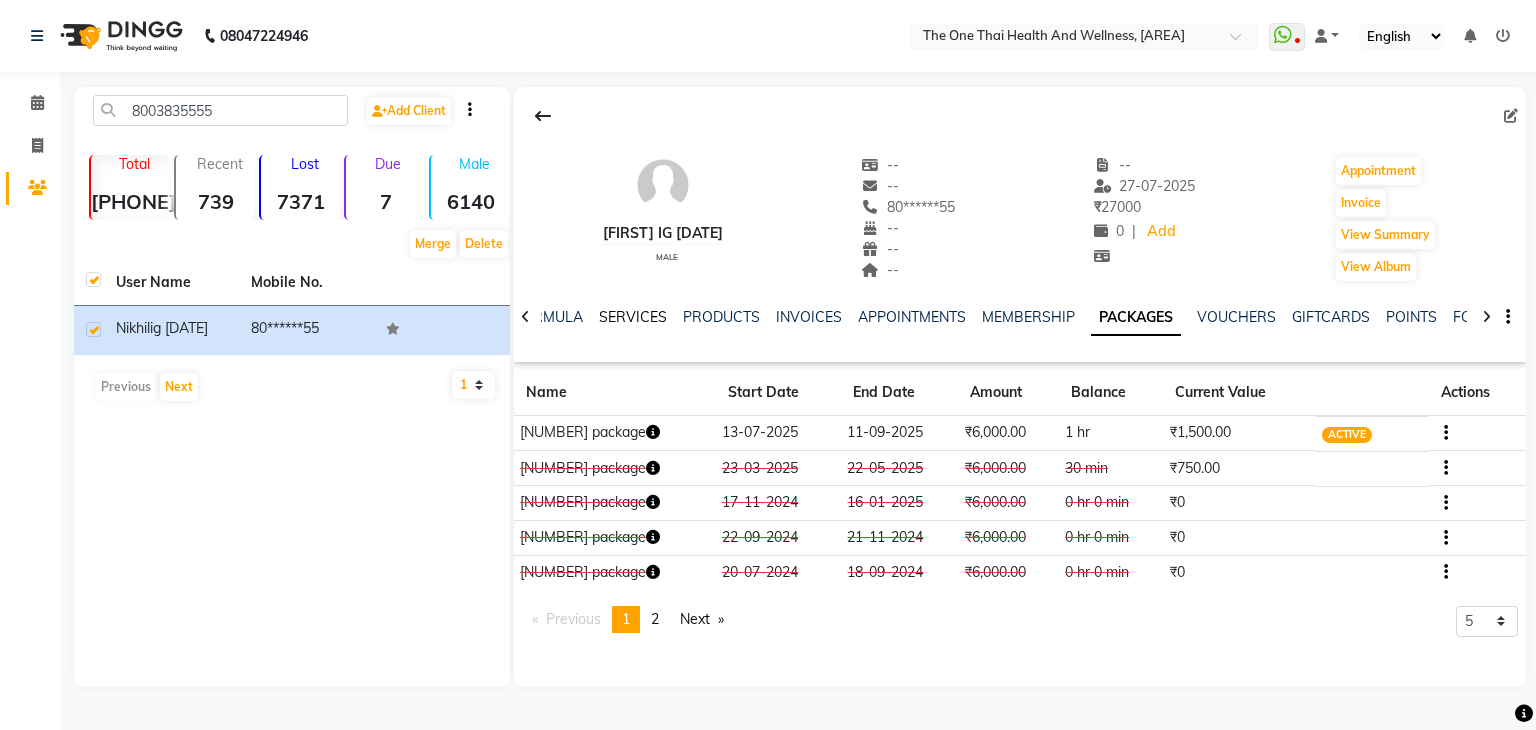 click on "SERVICES" 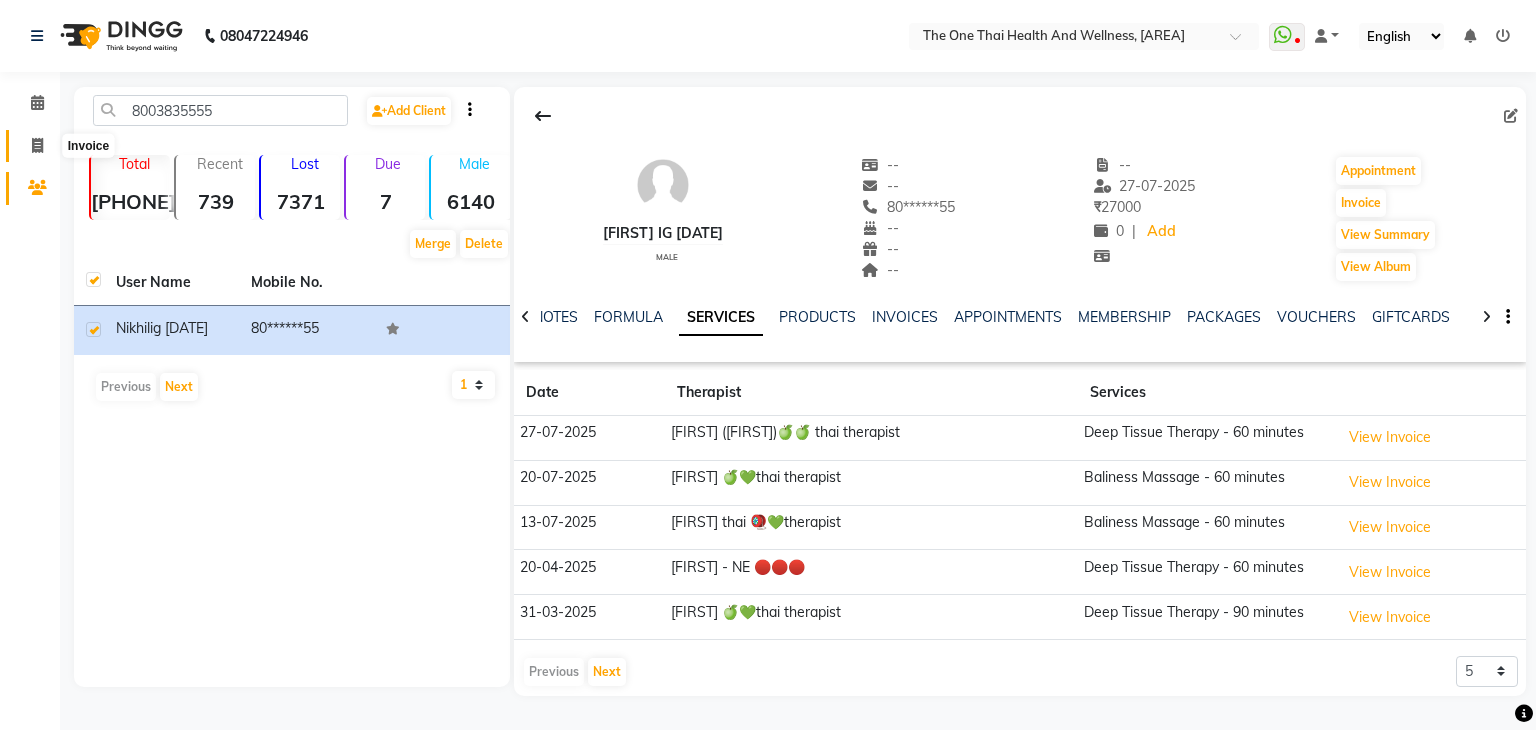click 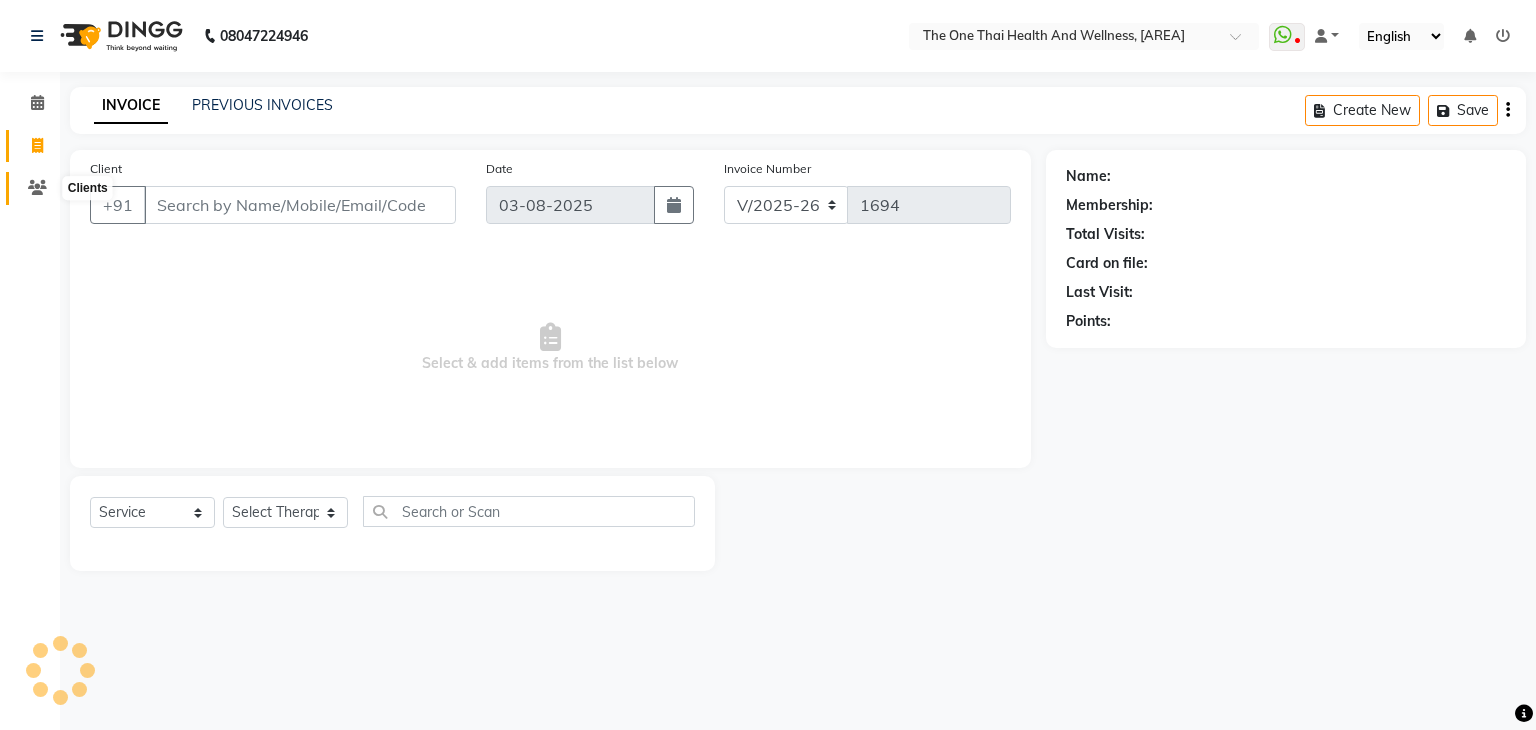 click 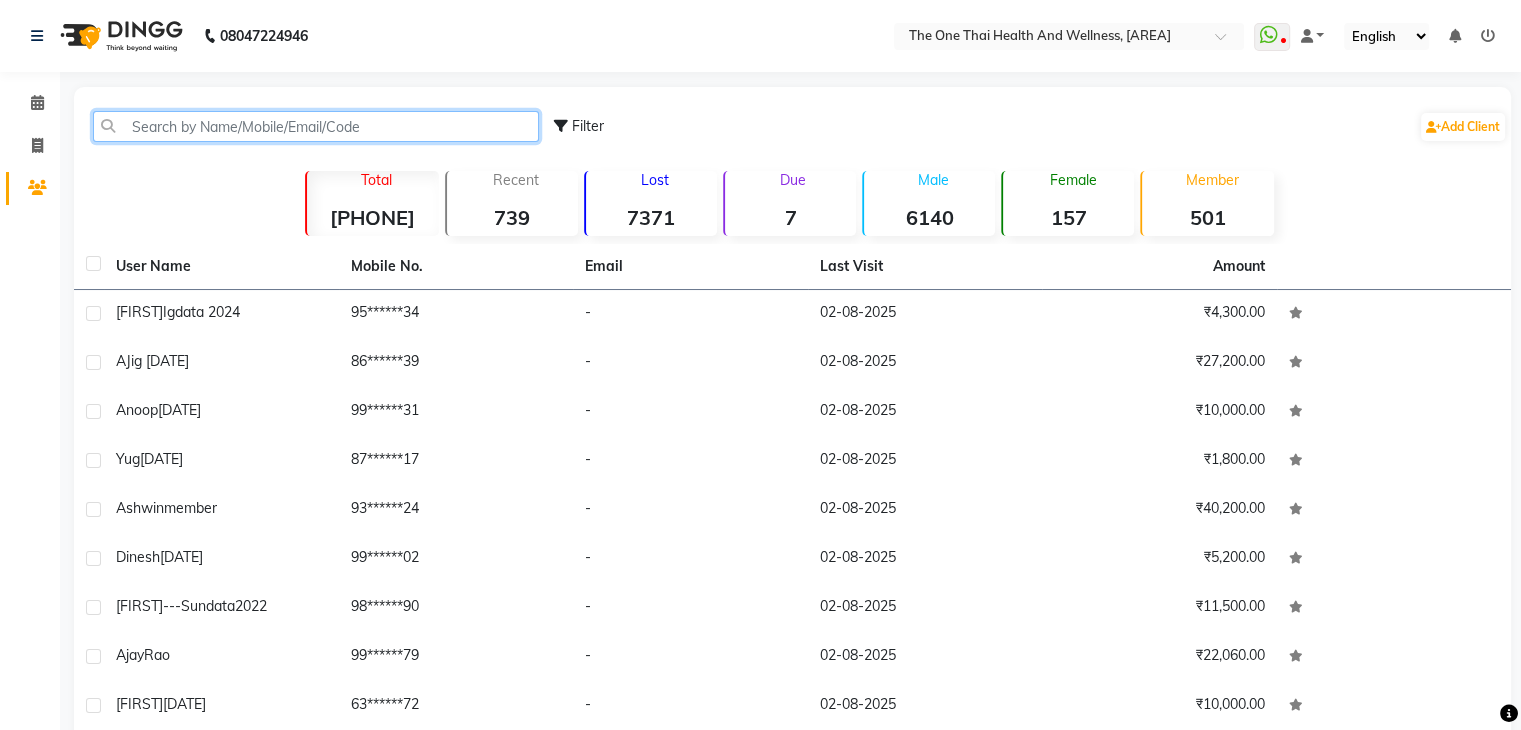 click 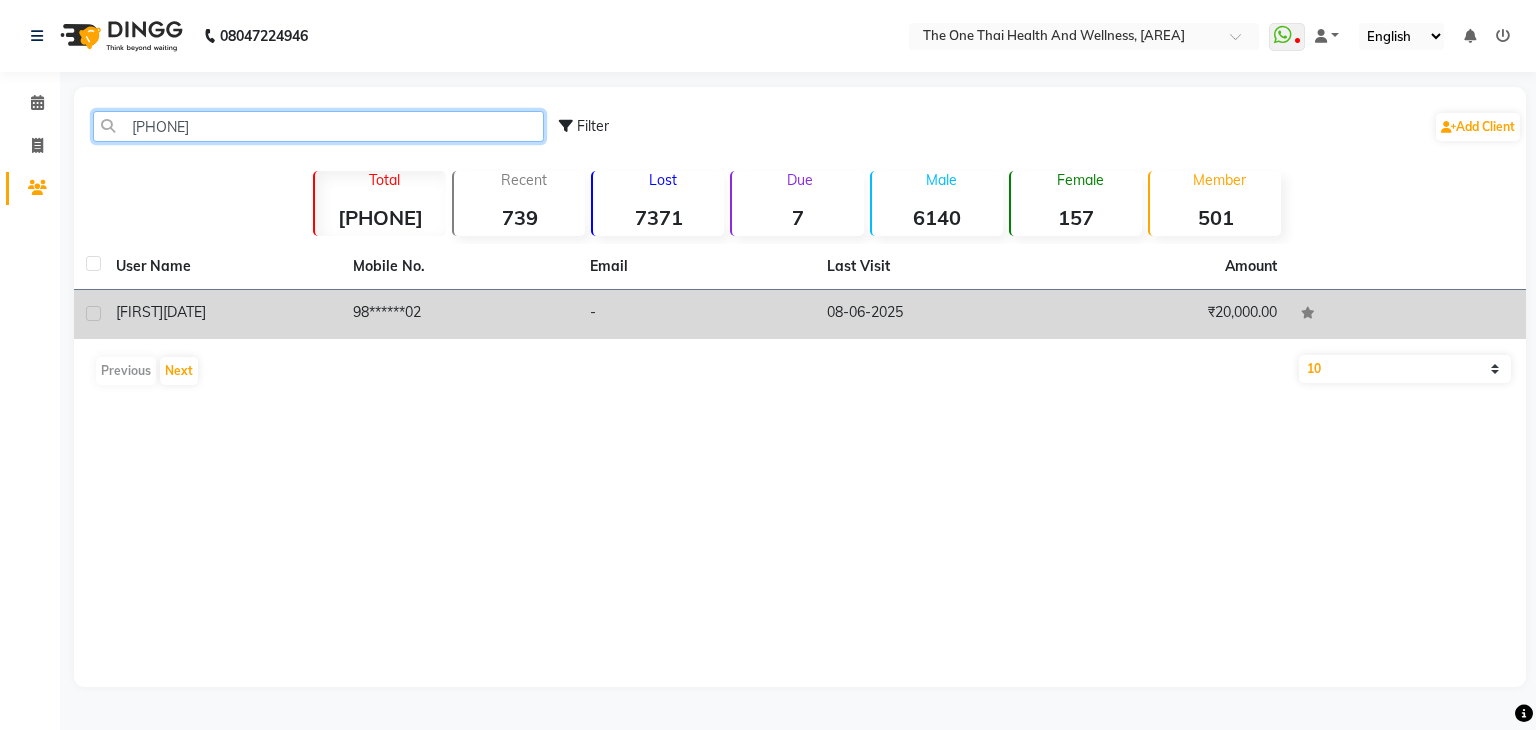 type on "[PHONE]" 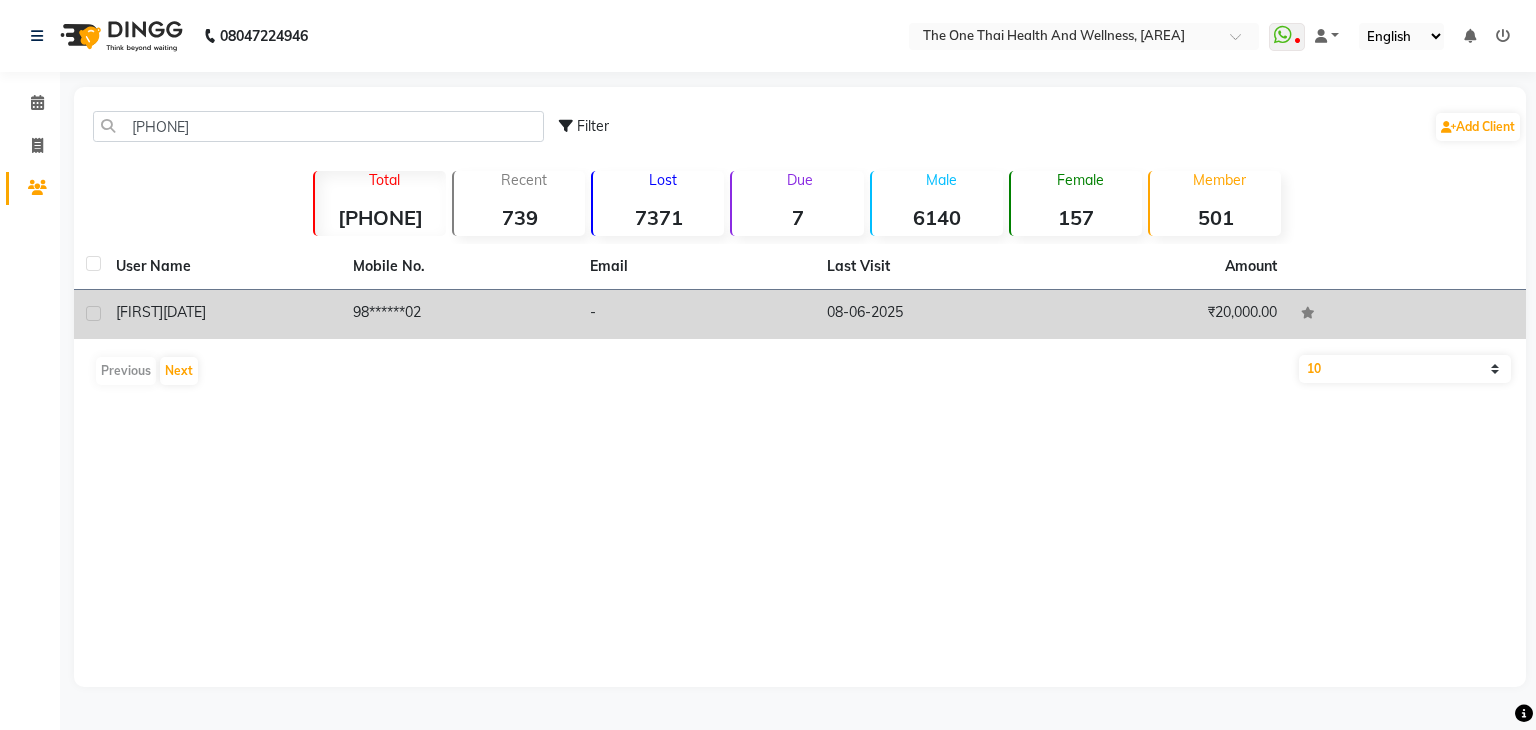 click on "[FIRST]" 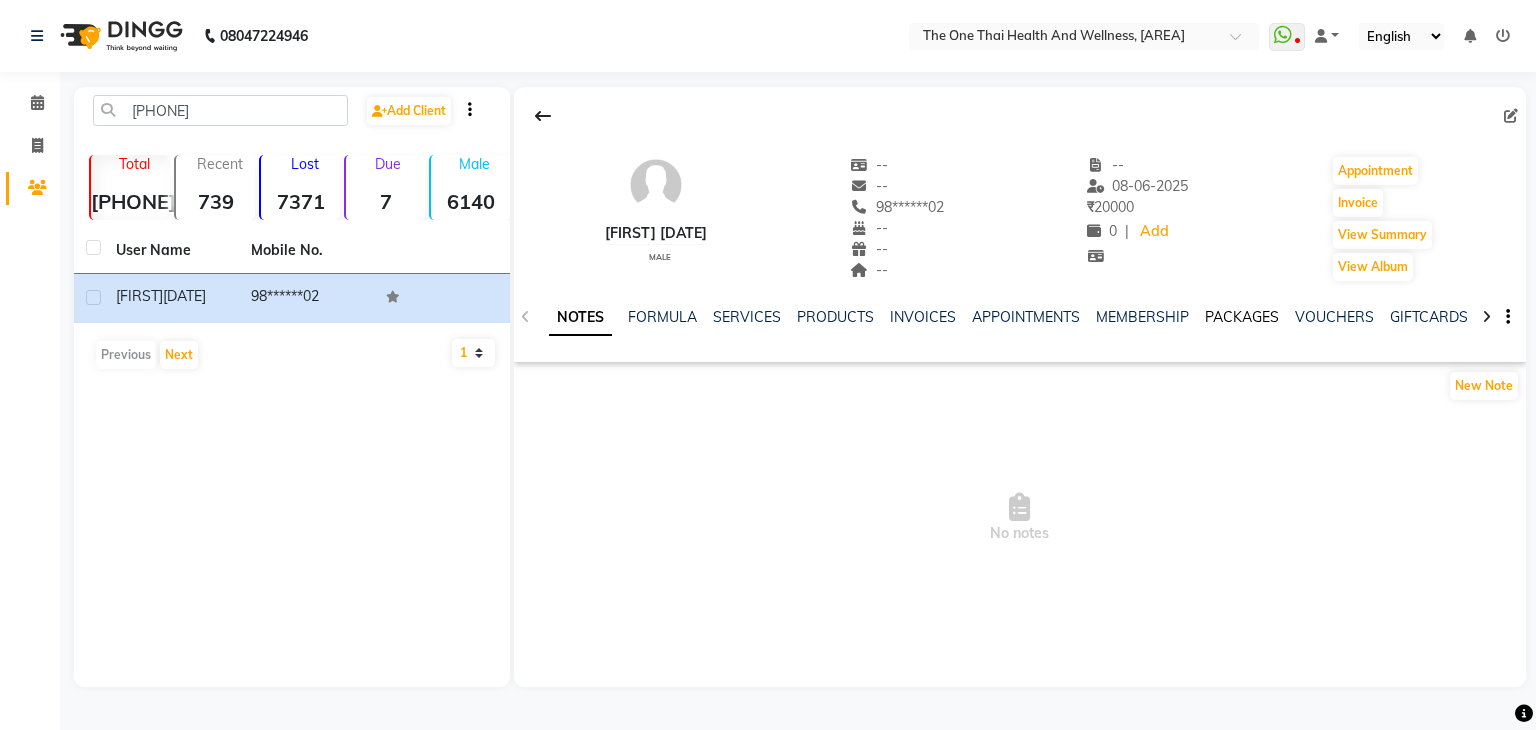 click on "PACKAGES" 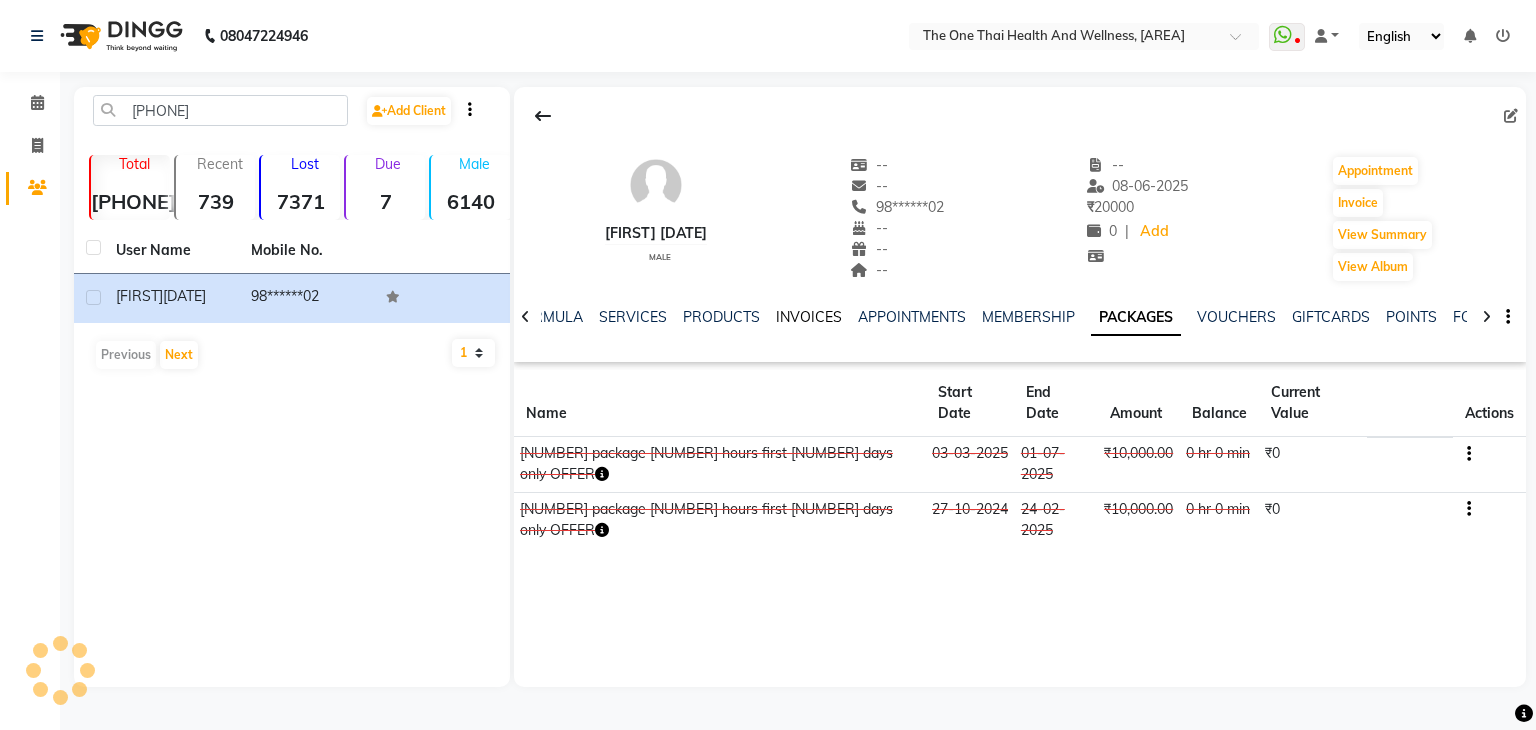 click on "INVOICES" 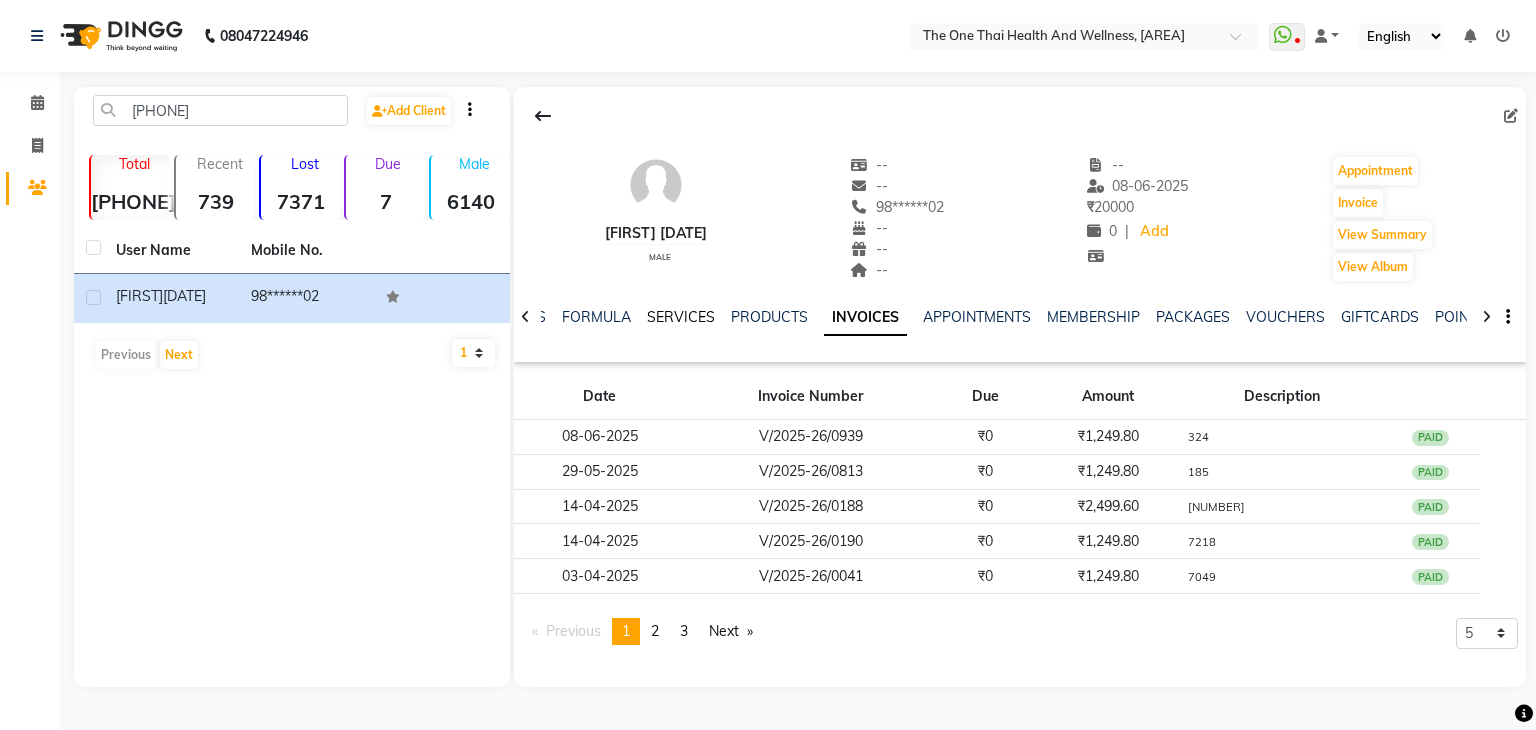 click on "SERVICES" 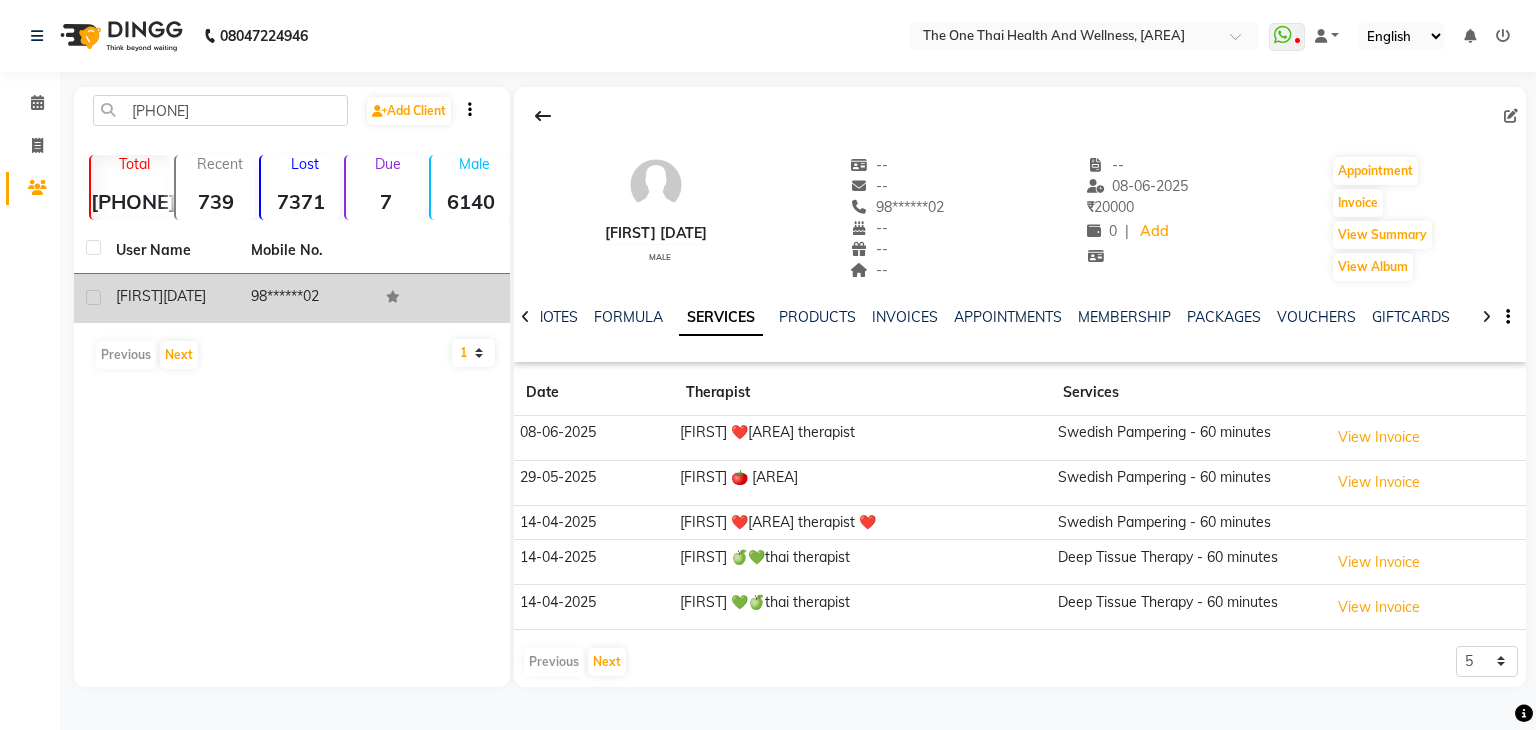 click 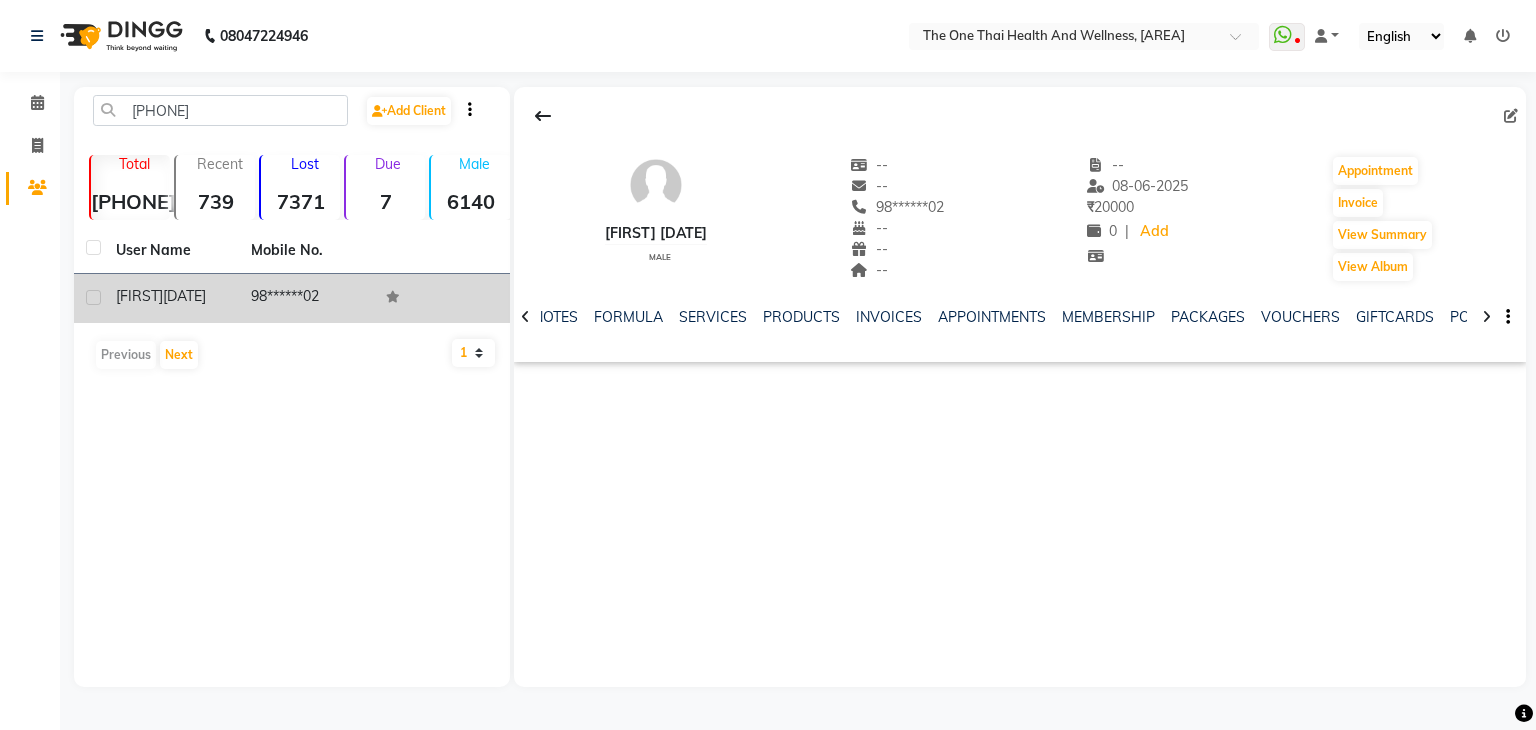 click 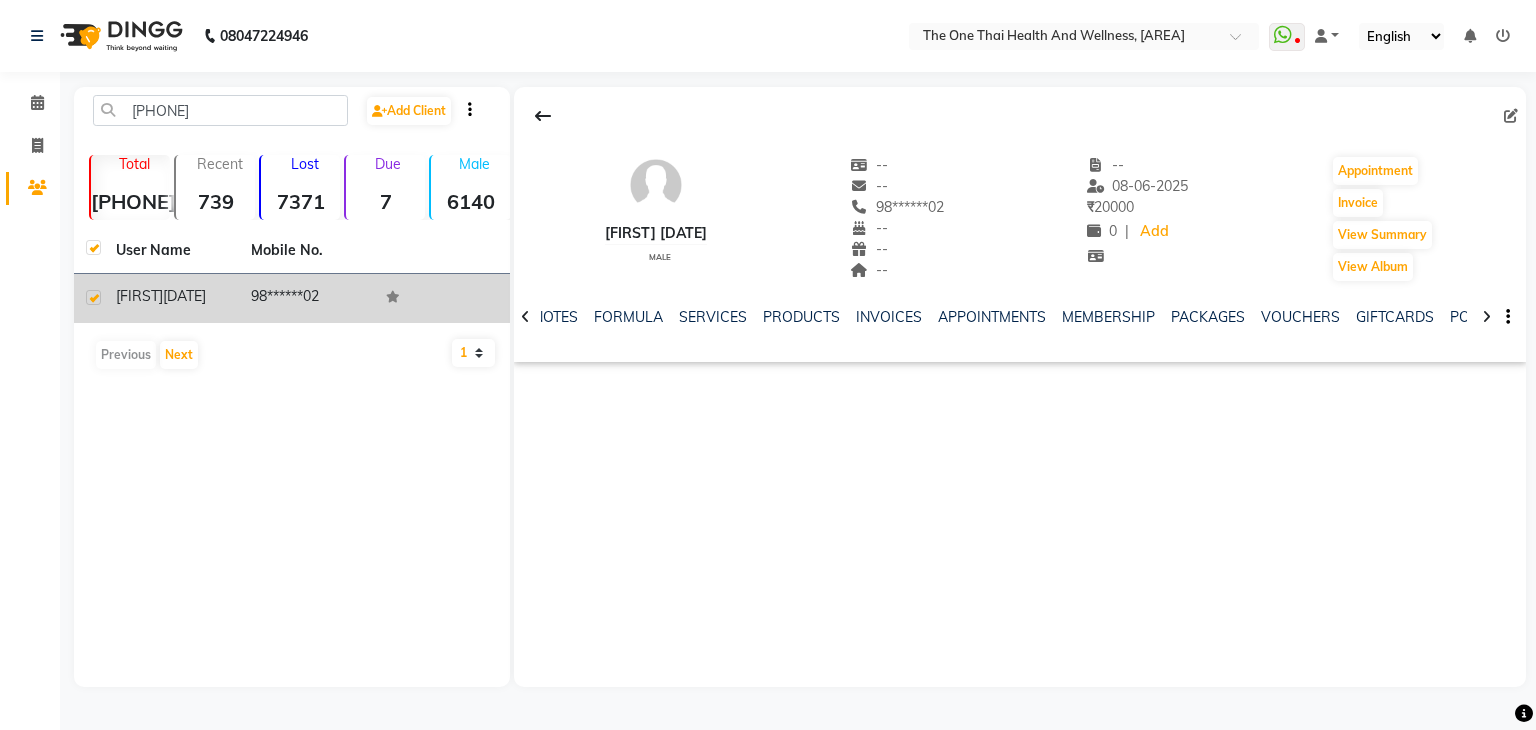 checkbox on "true" 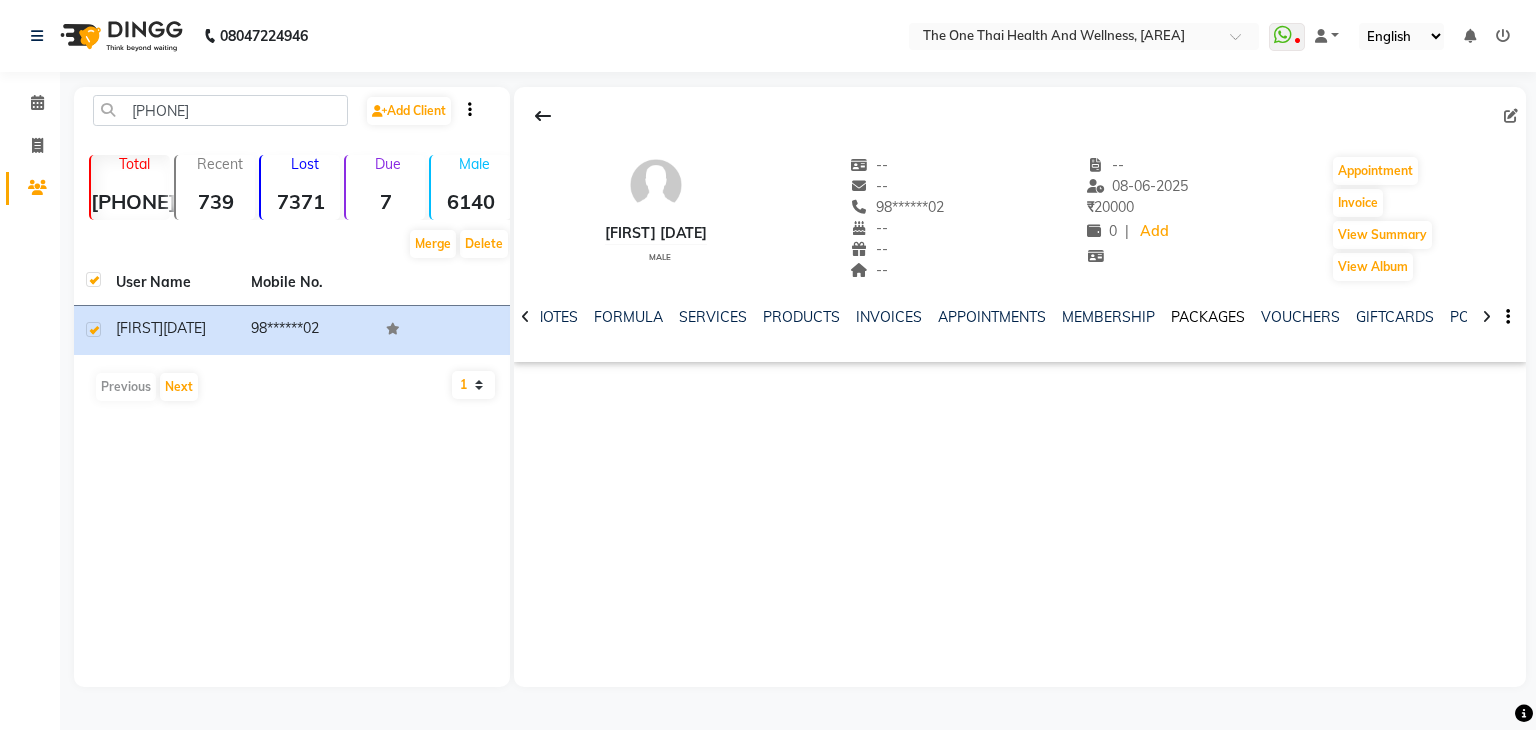 click on "PACKAGES" 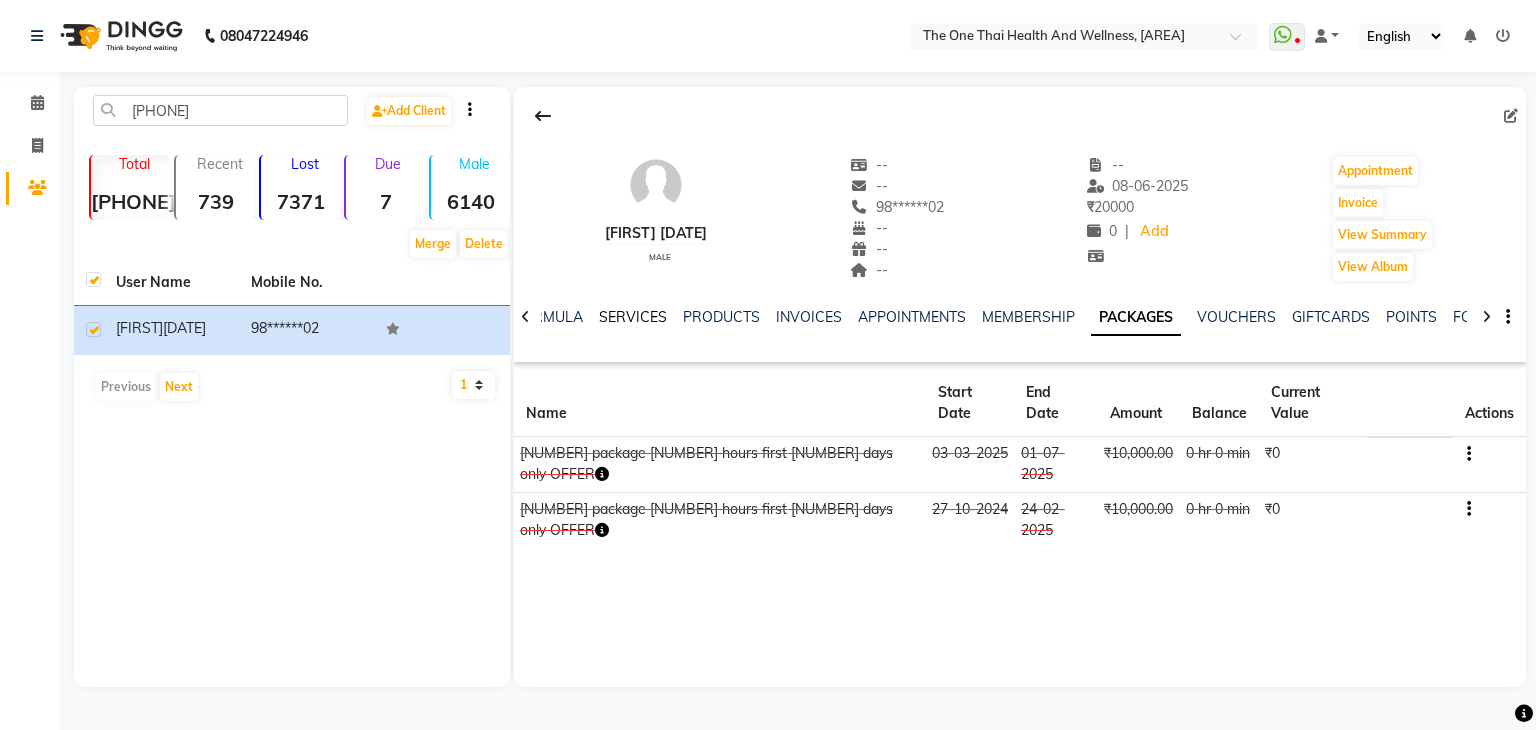 click on "SERVICES" 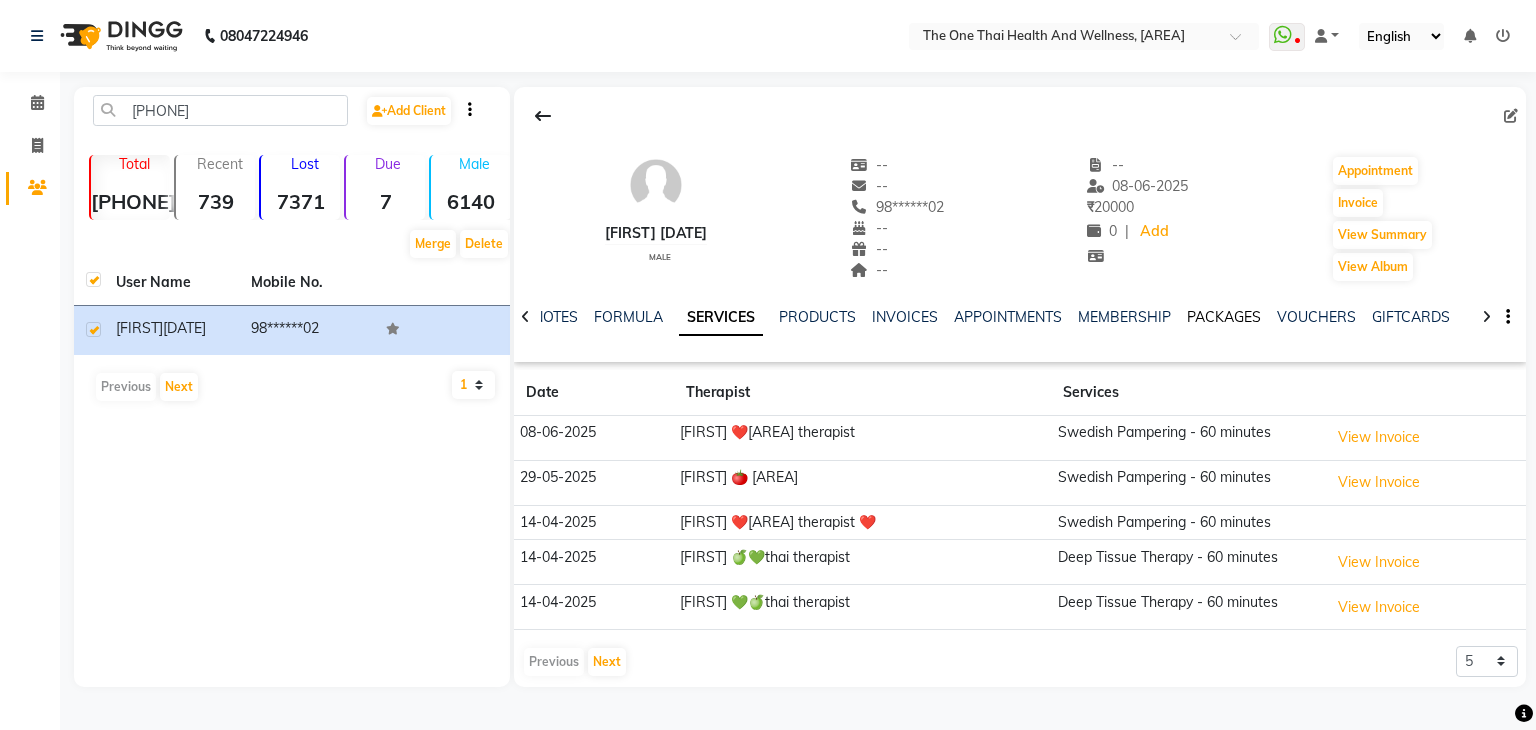 click on "PACKAGES" 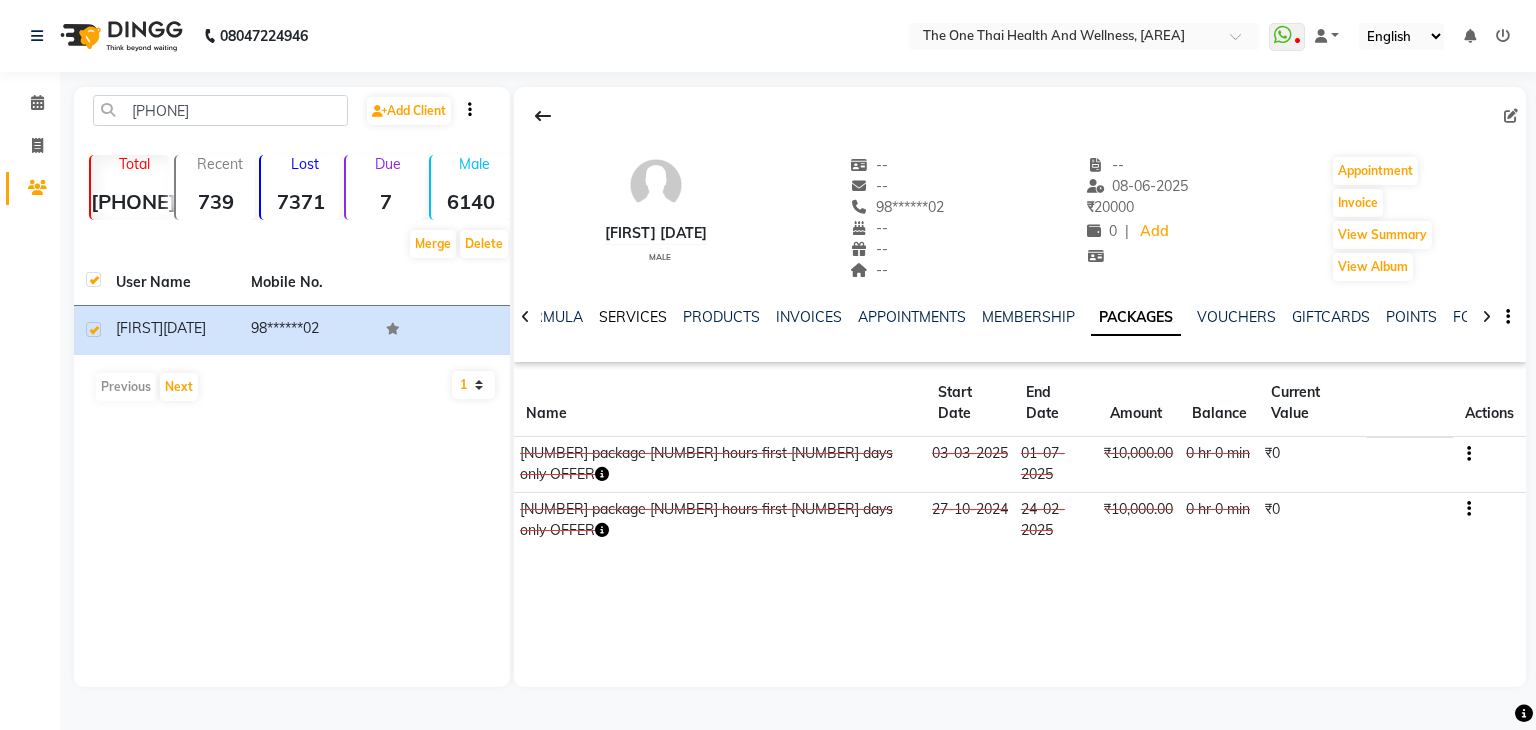 click on "SERVICES" 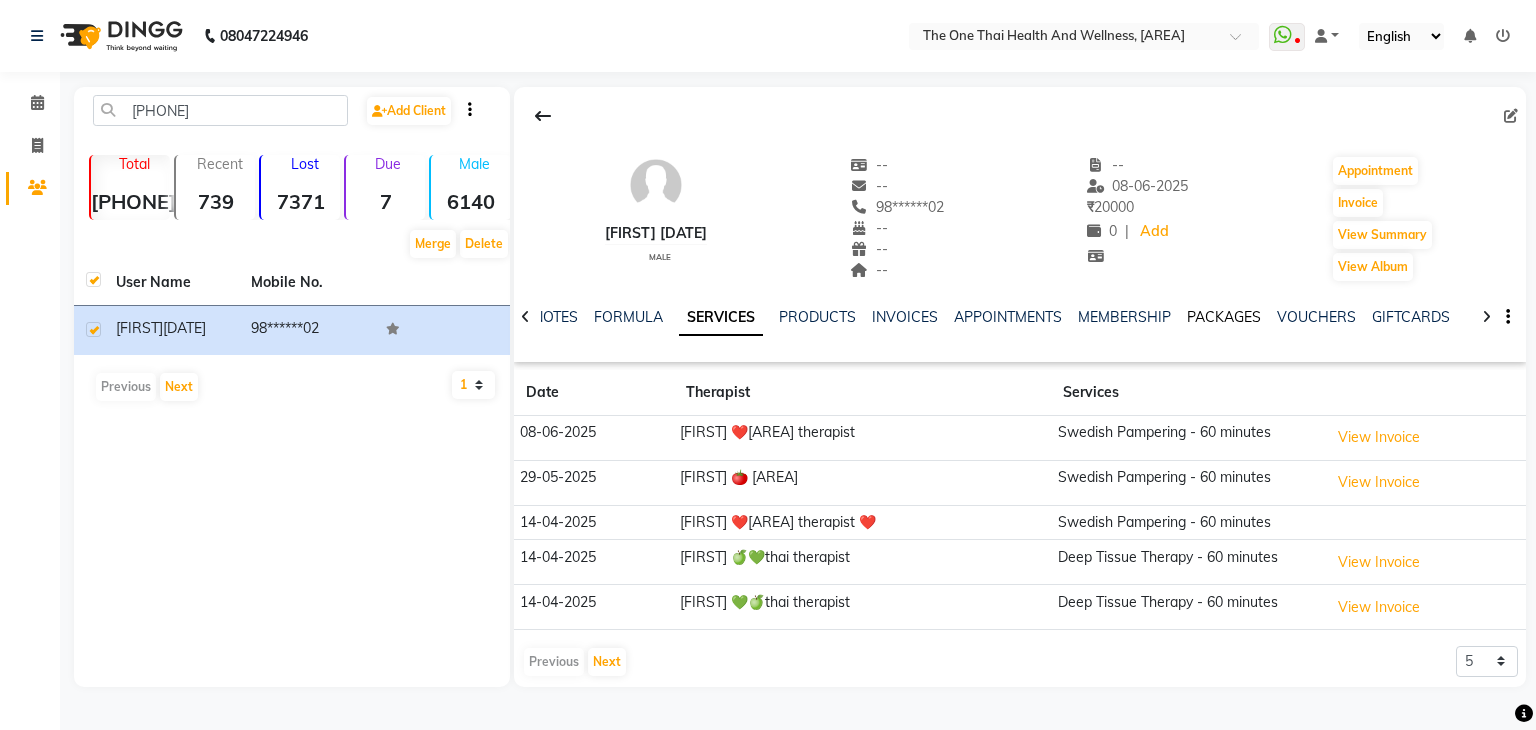 click on "PACKAGES" 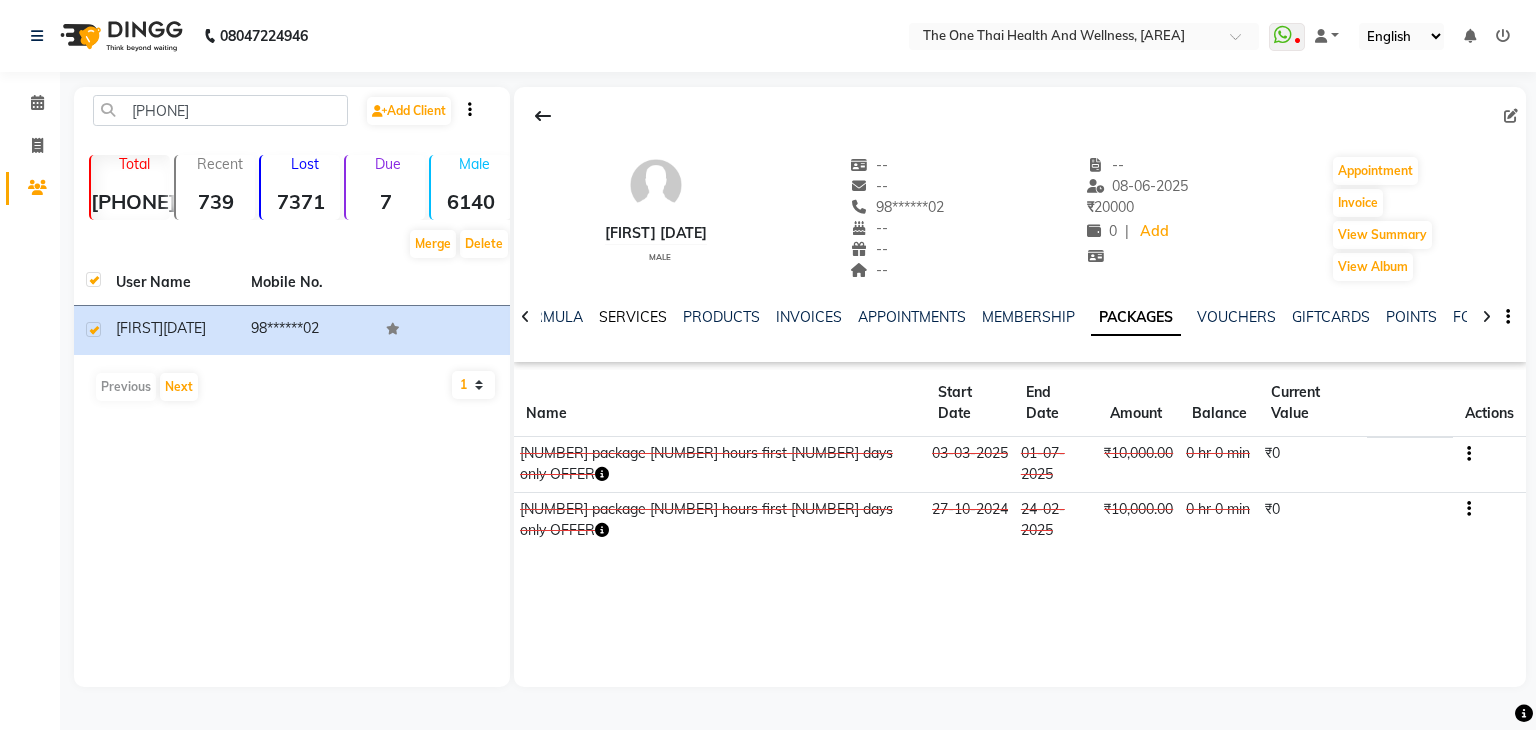 click on "SERVICES" 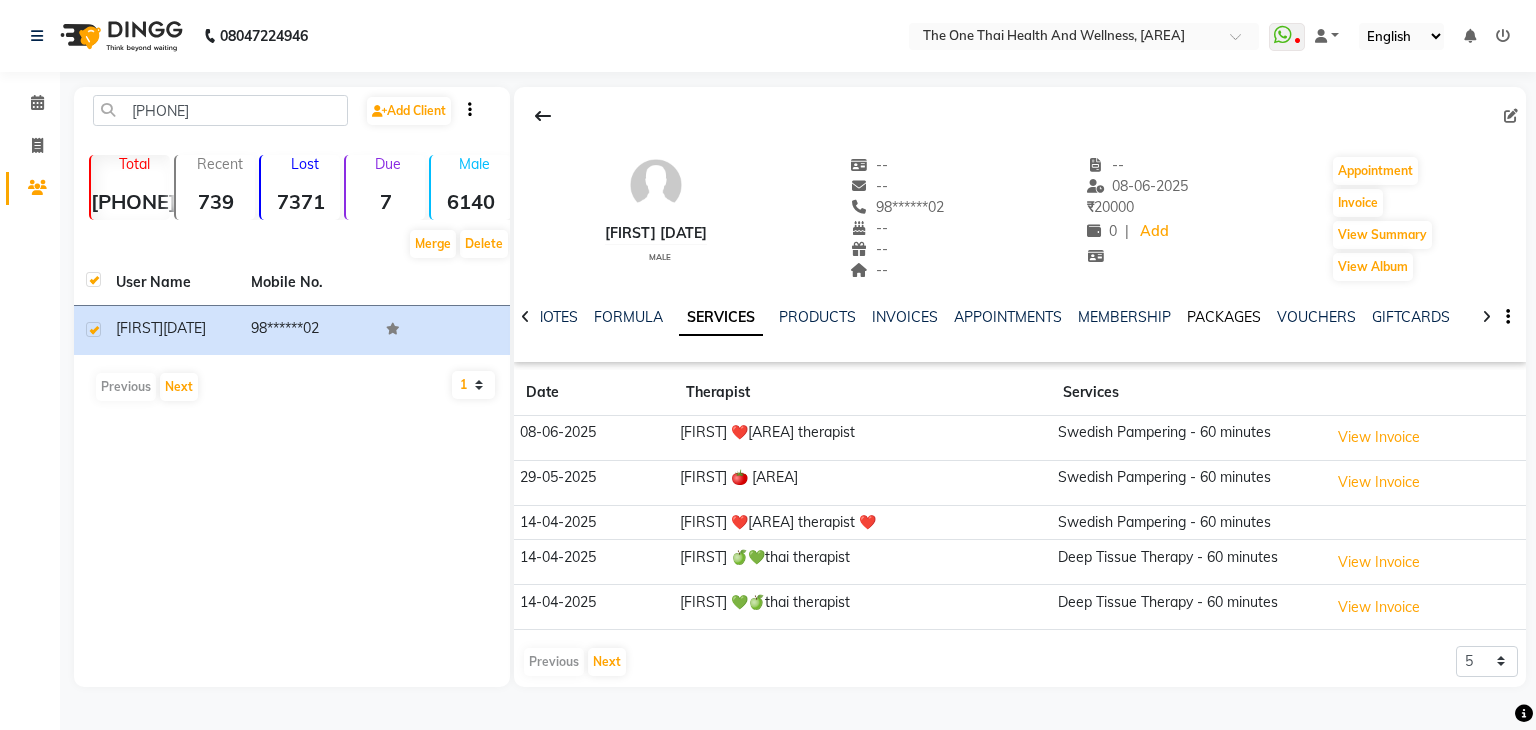 click on "PACKAGES" 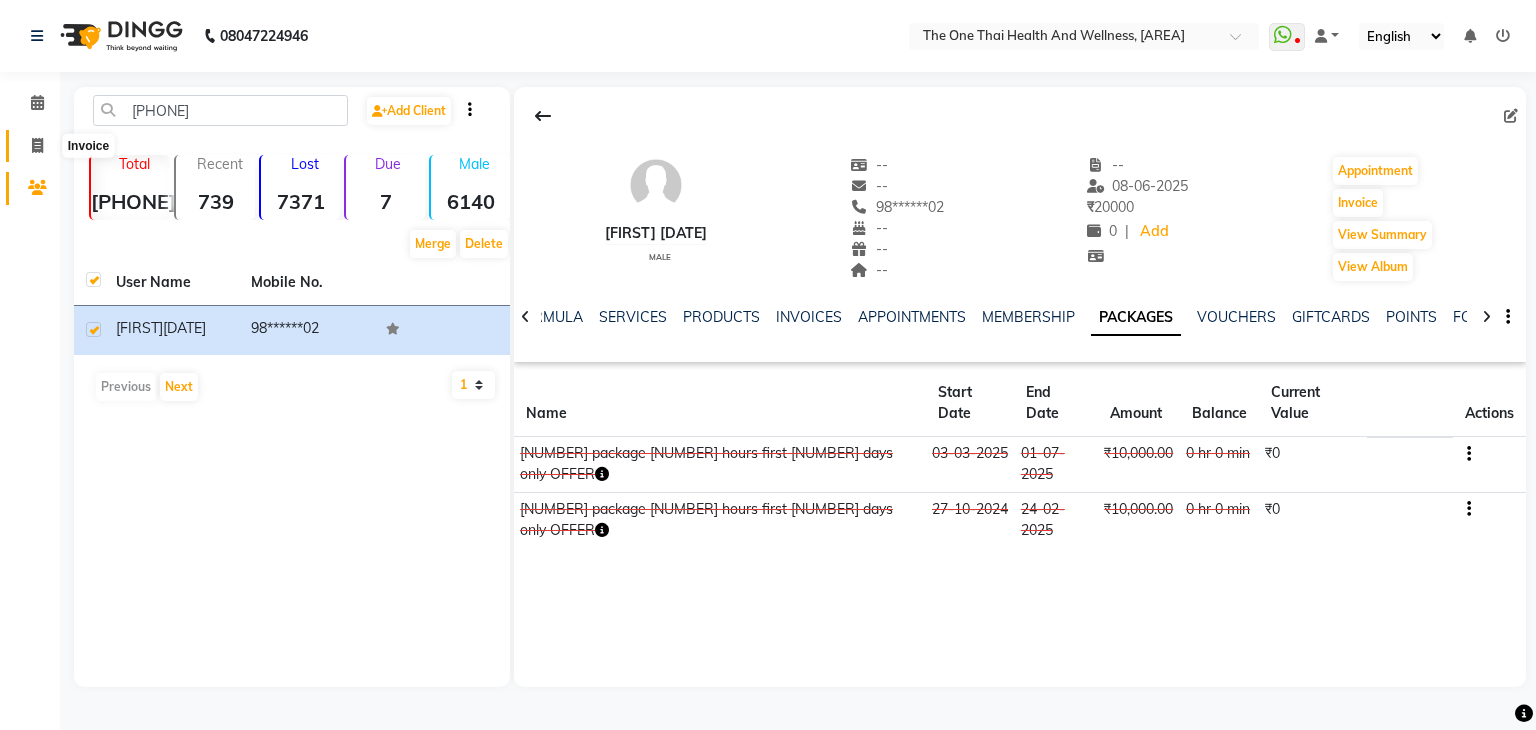 click 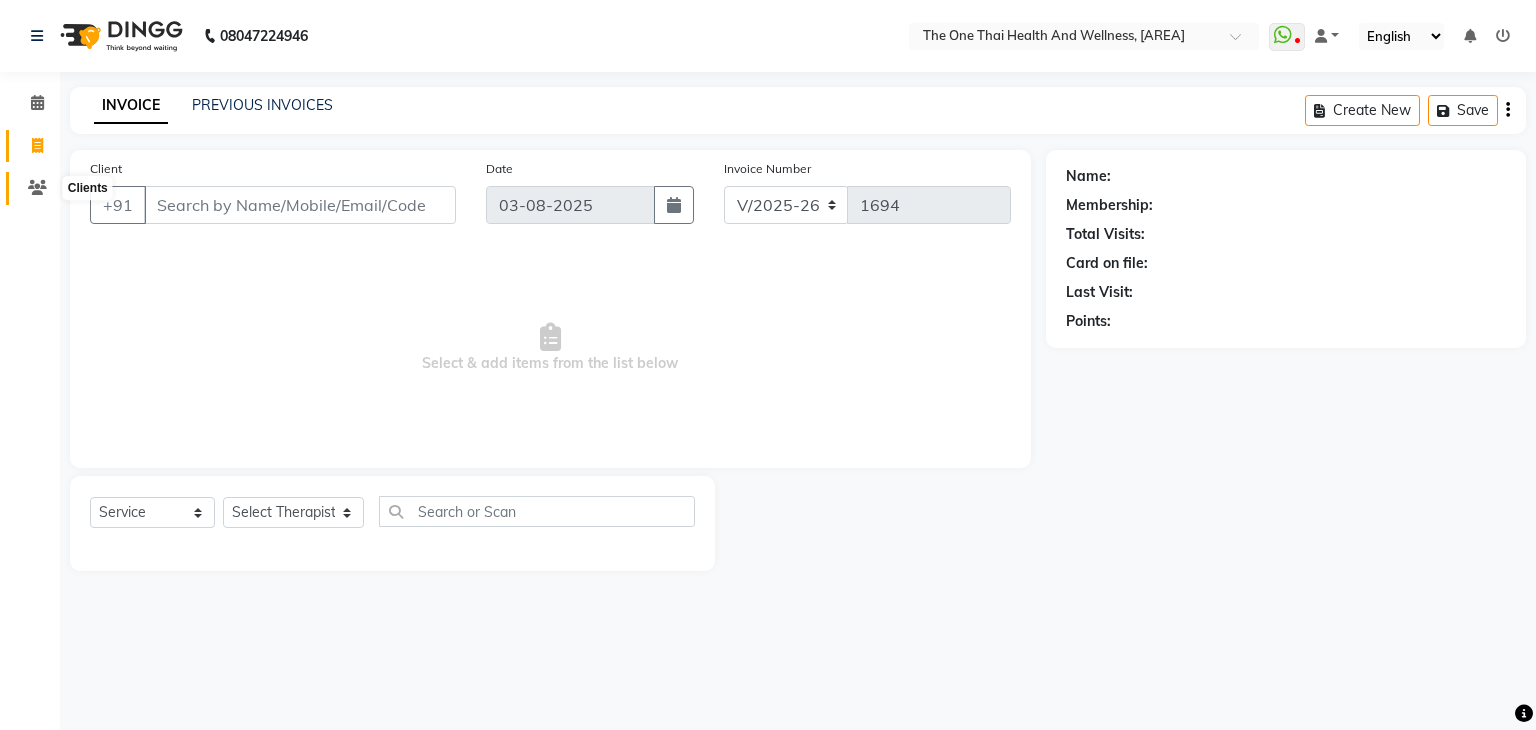 click 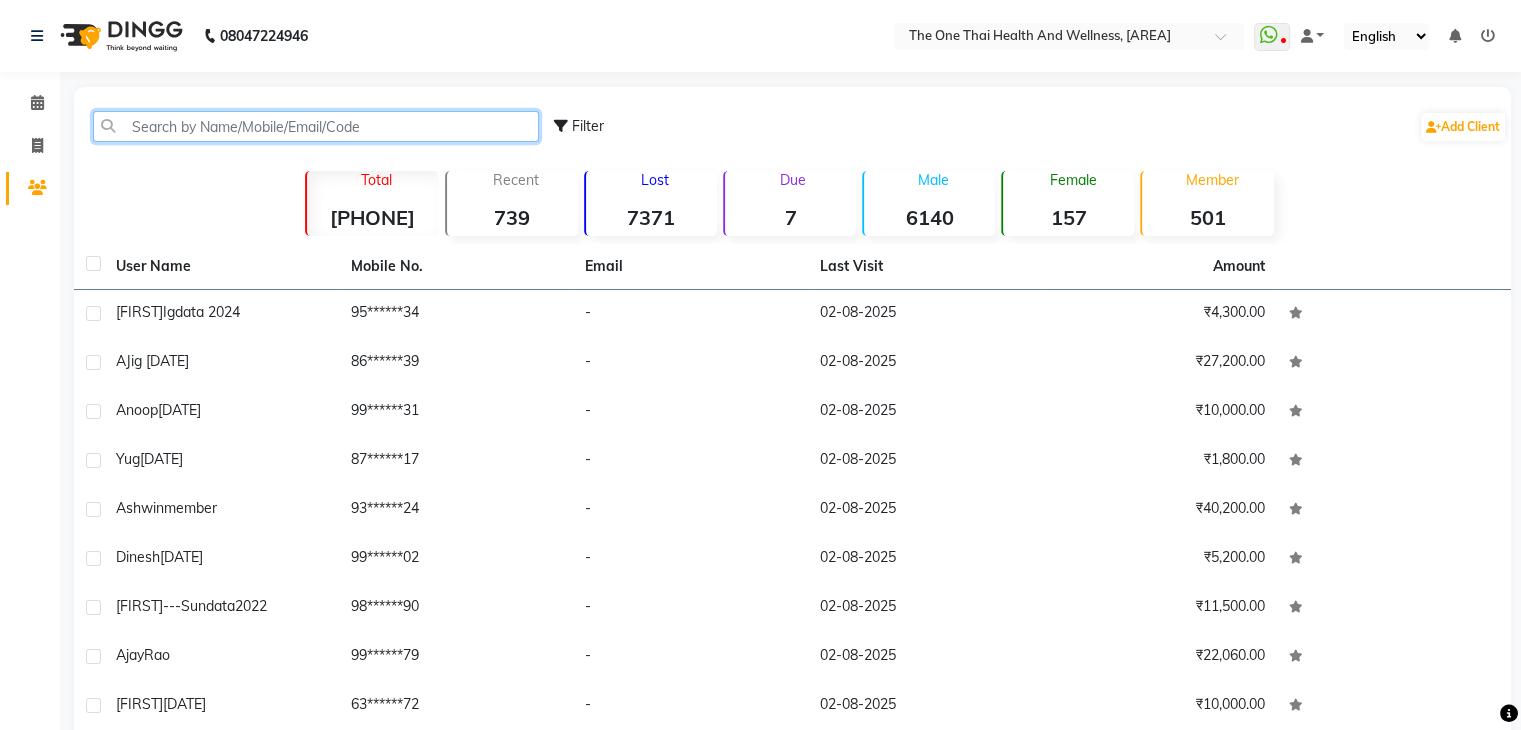 click 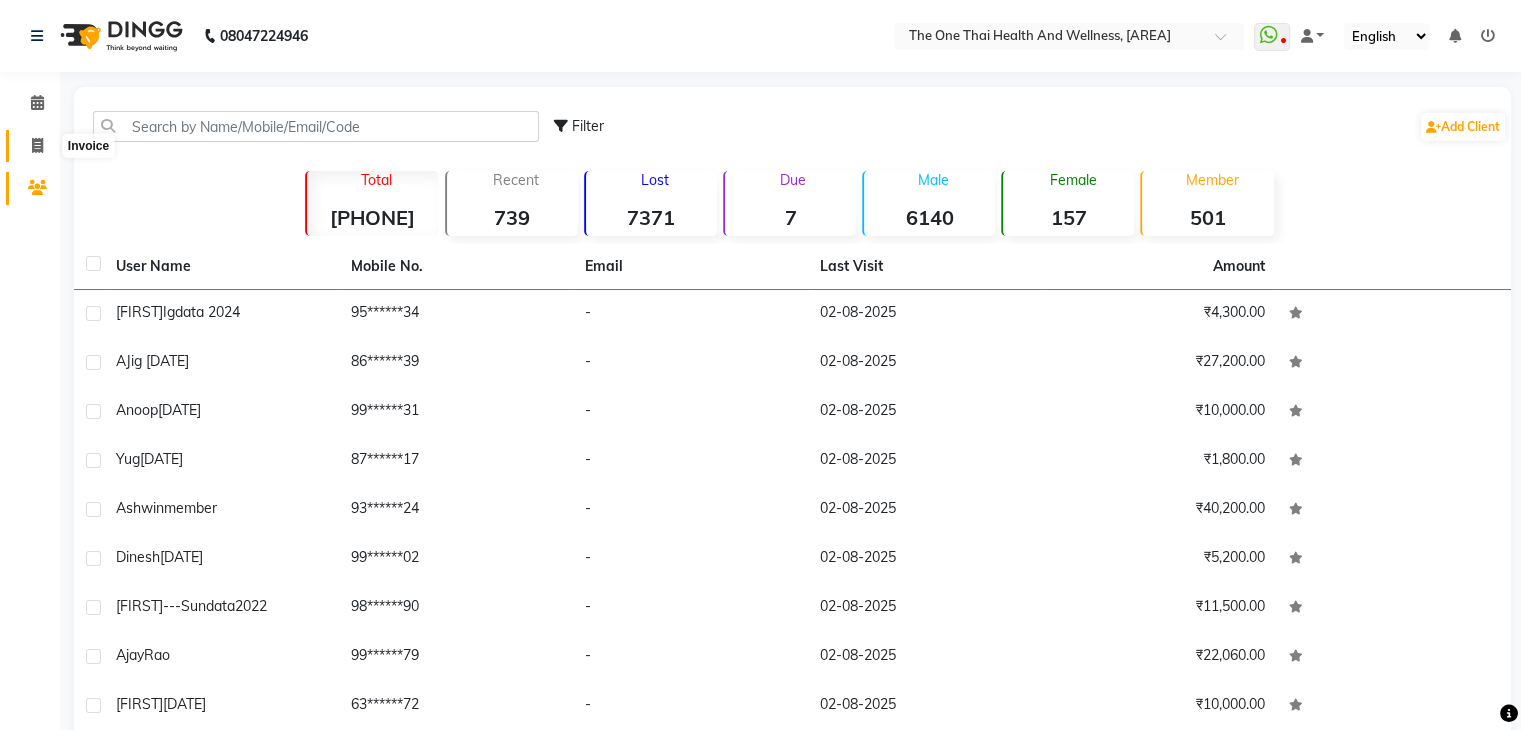 click 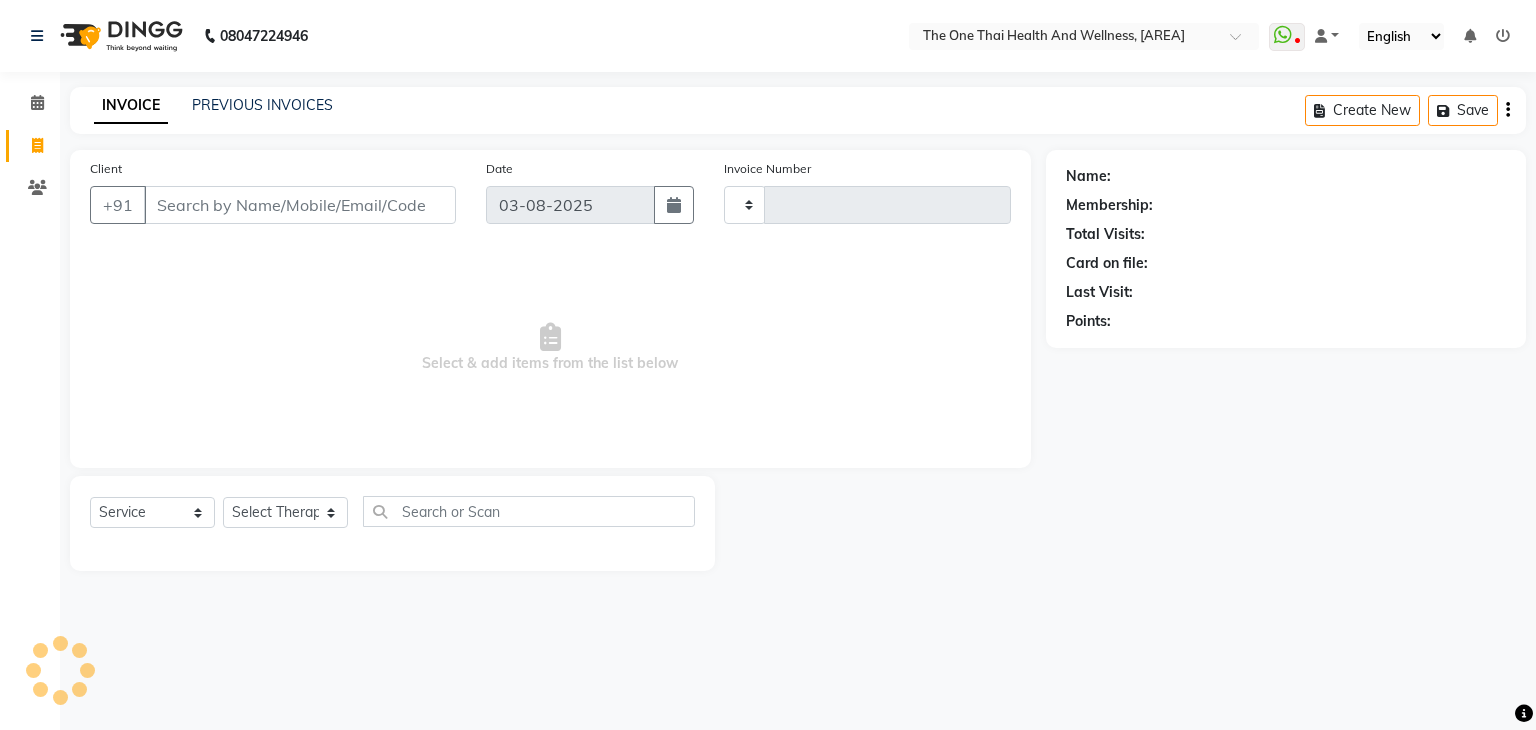 type on "1694" 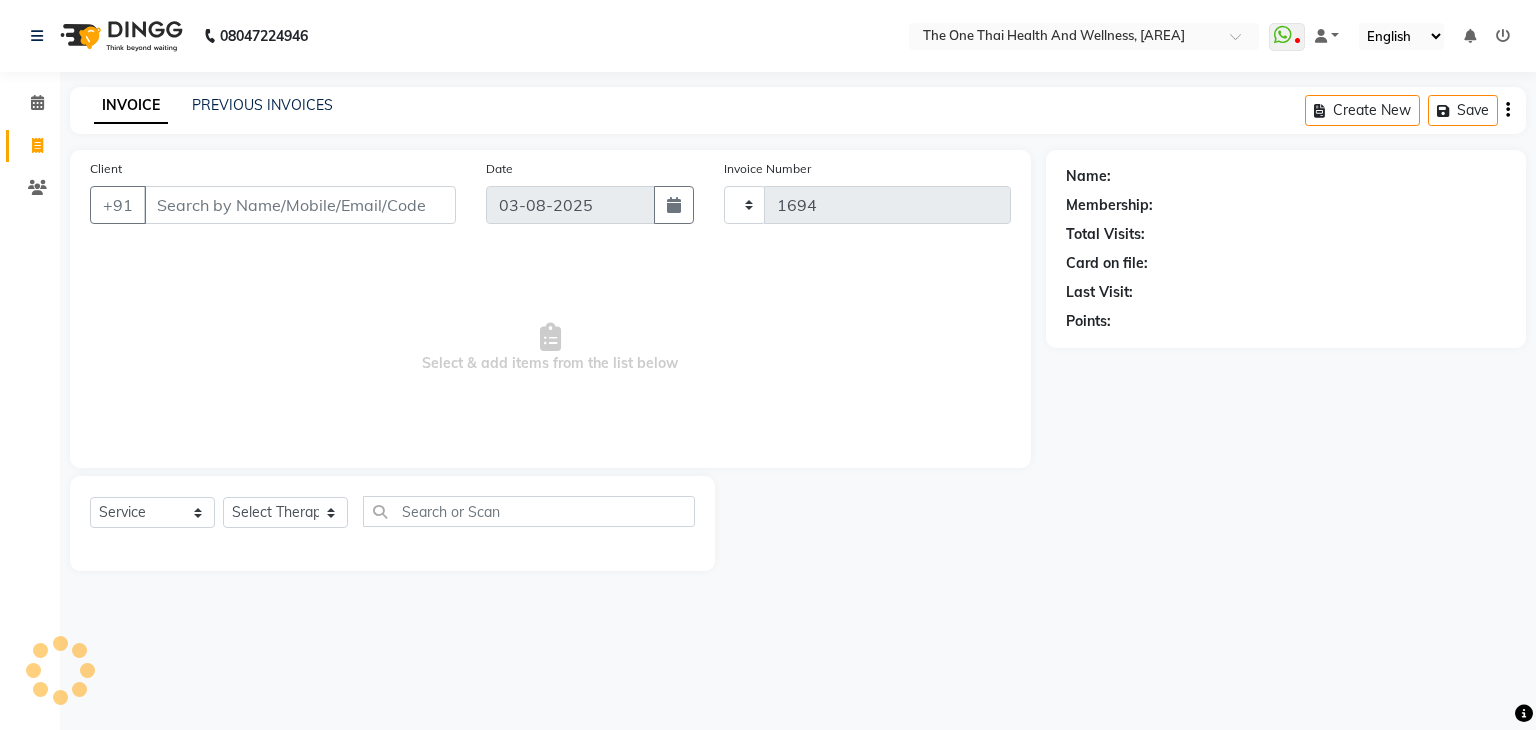 select on "5972" 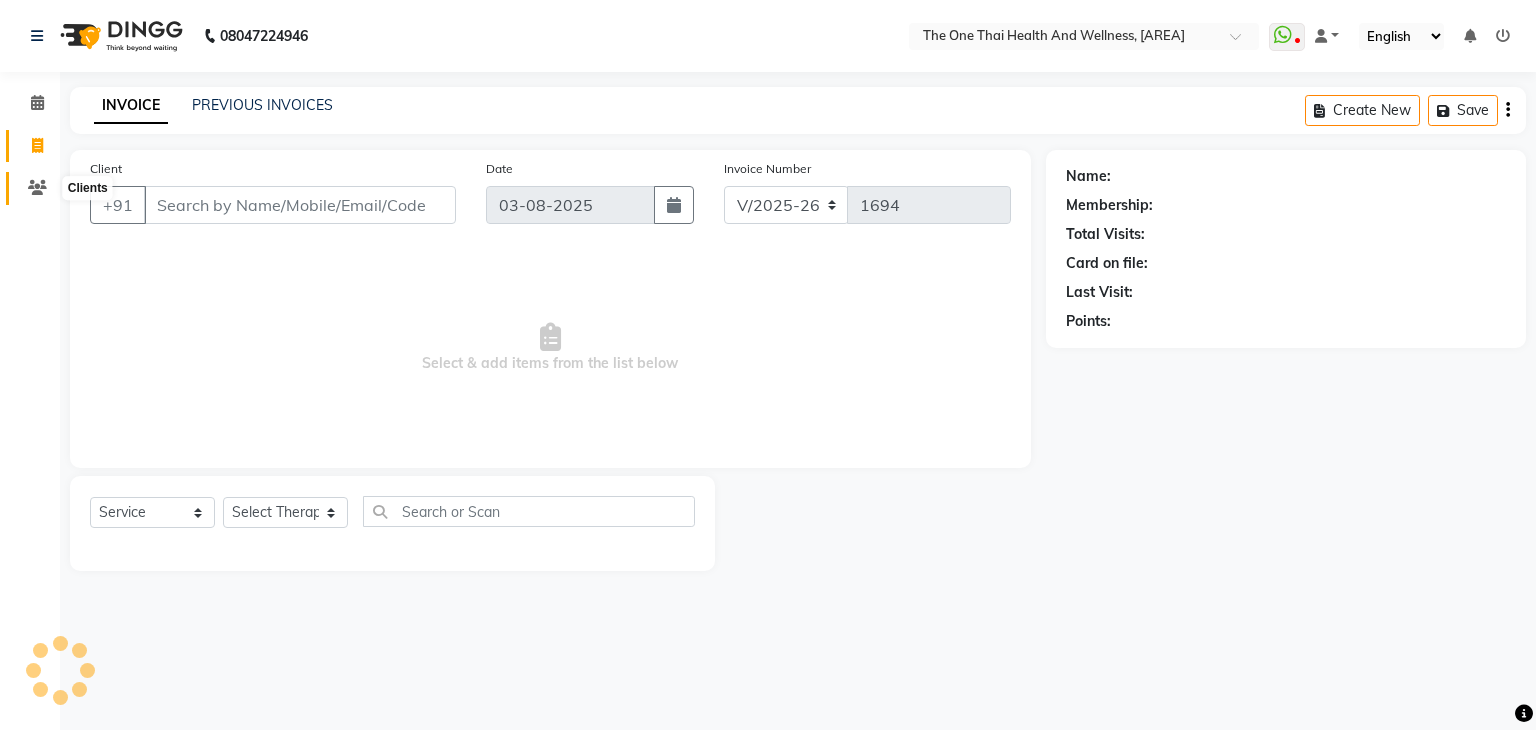 click 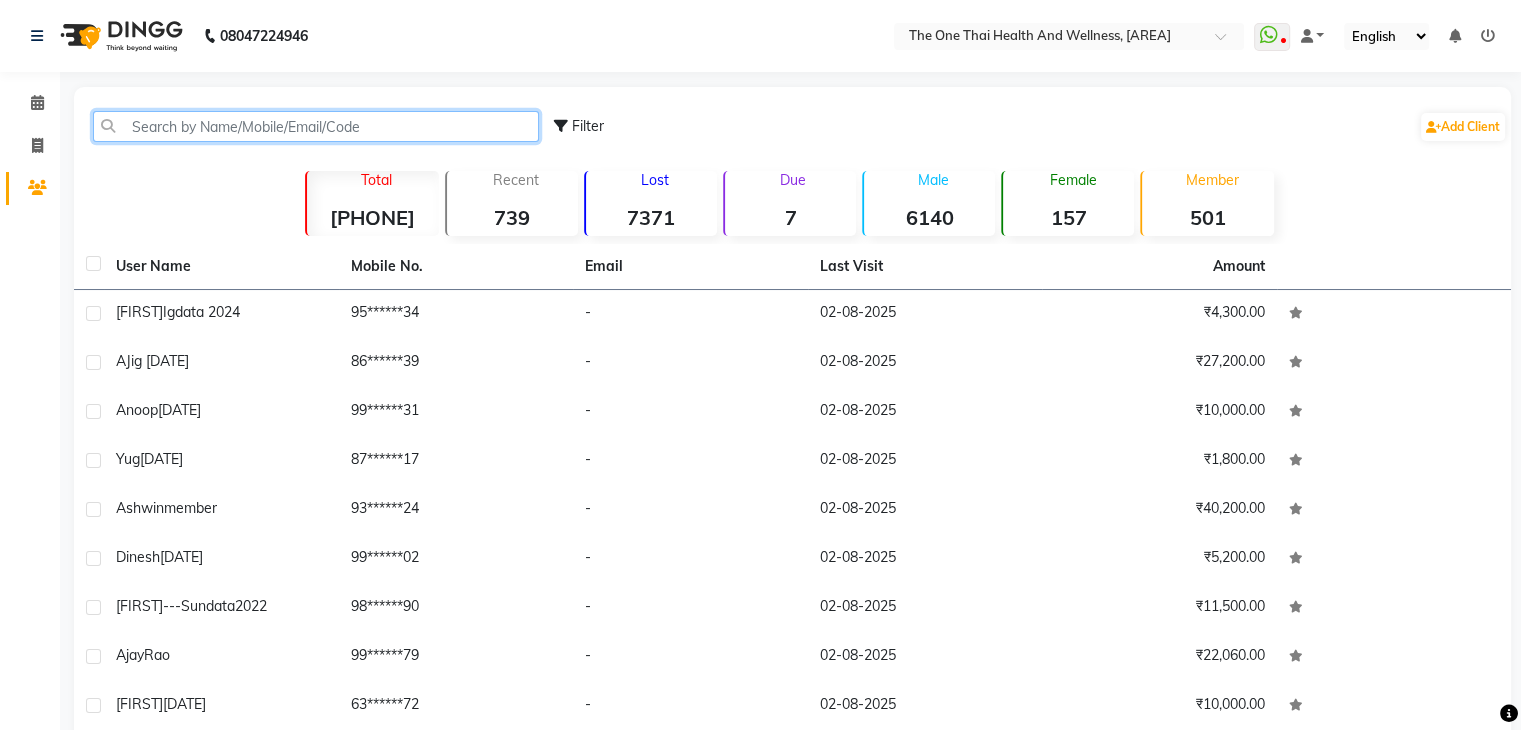 click 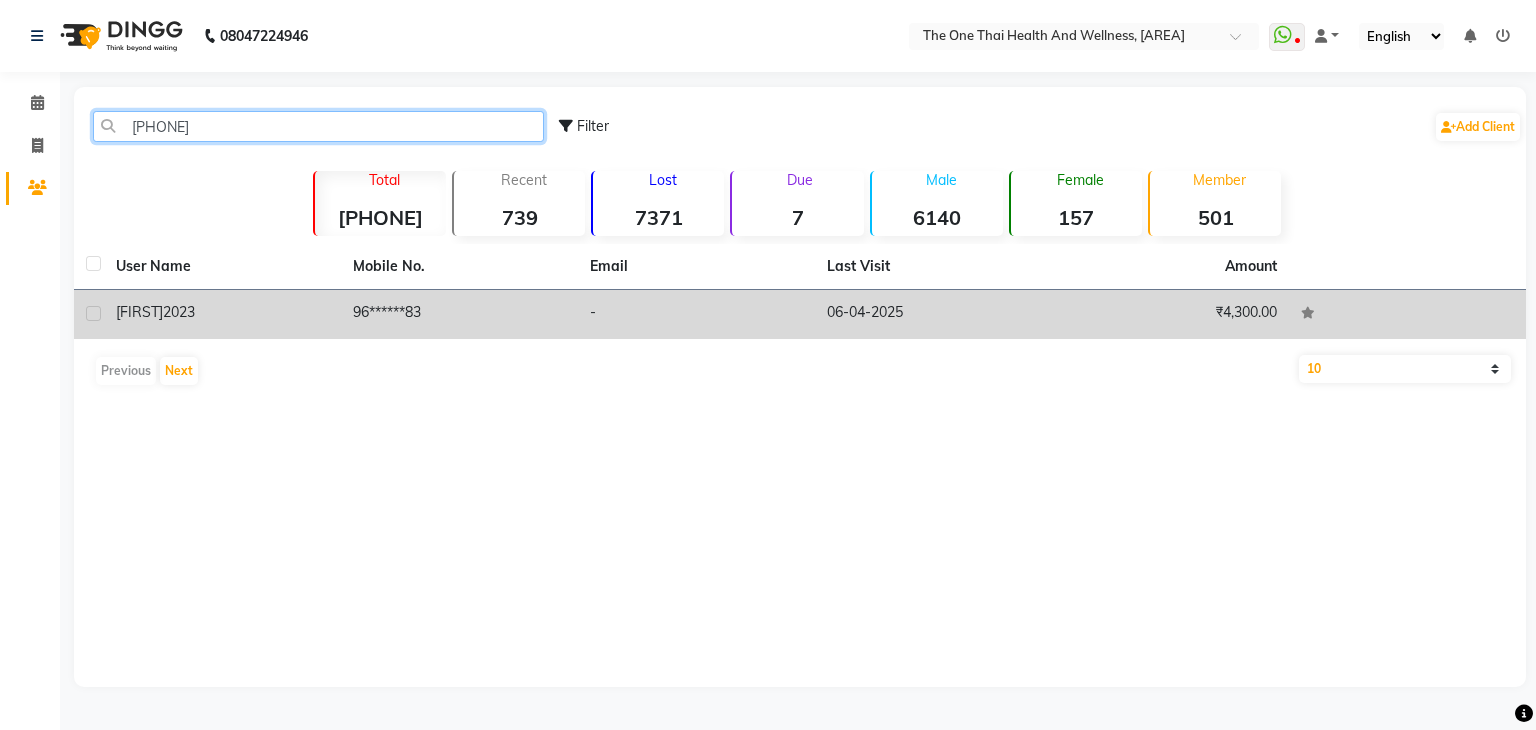 type on "[PHONE]" 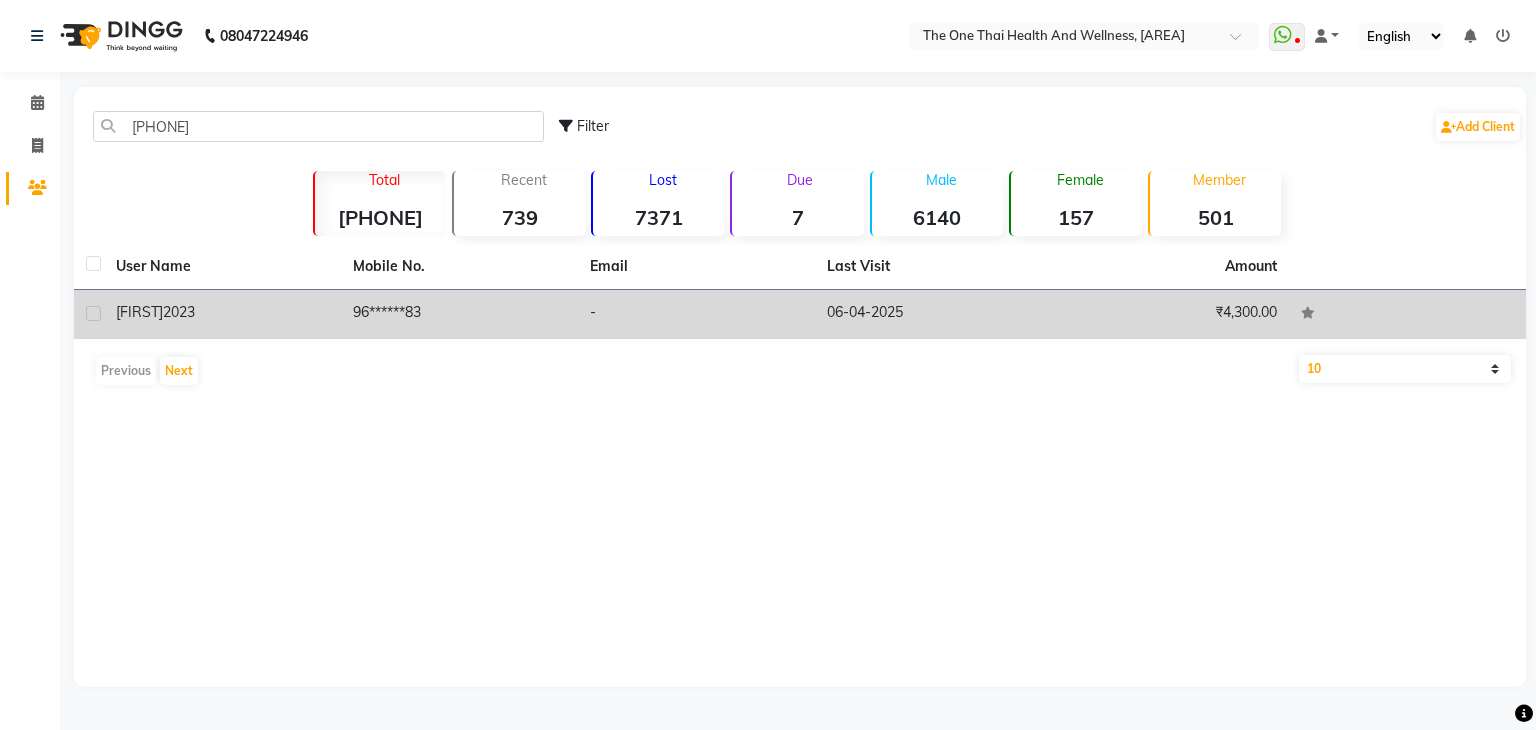 click 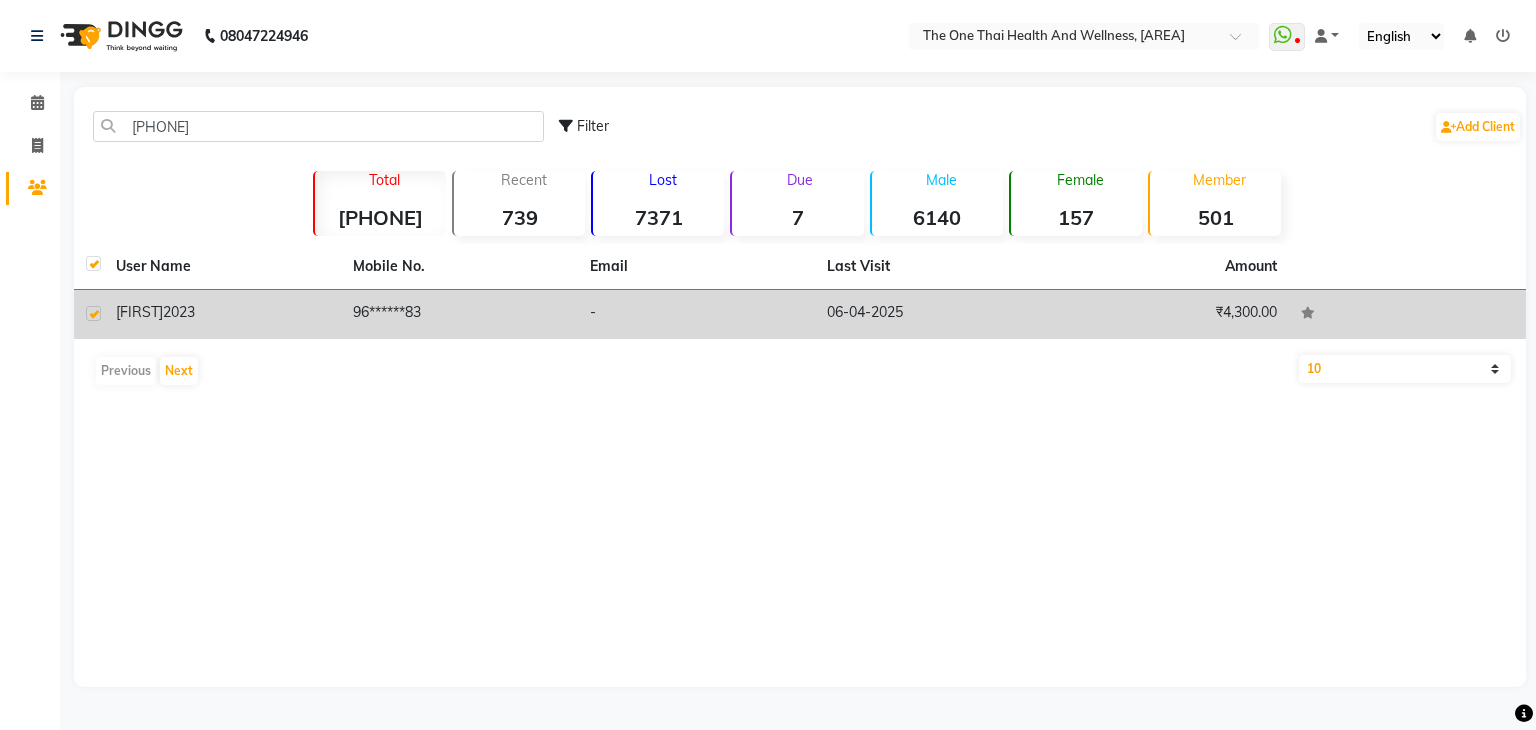 checkbox on "true" 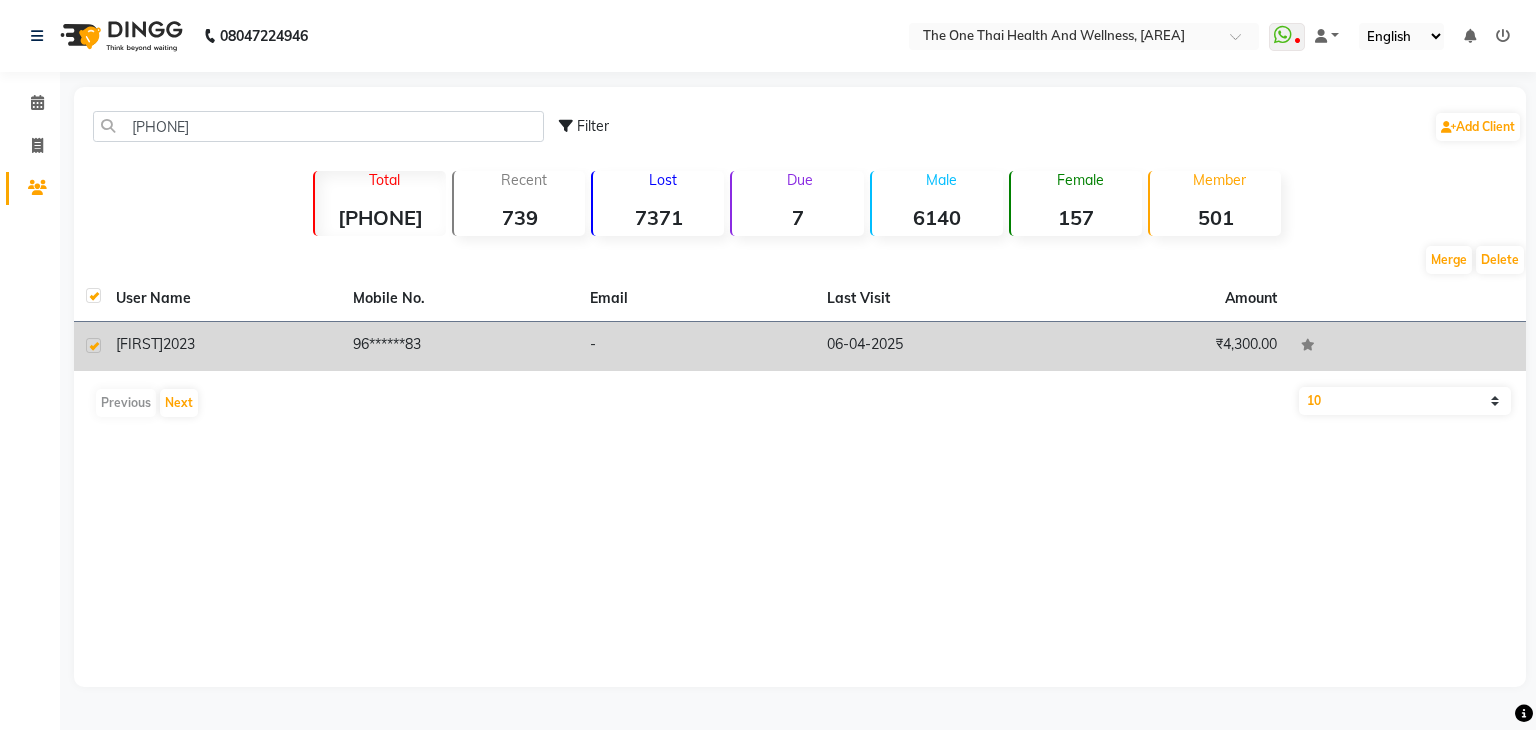 click on "2023" 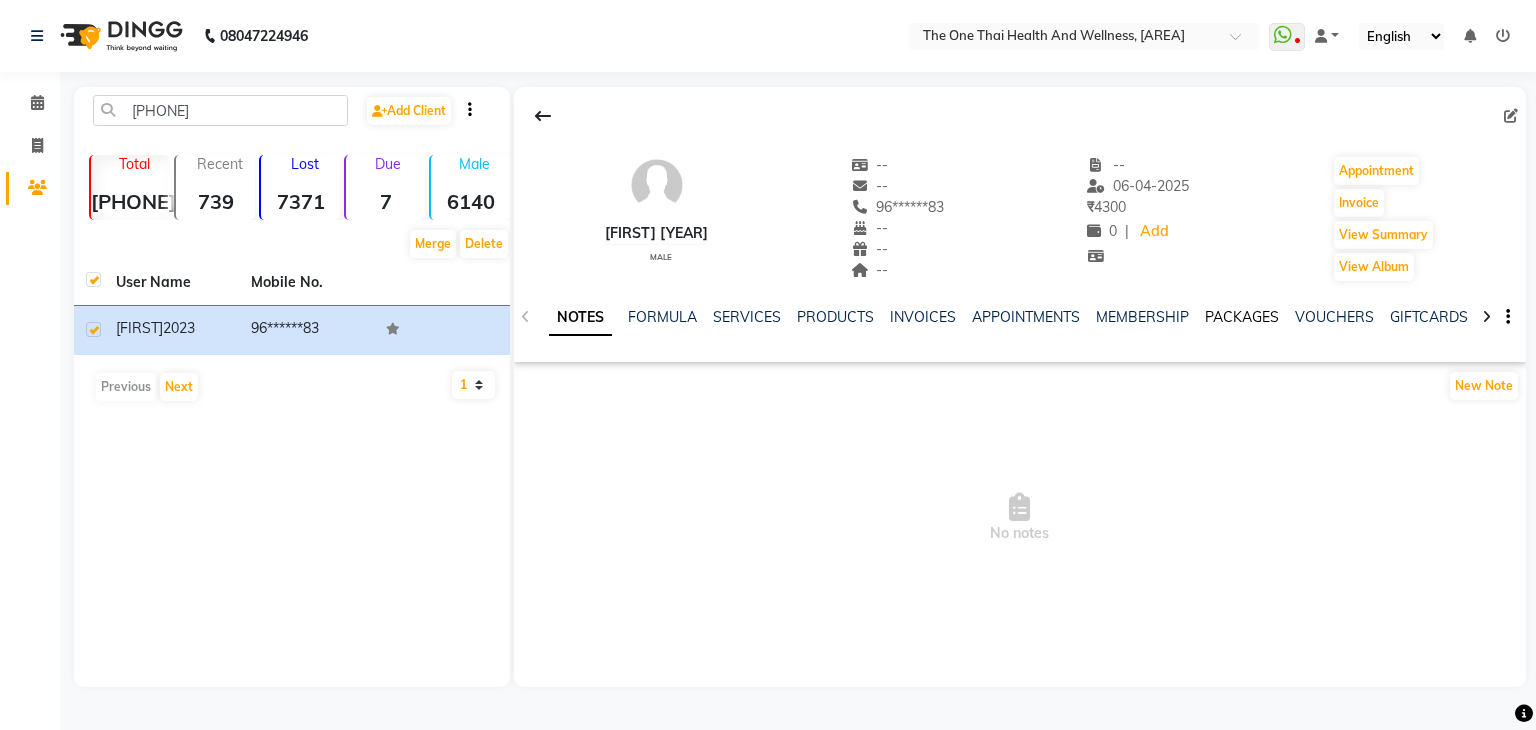click on "PACKAGES" 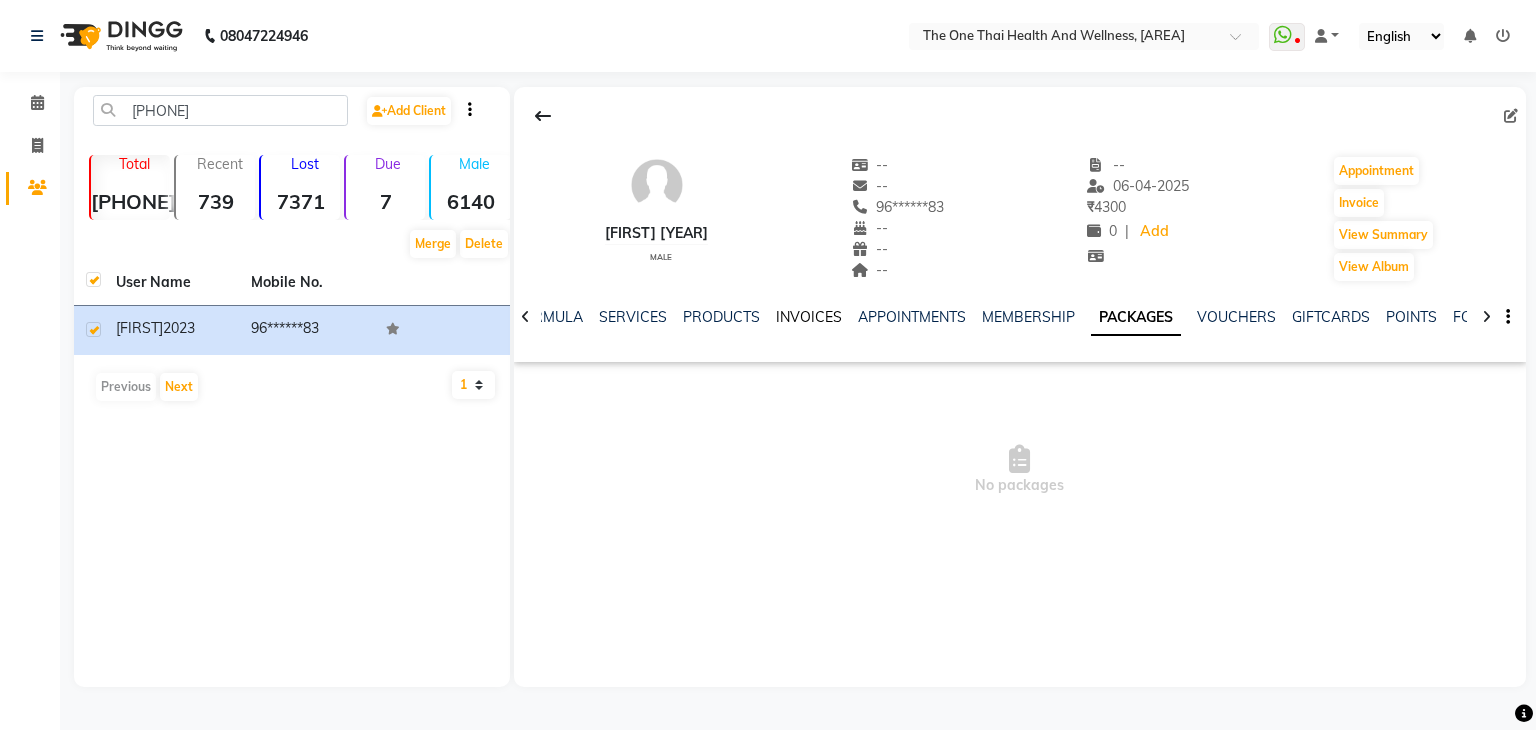 click on "INVOICES" 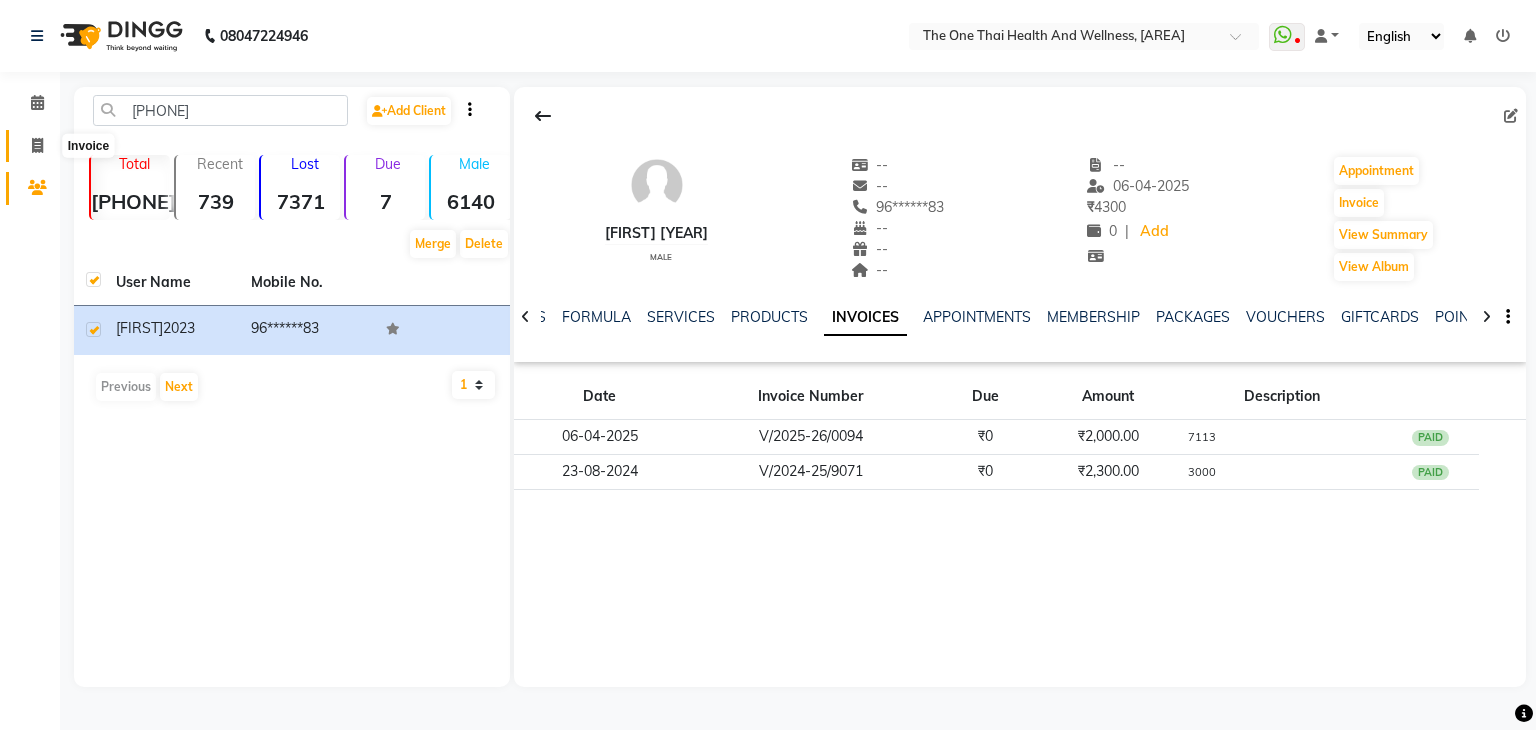 click 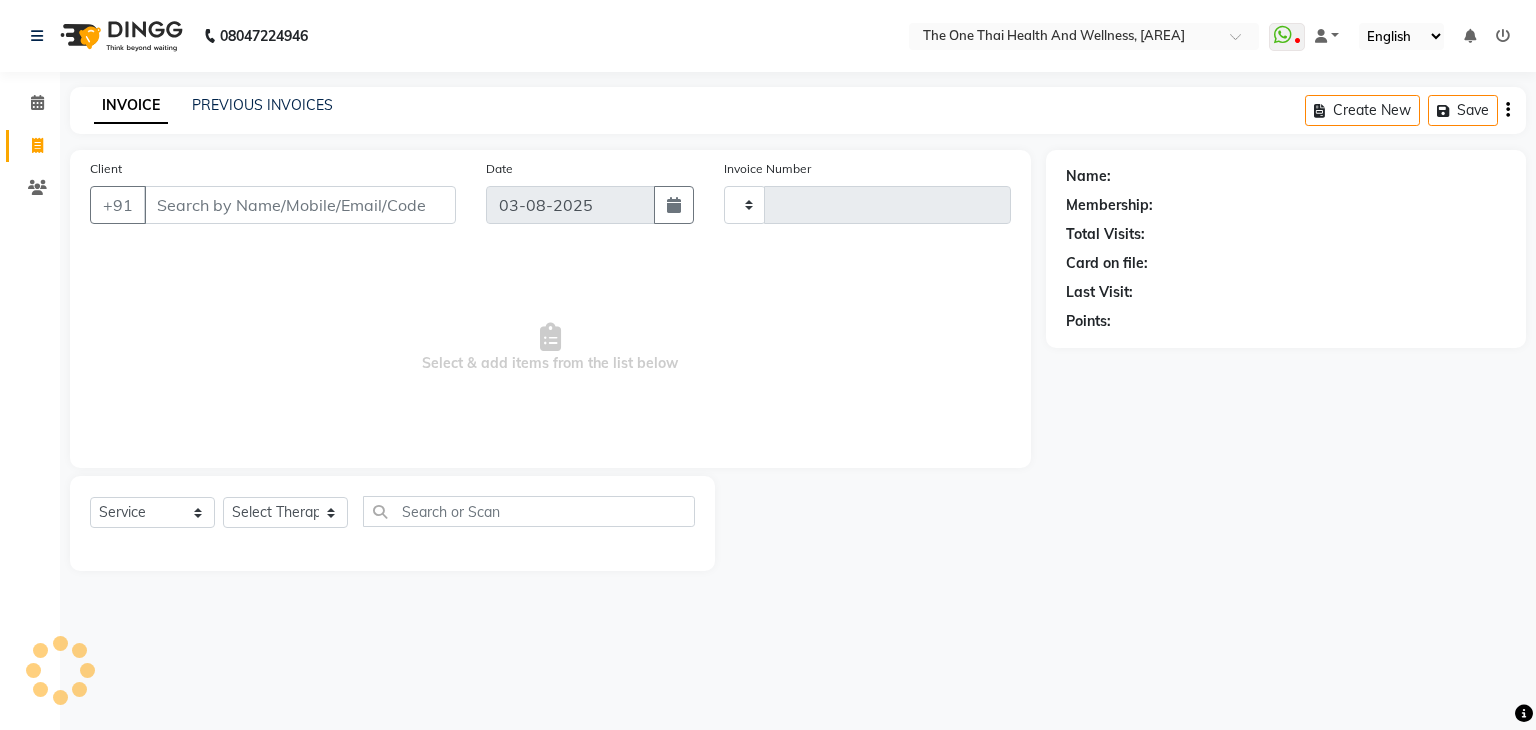 type on "1694" 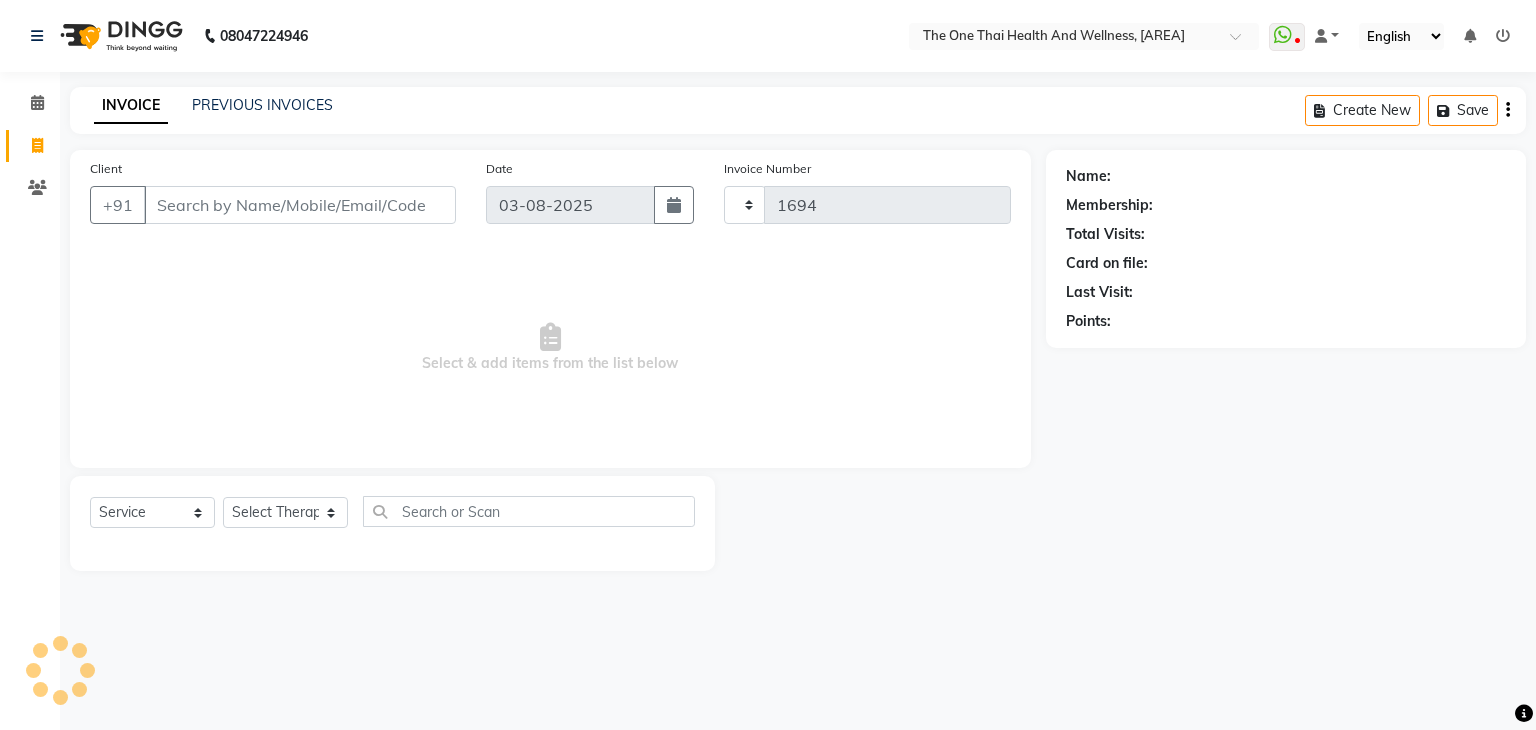 select on "5972" 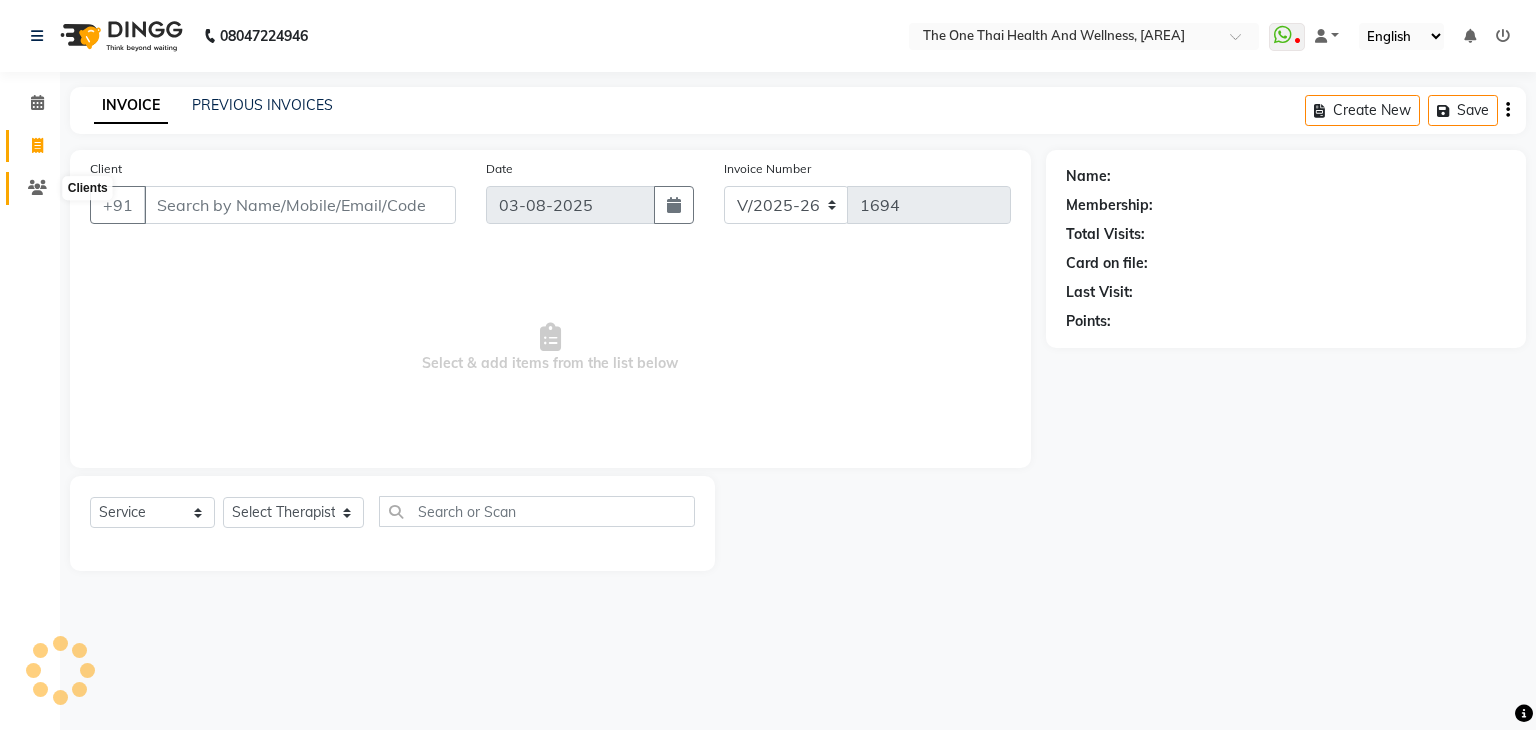 click 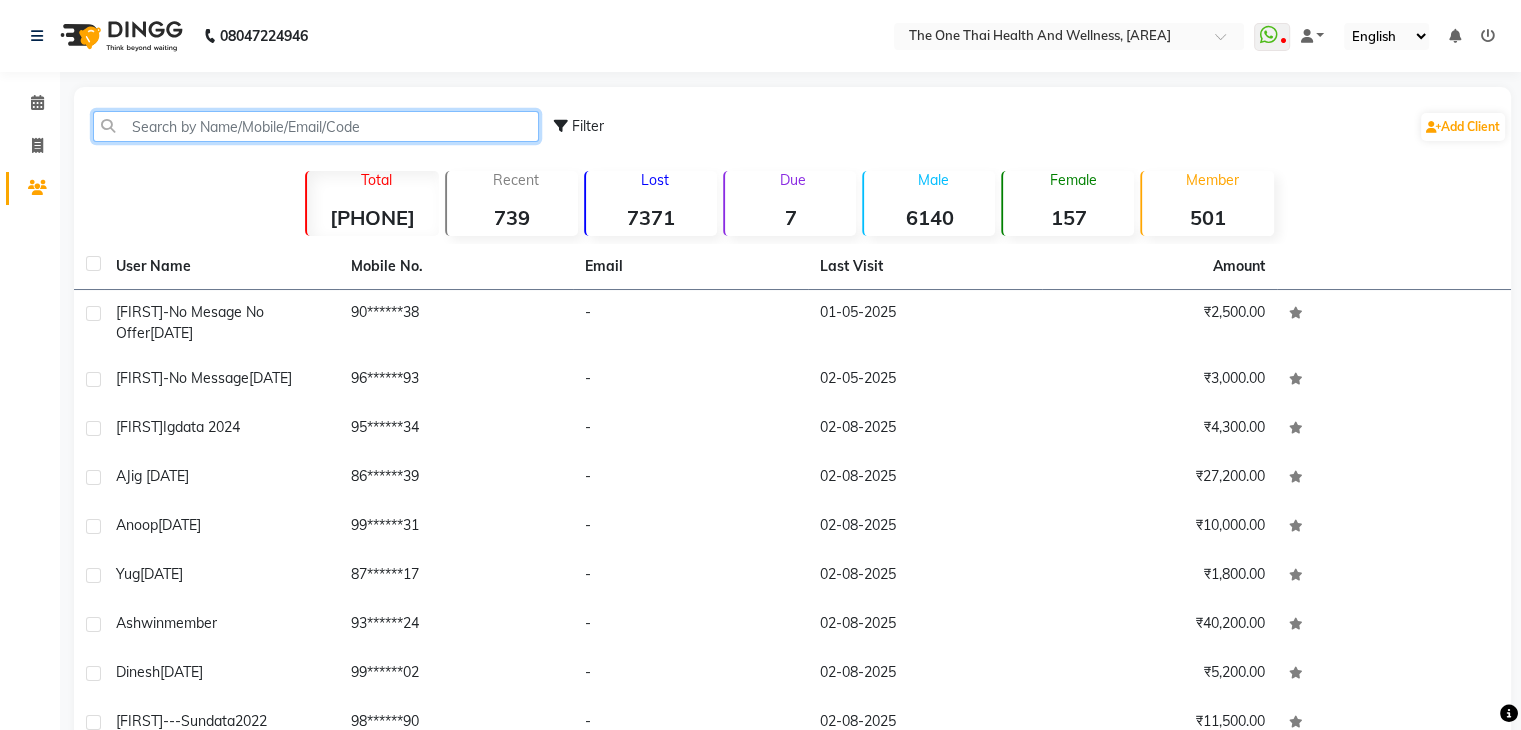click 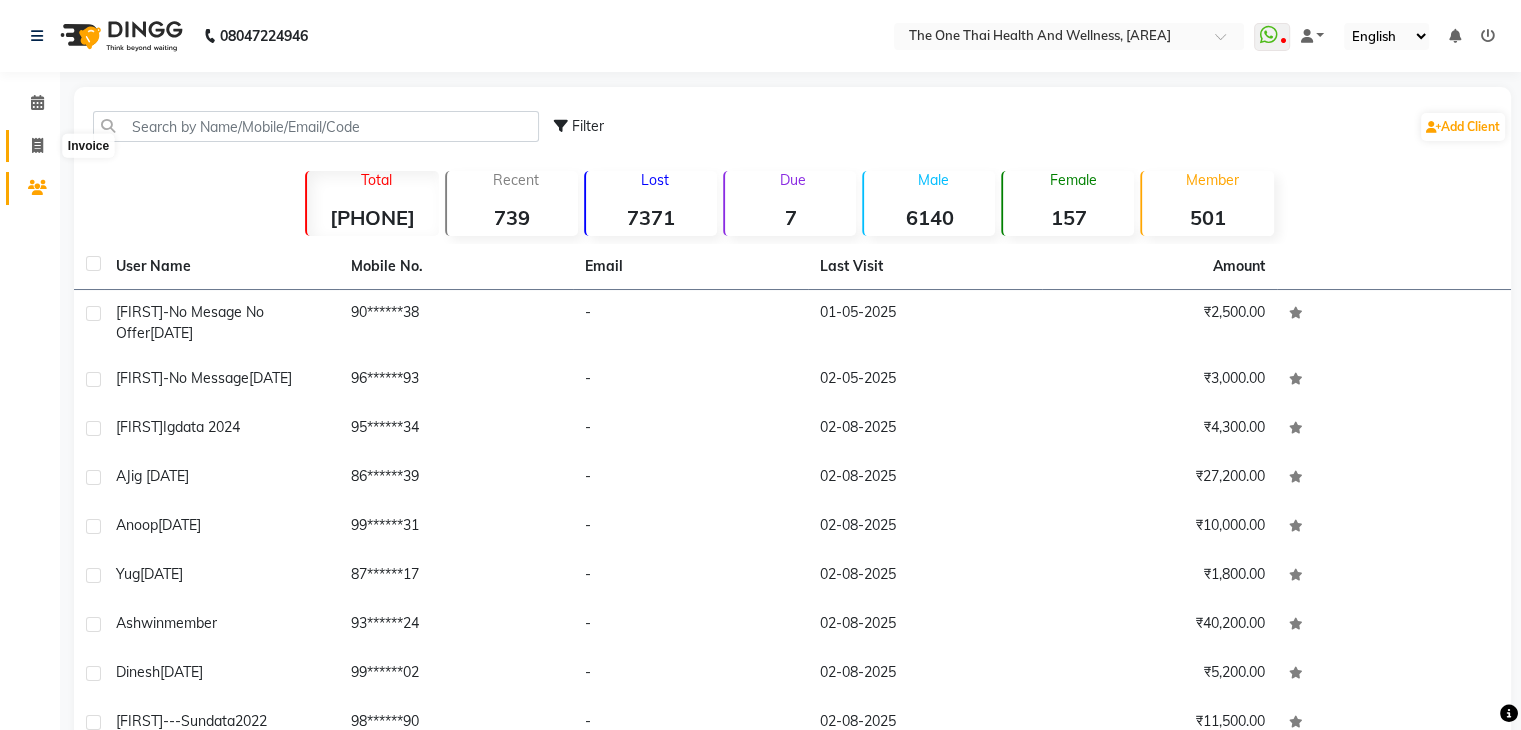 click 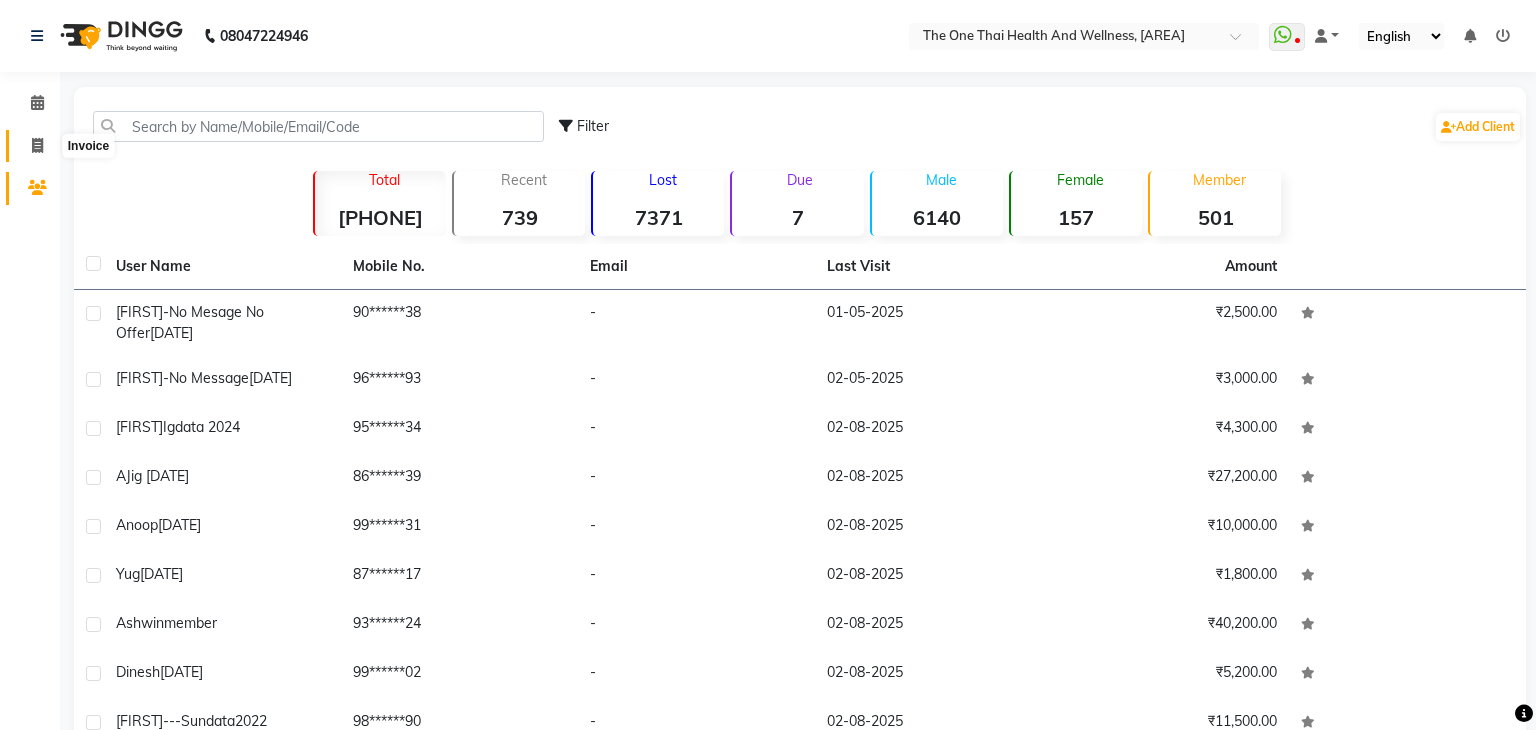 select on "5972" 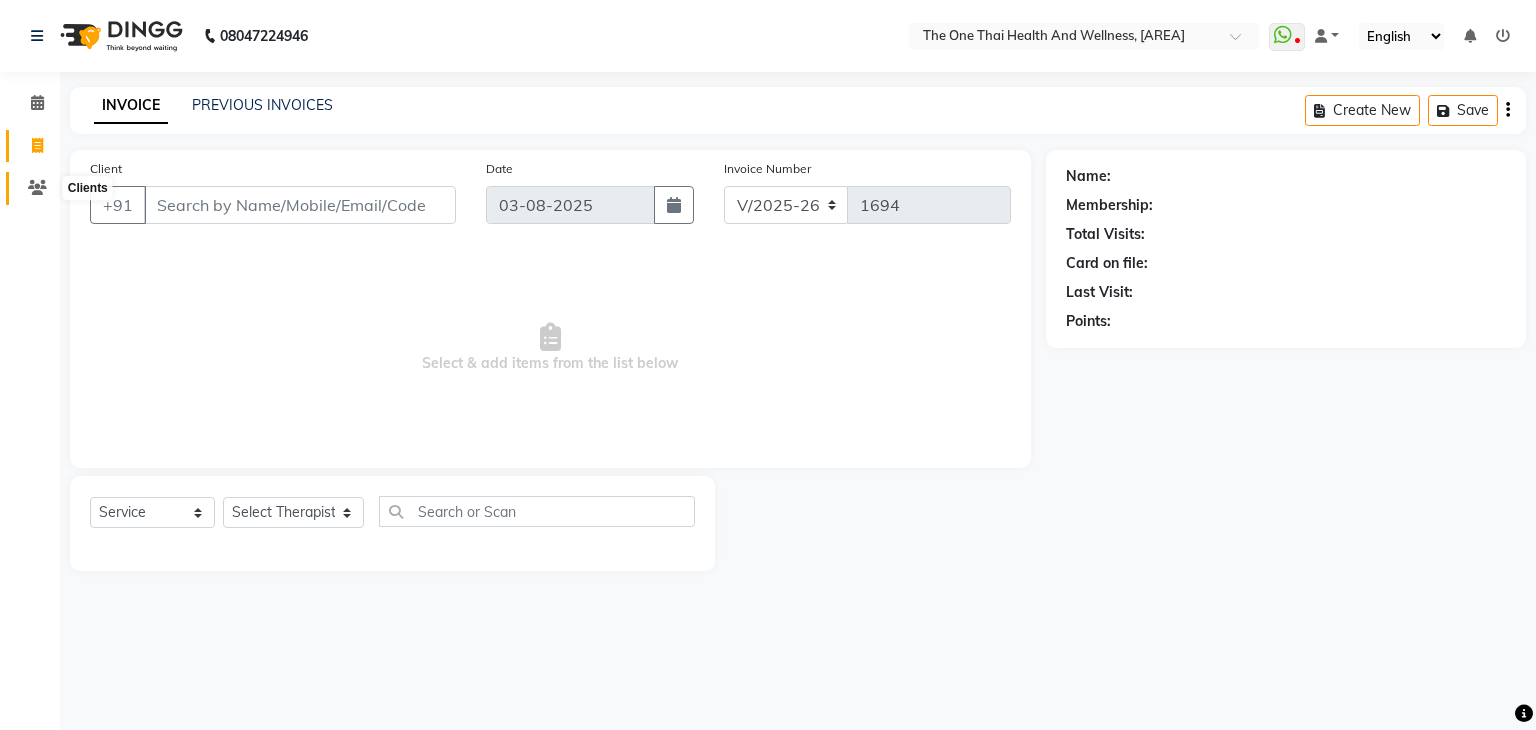 click 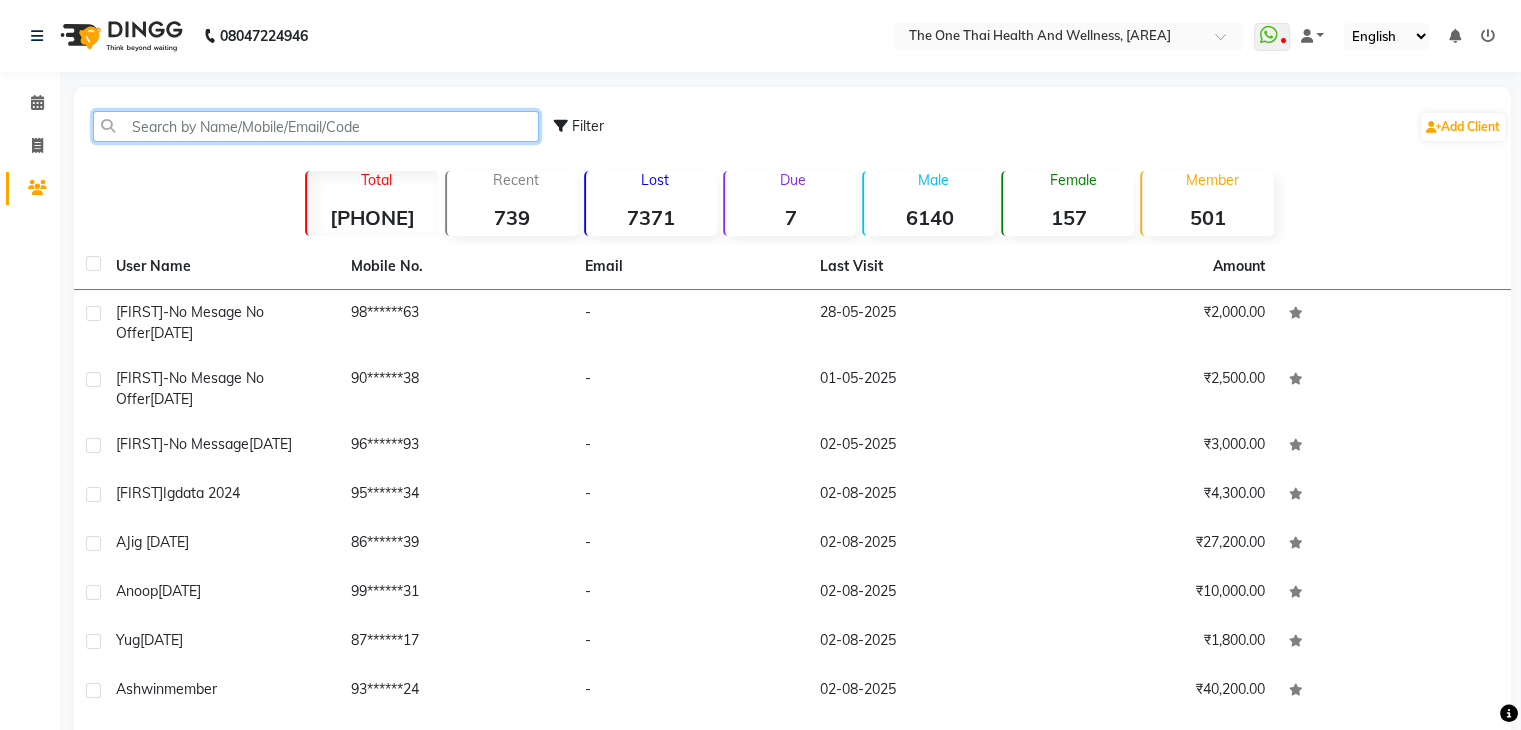 click 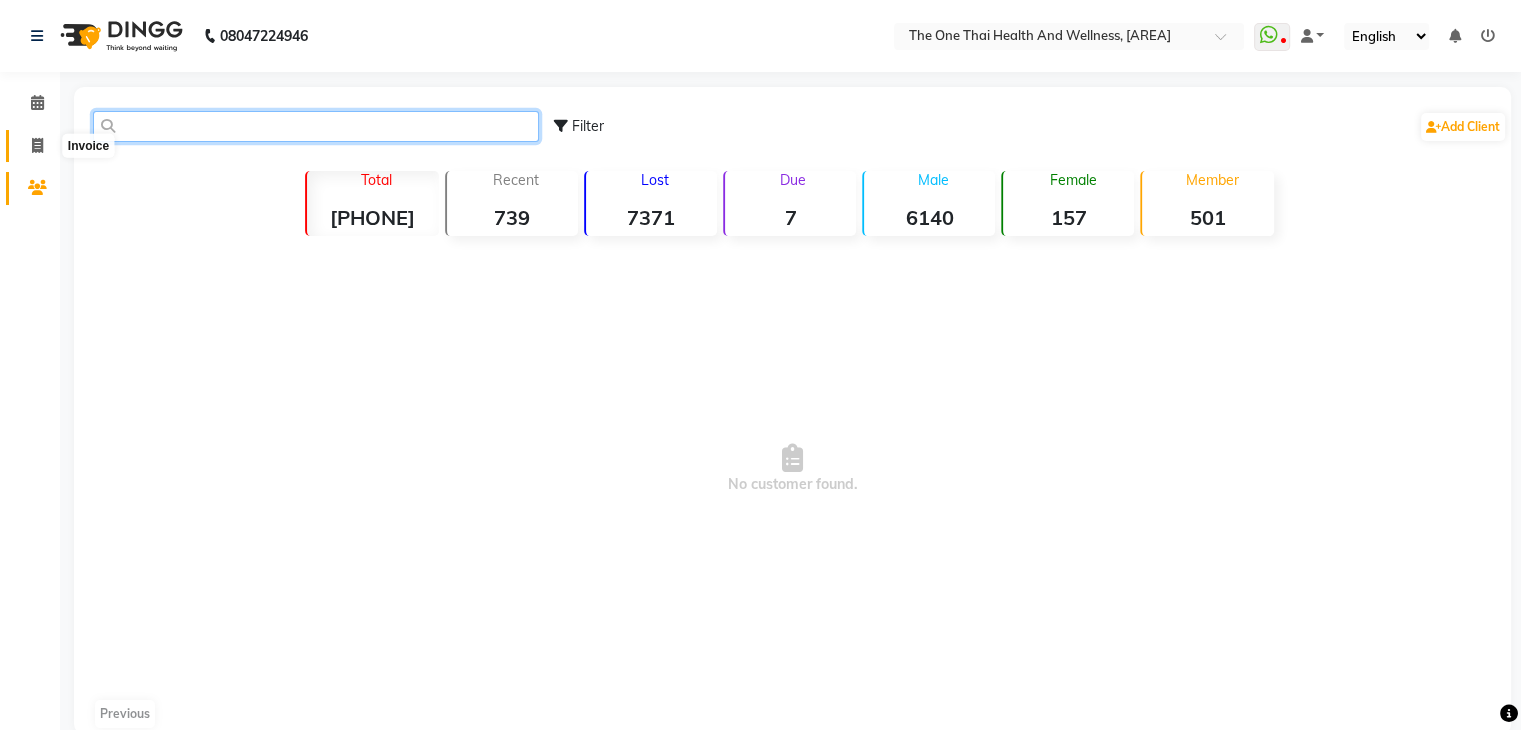 type 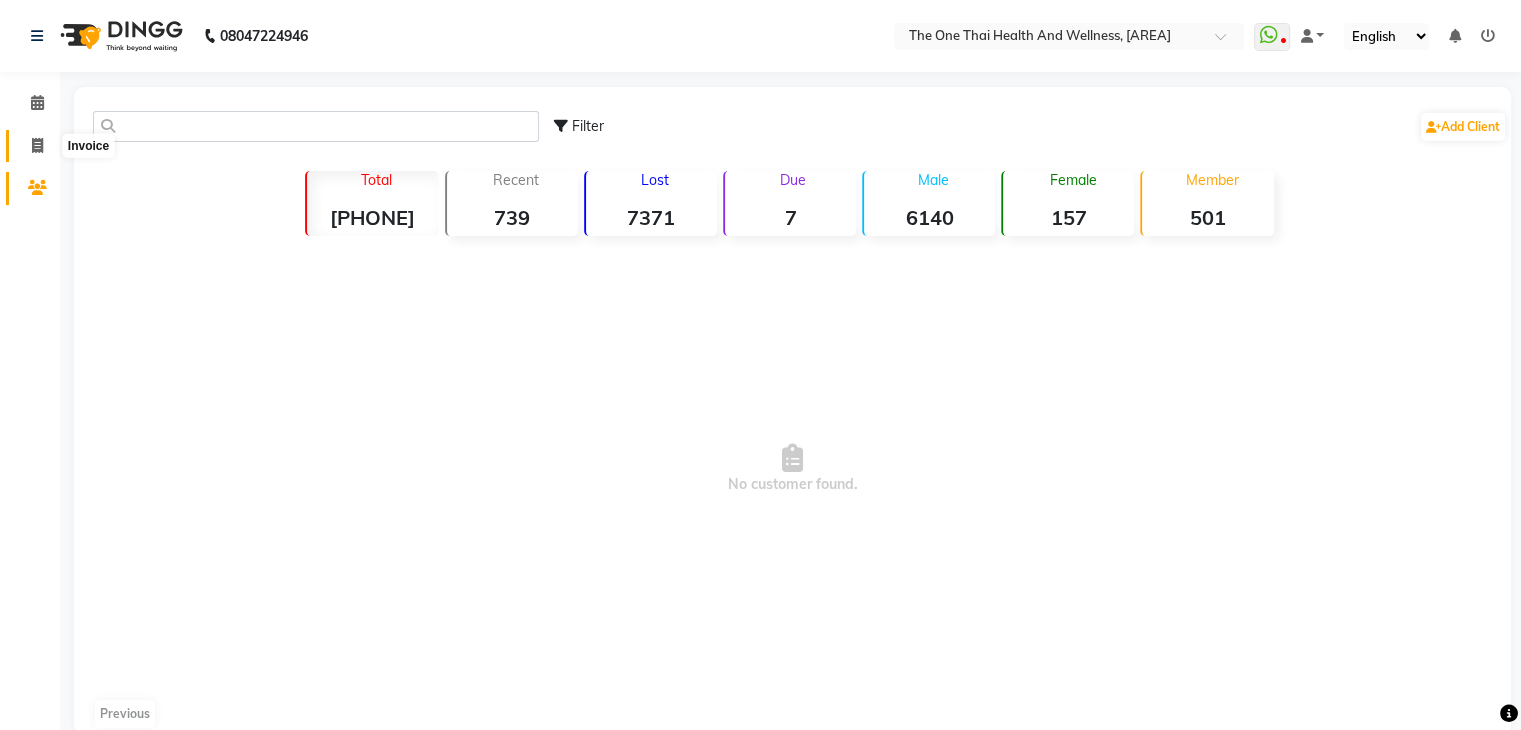 click 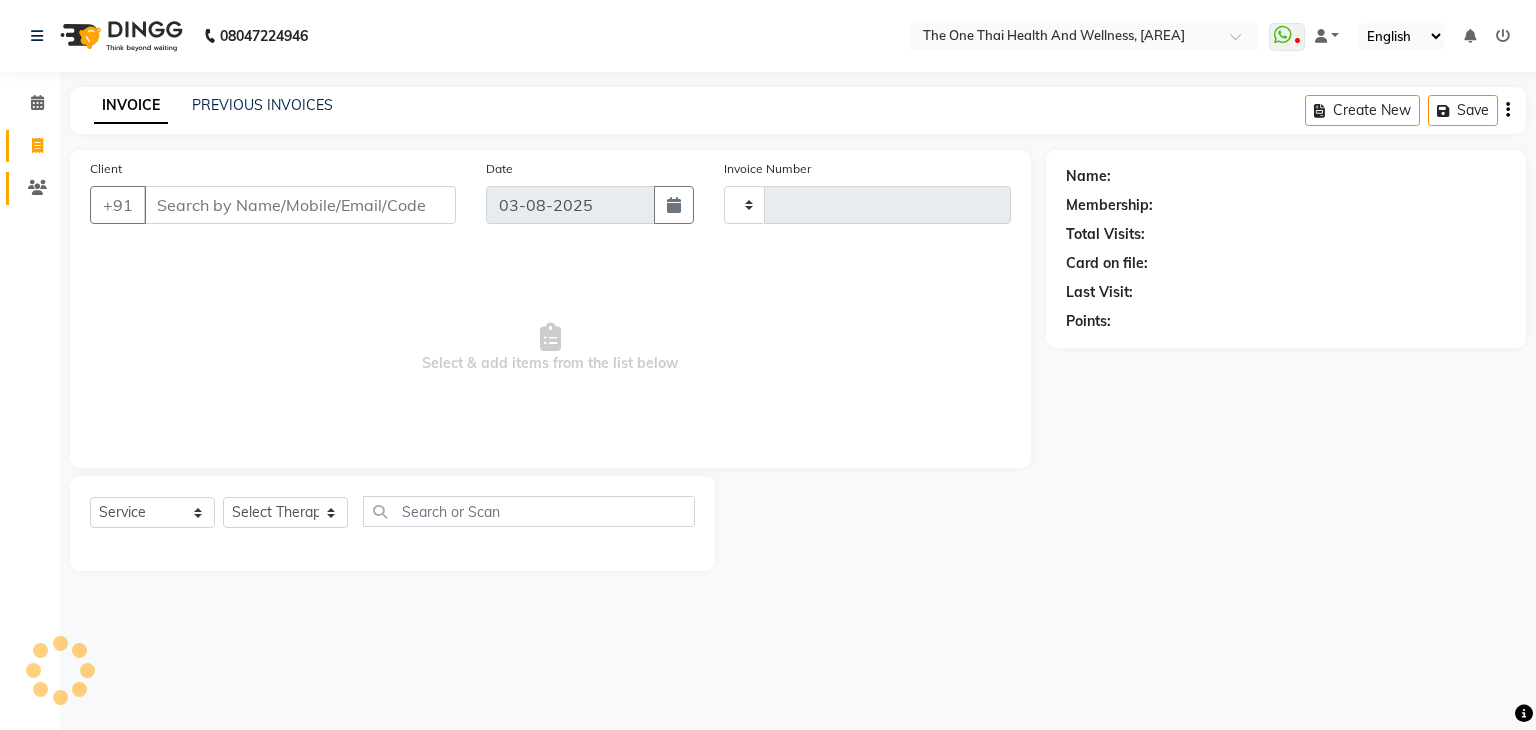 click on "Clients" 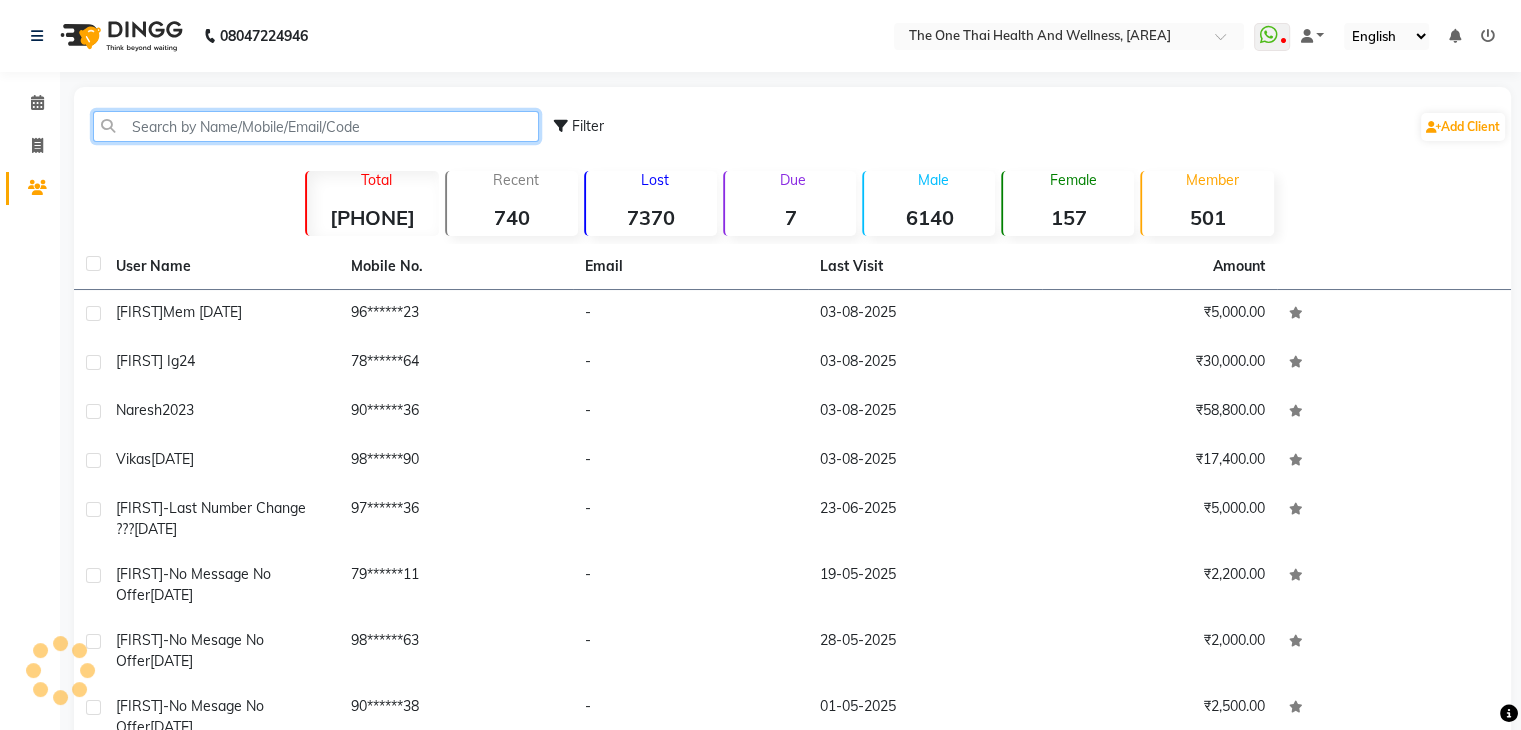 click 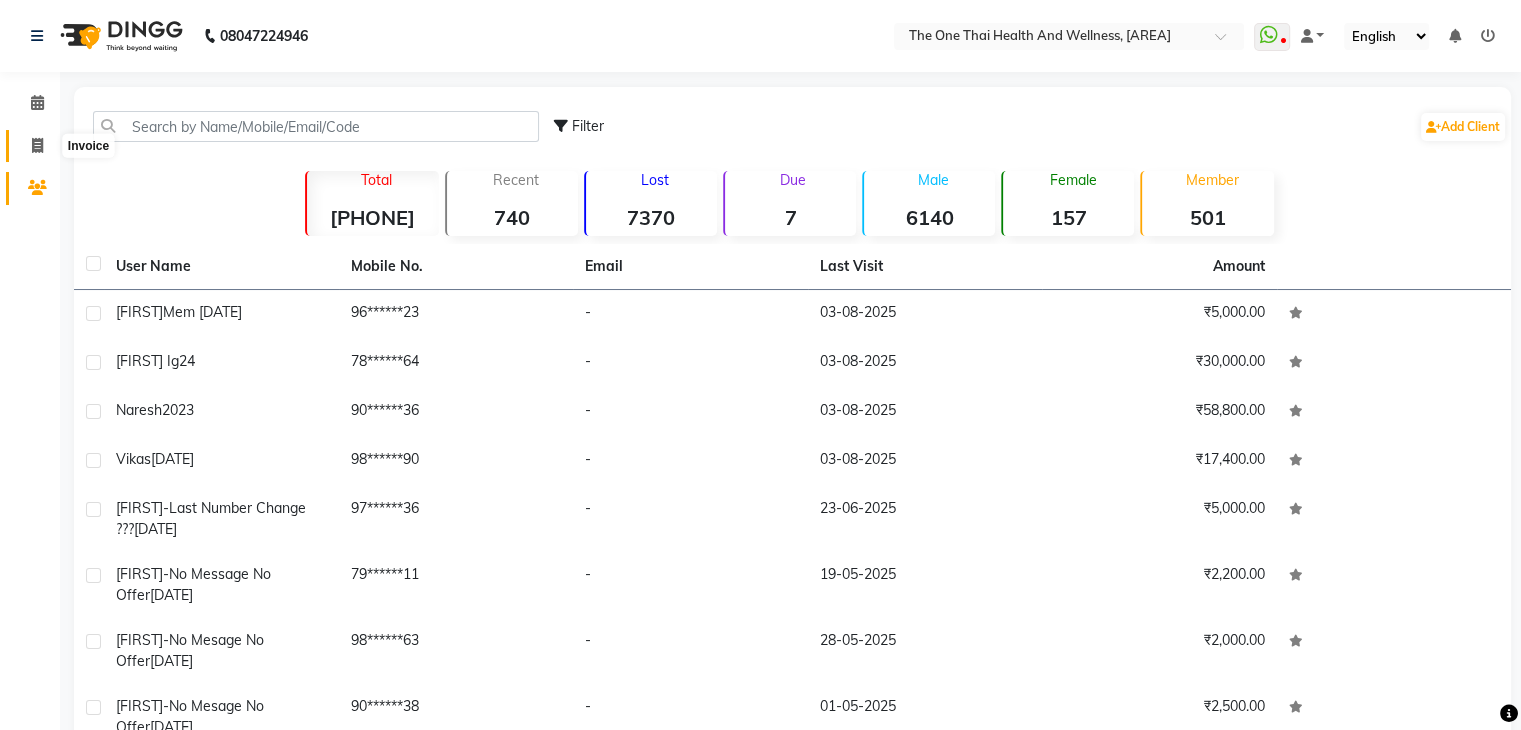 click 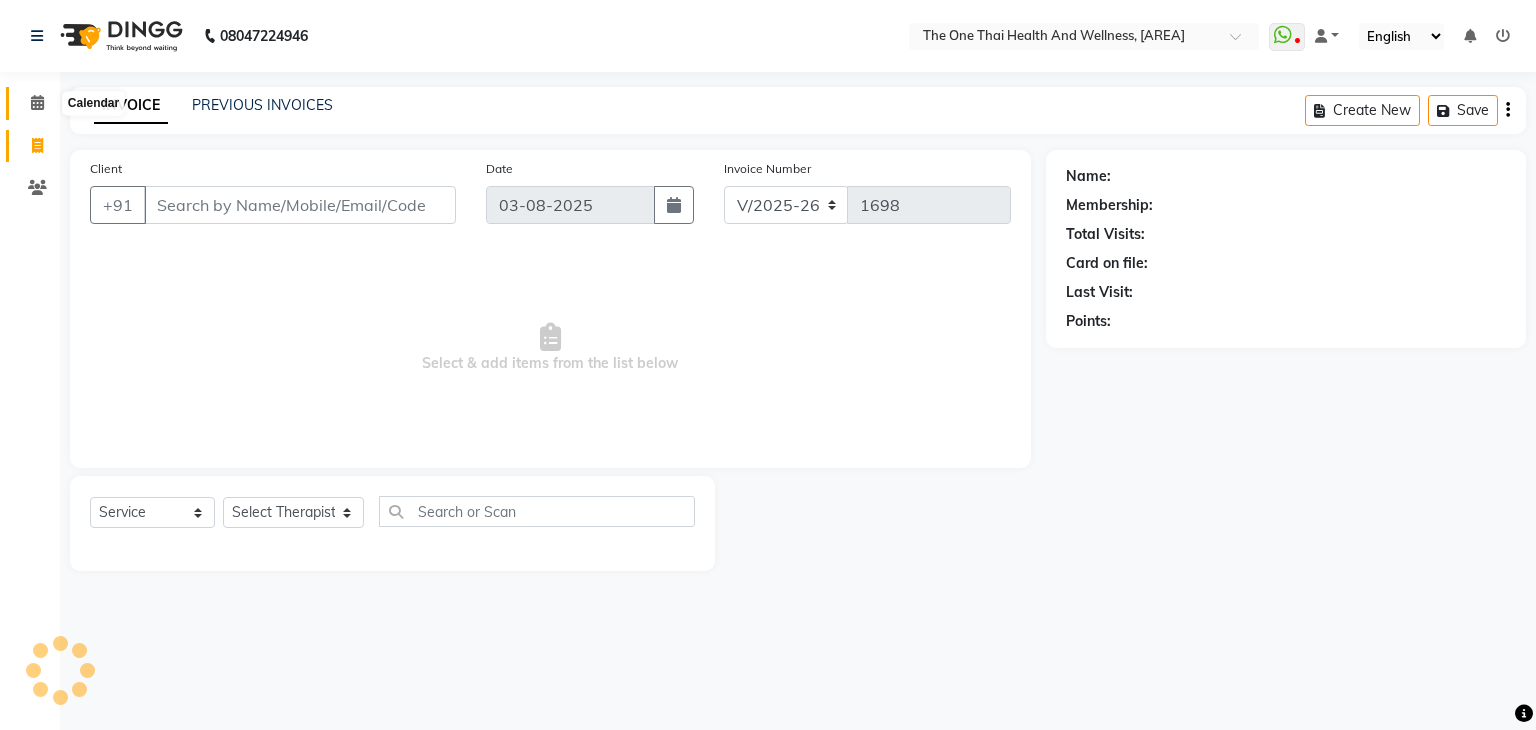 click 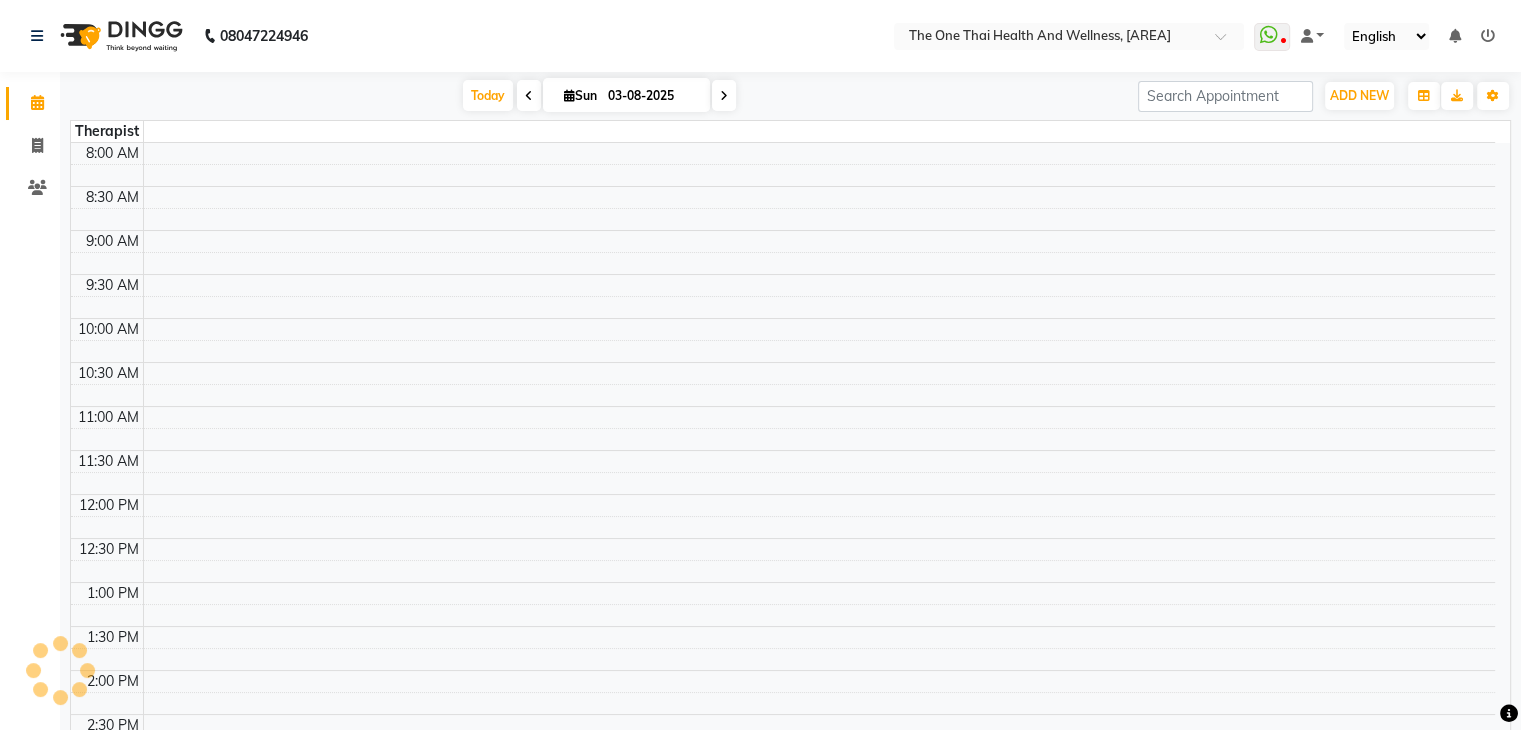 scroll, scrollTop: 0, scrollLeft: 0, axis: both 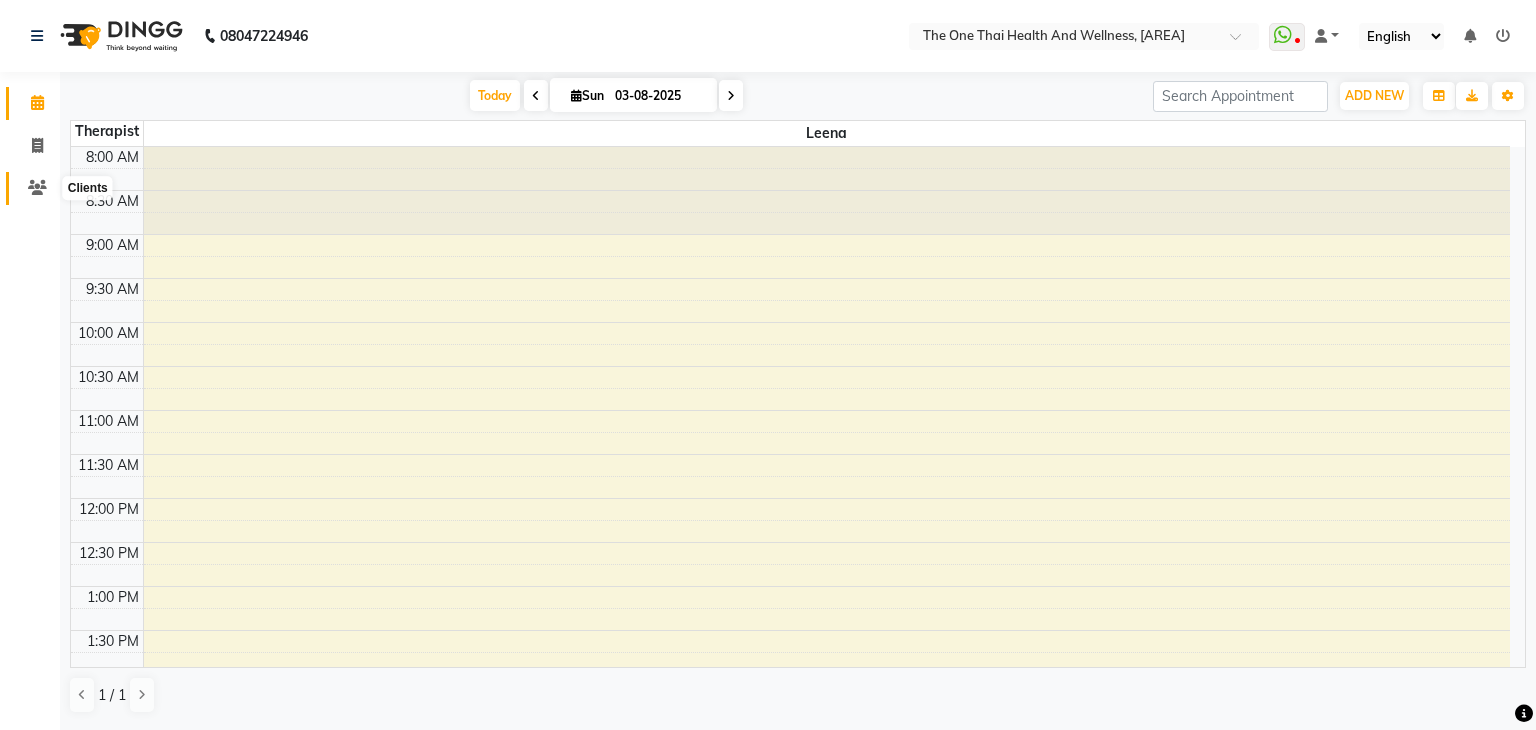 click 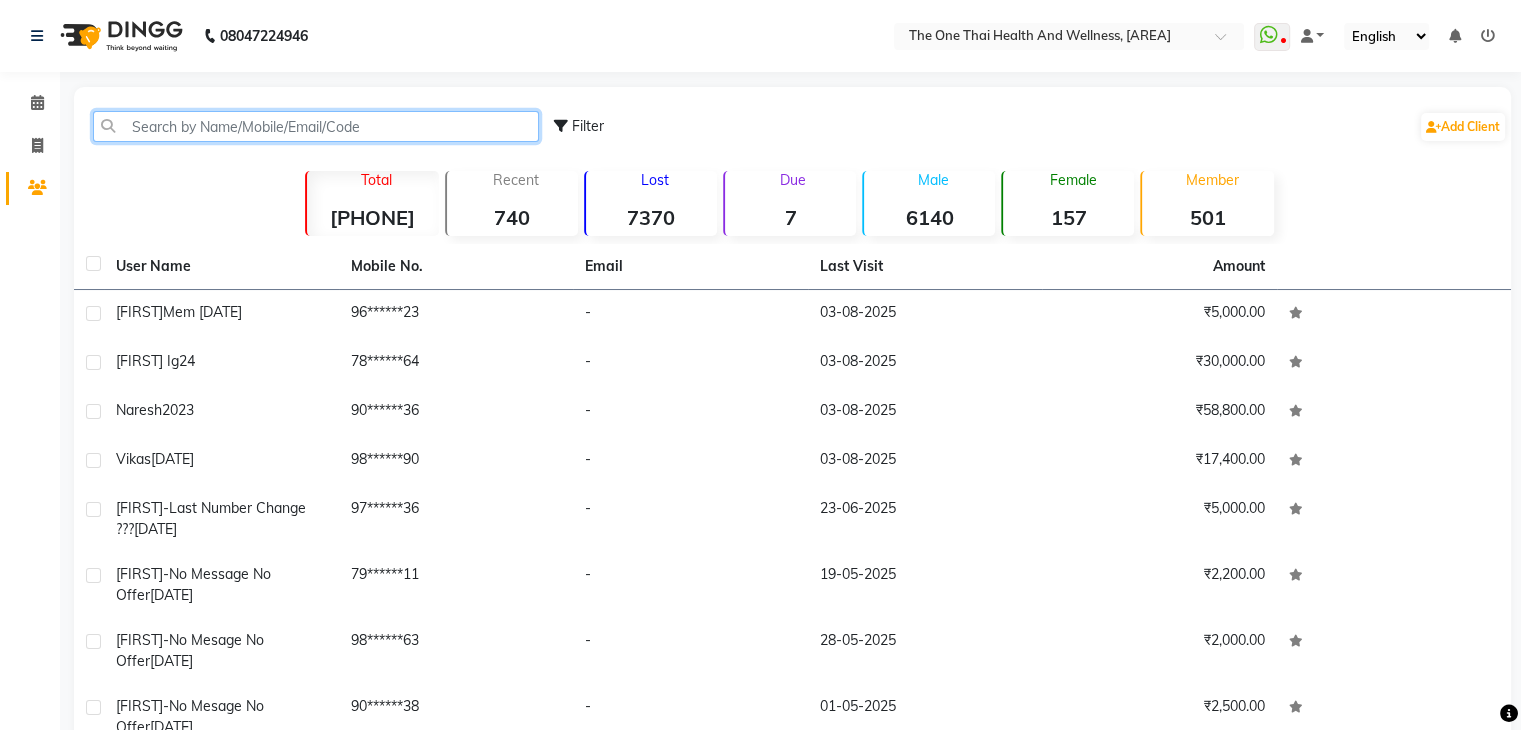 click 